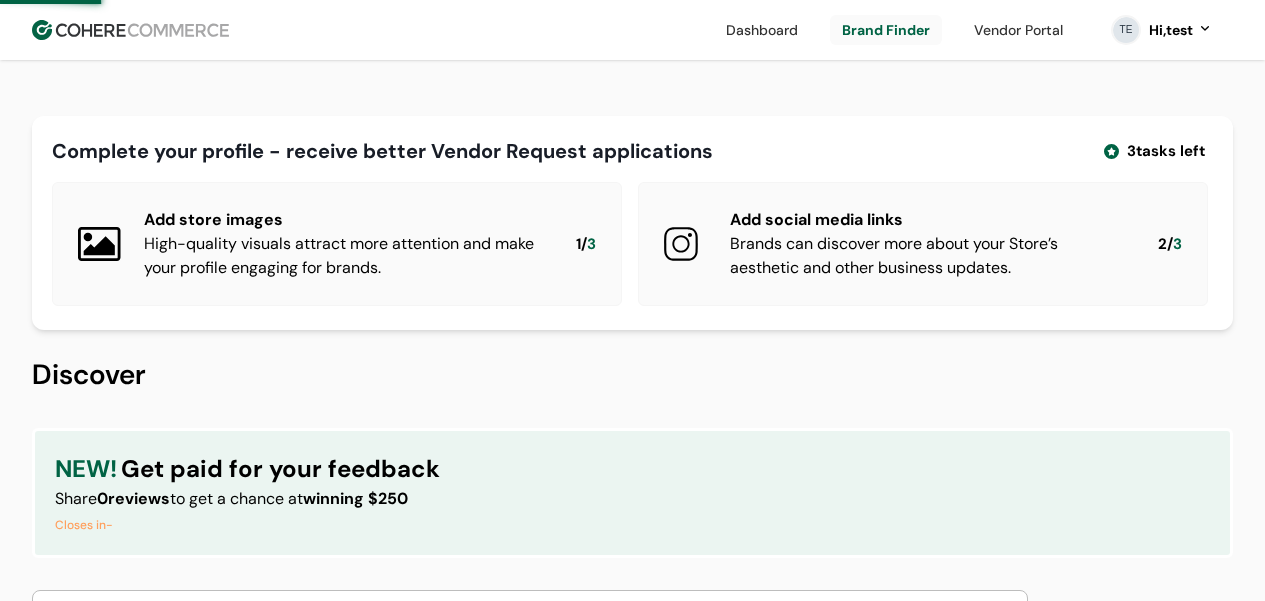 scroll, scrollTop: 0, scrollLeft: 0, axis: both 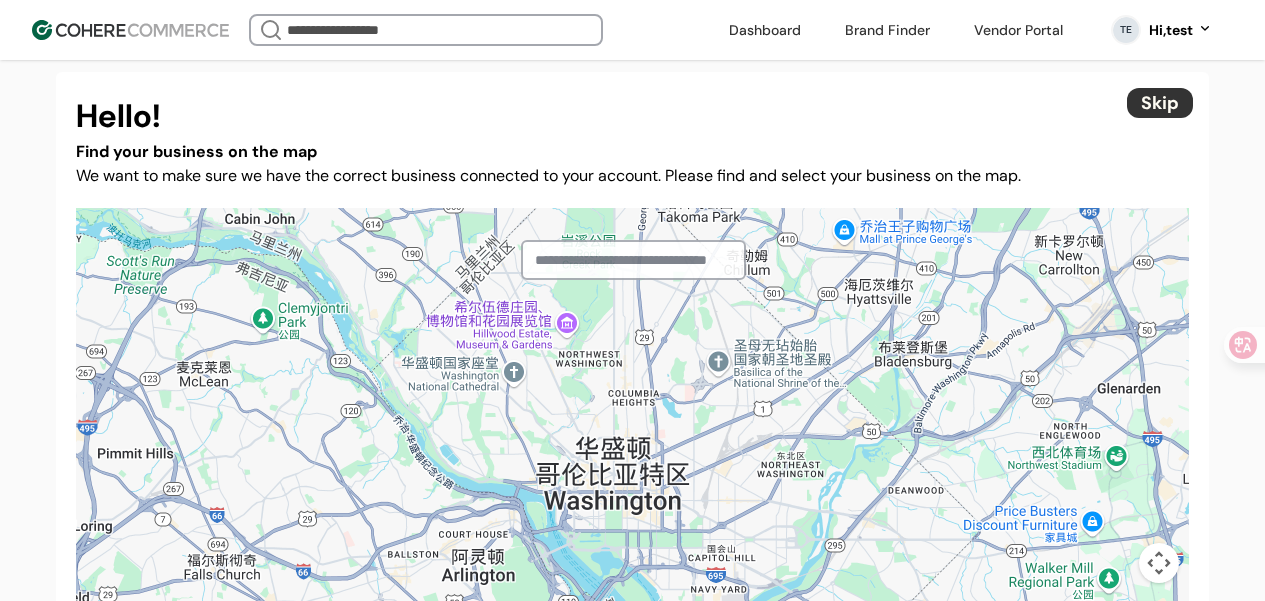 type on "****" 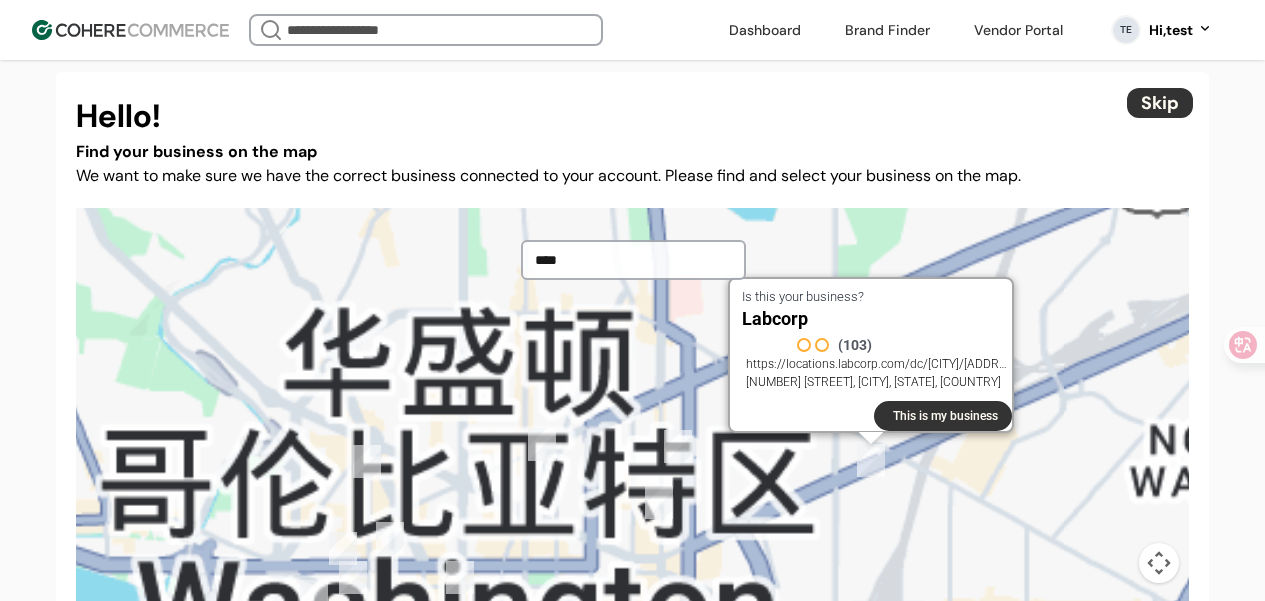click on "Skip" at bounding box center (1160, 103) 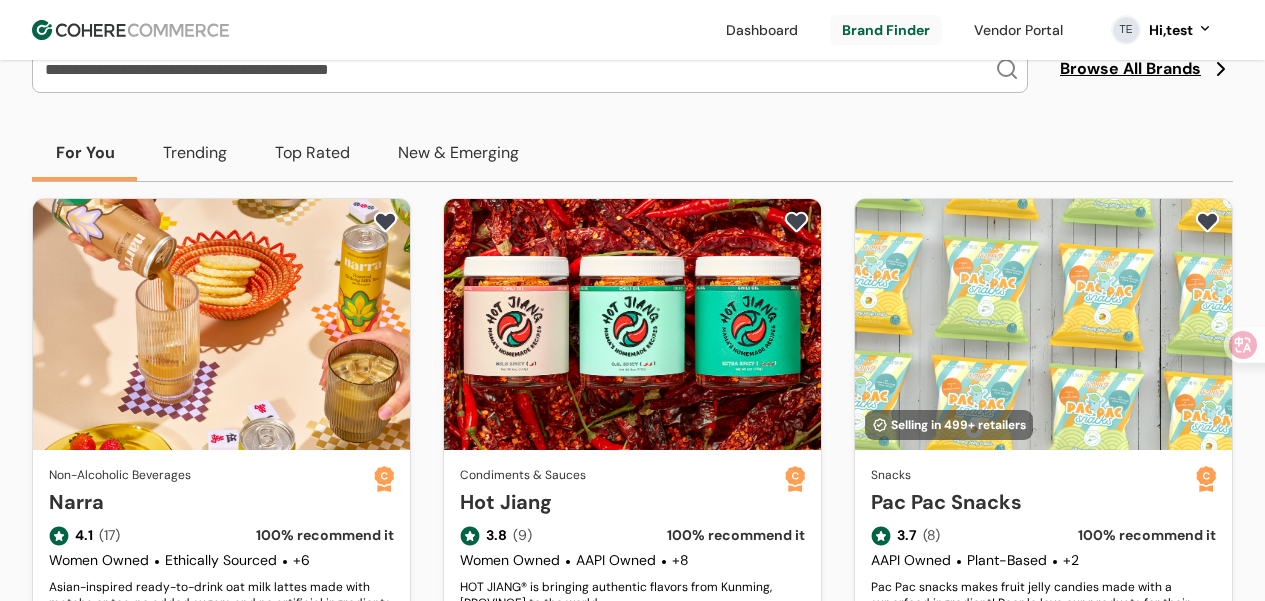 scroll, scrollTop: 29, scrollLeft: 0, axis: vertical 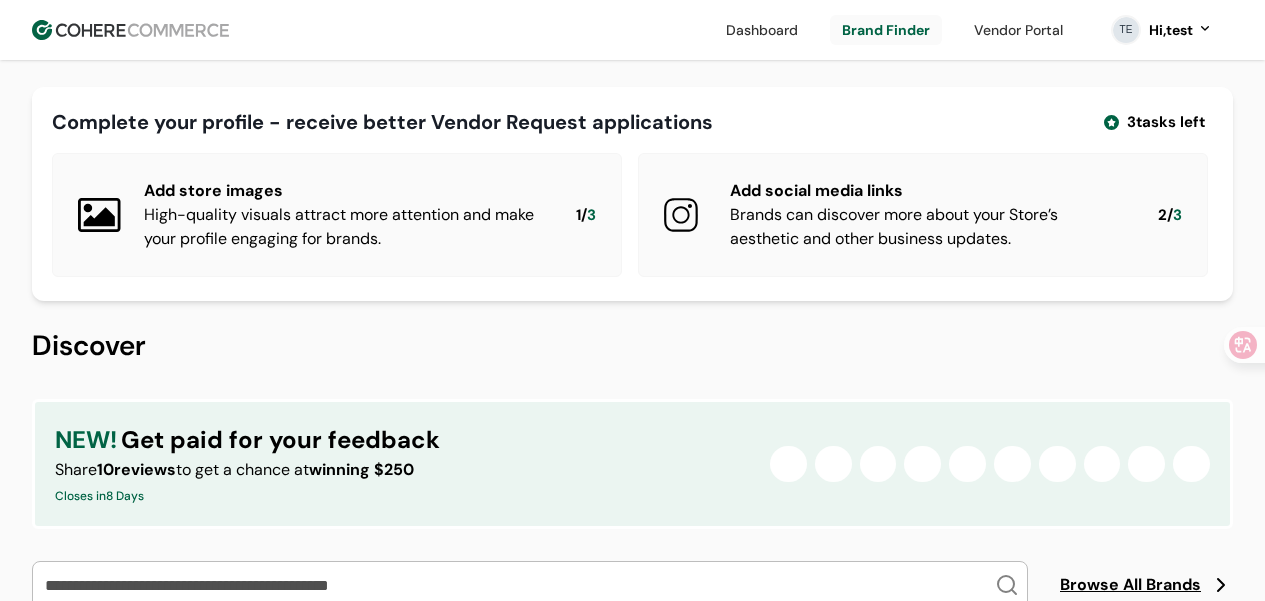 click at bounding box center [130, 30] 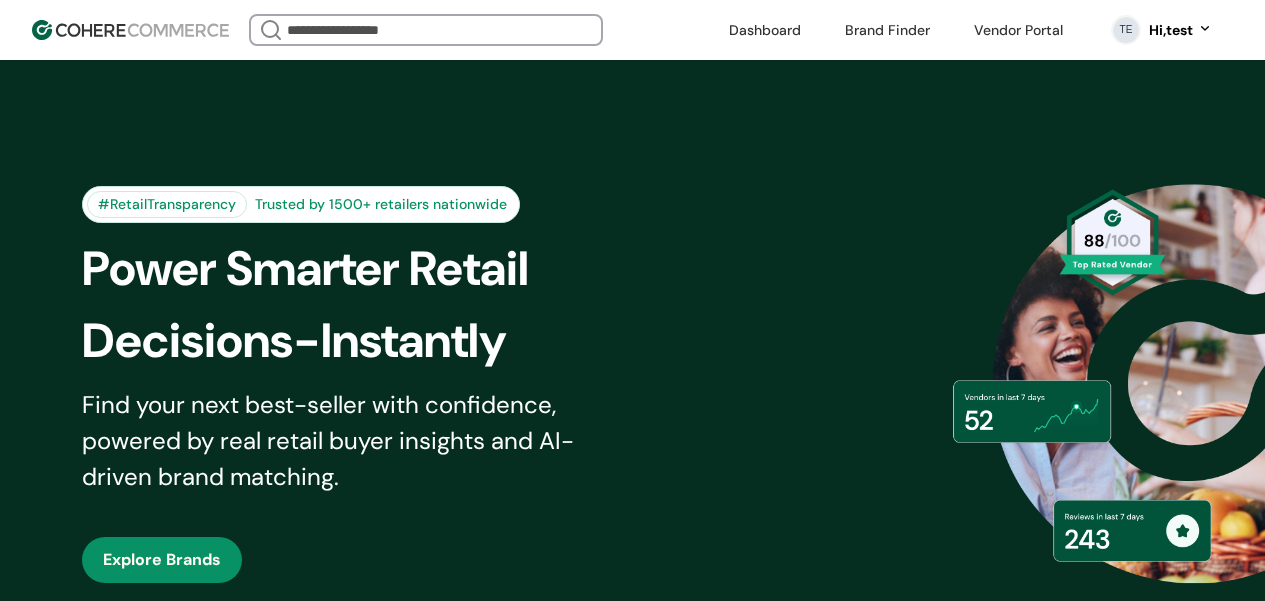 scroll, scrollTop: 181, scrollLeft: 0, axis: vertical 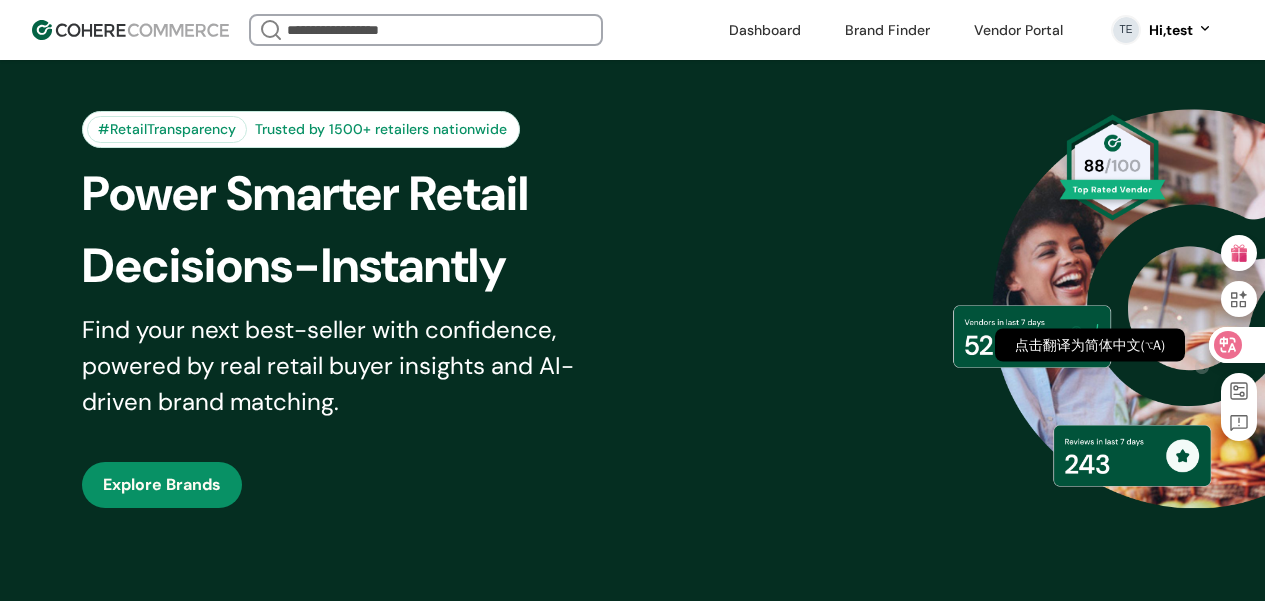 click 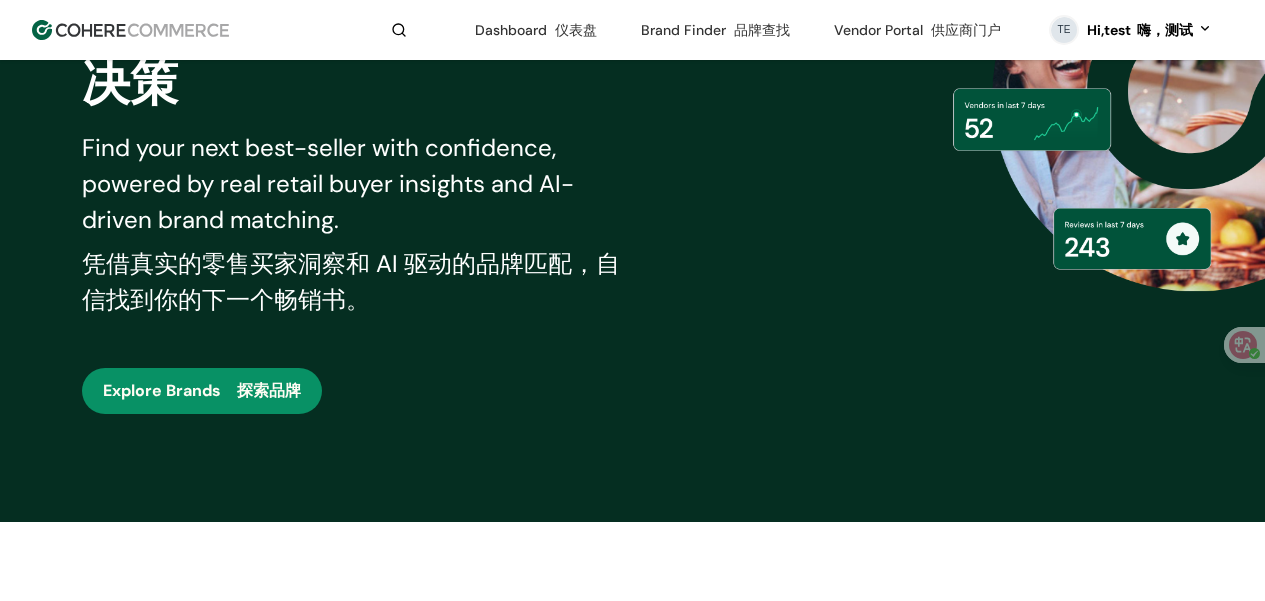 scroll, scrollTop: 399, scrollLeft: 0, axis: vertical 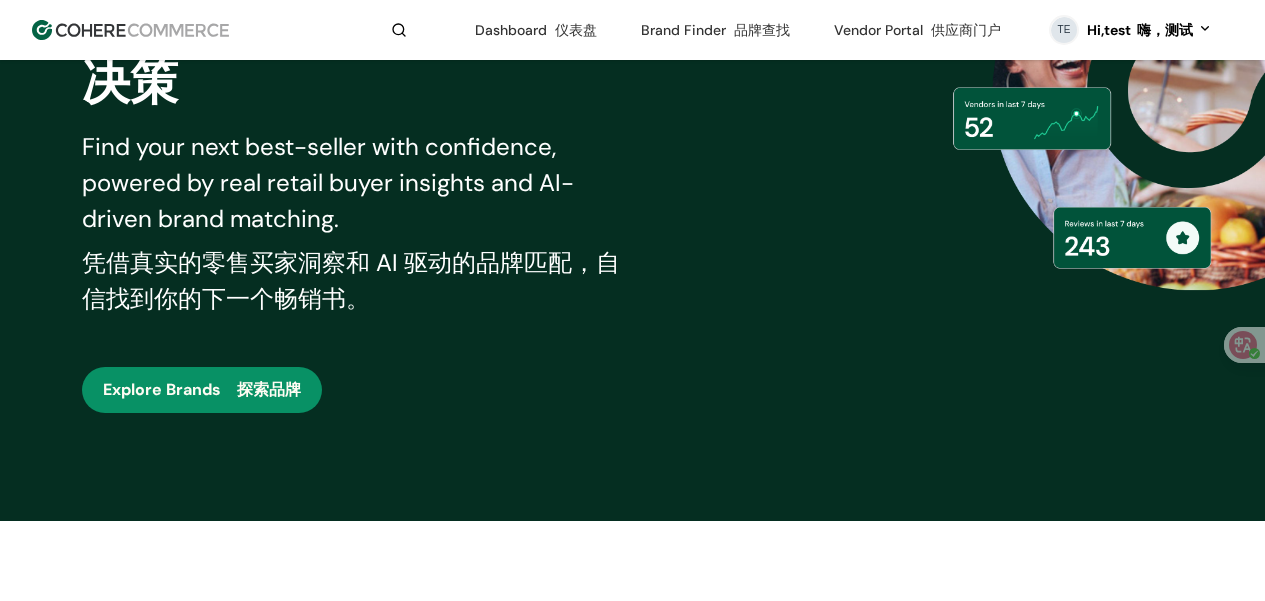 click on "凭借真实的零售买家洞察和 AI 驱动的品牌匹配，自信找到你的下一个畅销书。" at bounding box center (351, 280) 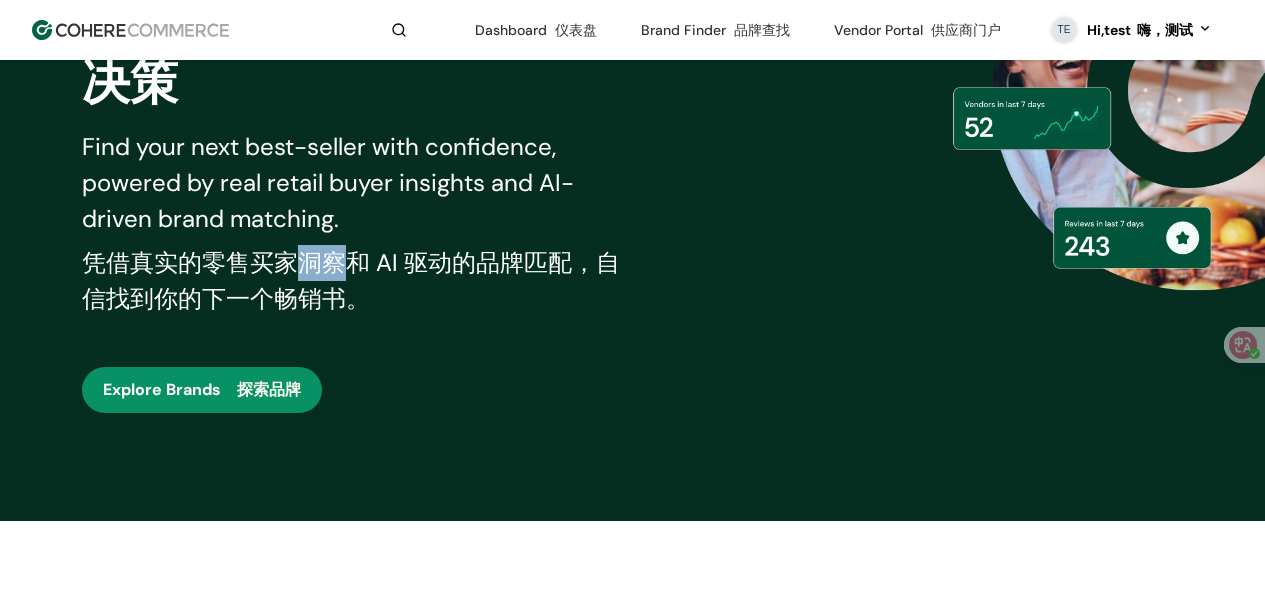 click on "凭借真实的零售买家洞察和 AI 驱动的品牌匹配，自信找到你的下一个畅销书。" at bounding box center (351, 280) 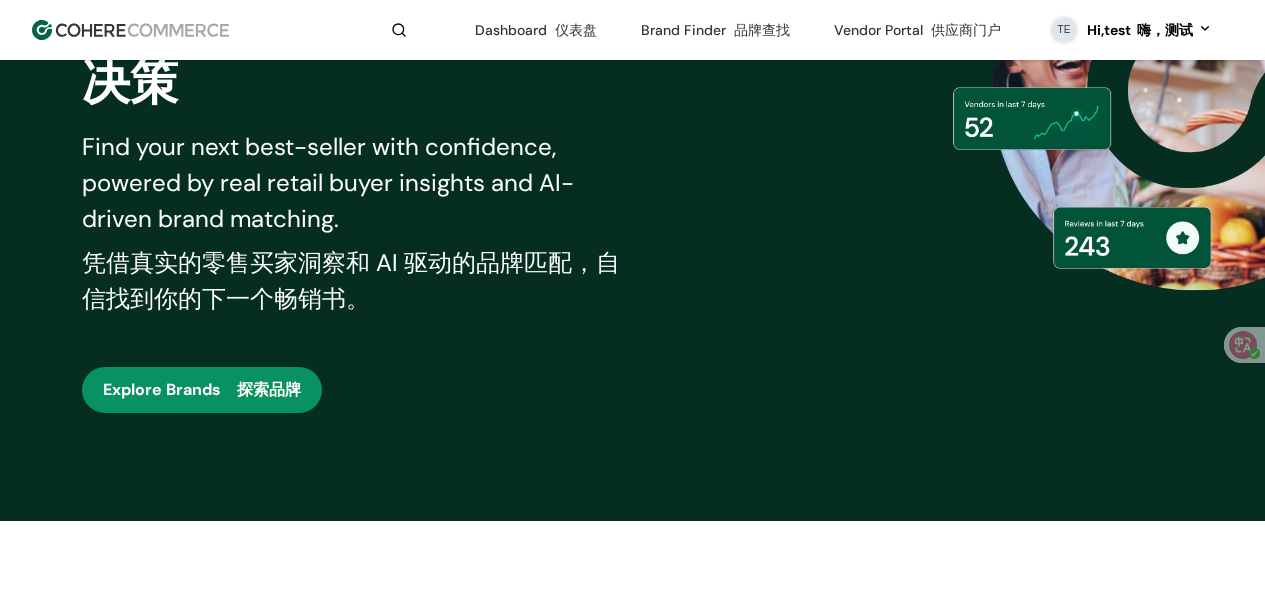 click on "凭借真实的零售买家洞察和 AI 驱动的品牌匹配，自信找到你的下一个畅销书。" at bounding box center (351, 280) 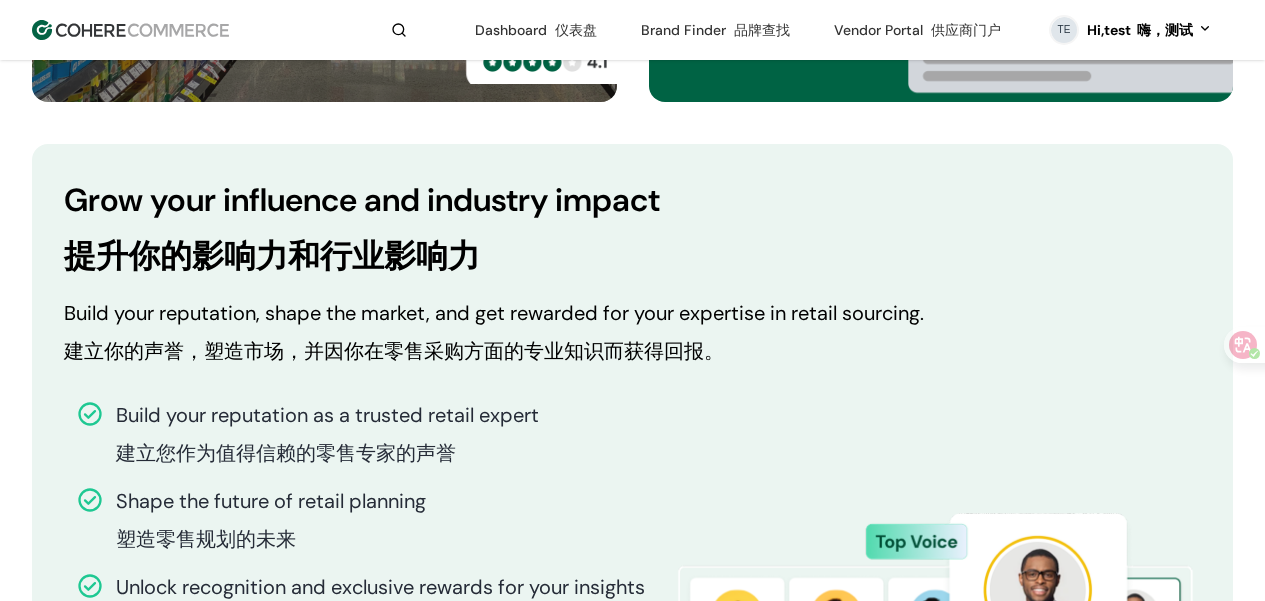 scroll, scrollTop: 1759, scrollLeft: 0, axis: vertical 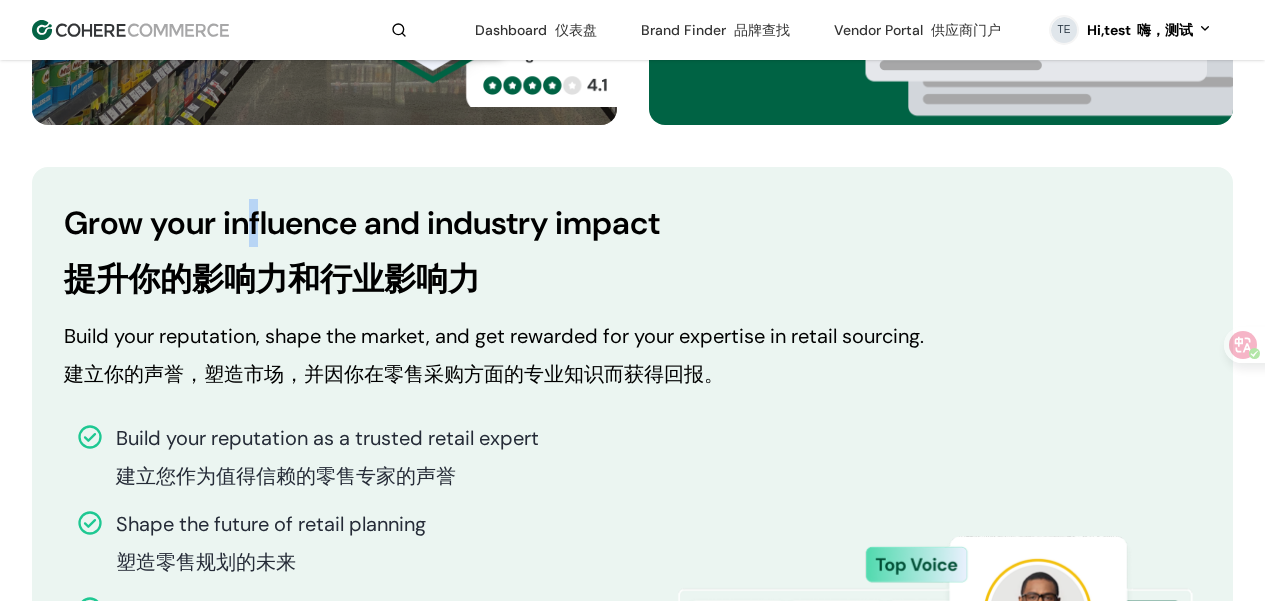 click on "Grow your influence and industry impact 提升你的影响力和行业影响力" at bounding box center [632, 255] 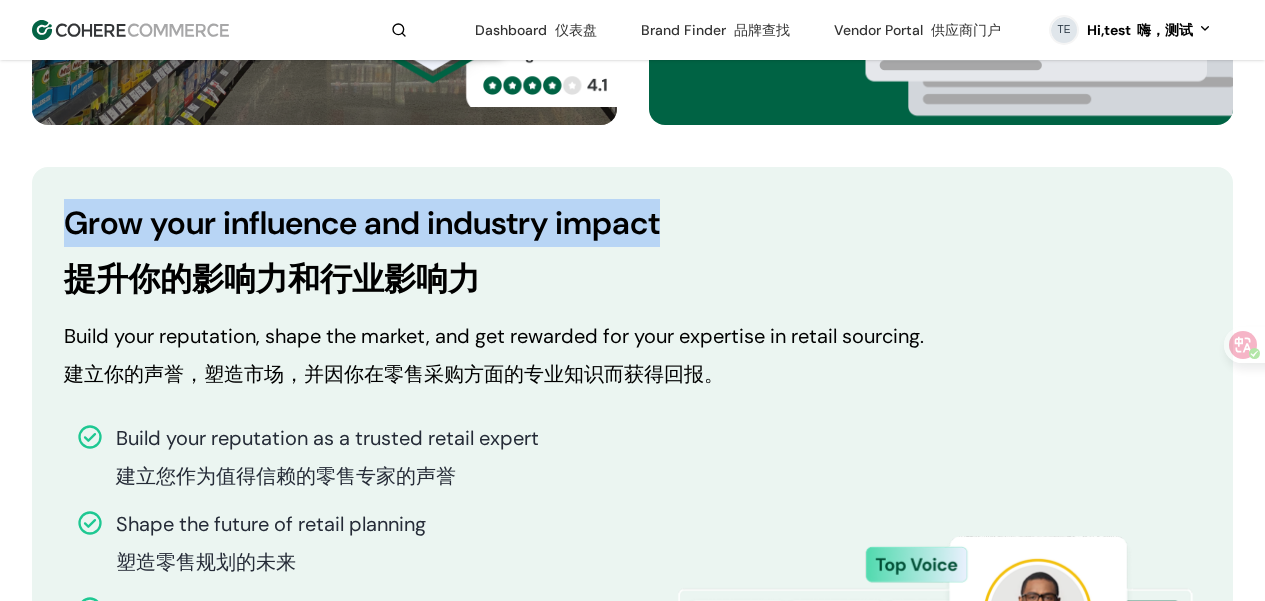 click on "Grow your influence and industry impact 提升你的影响力和行业影响力" at bounding box center [632, 255] 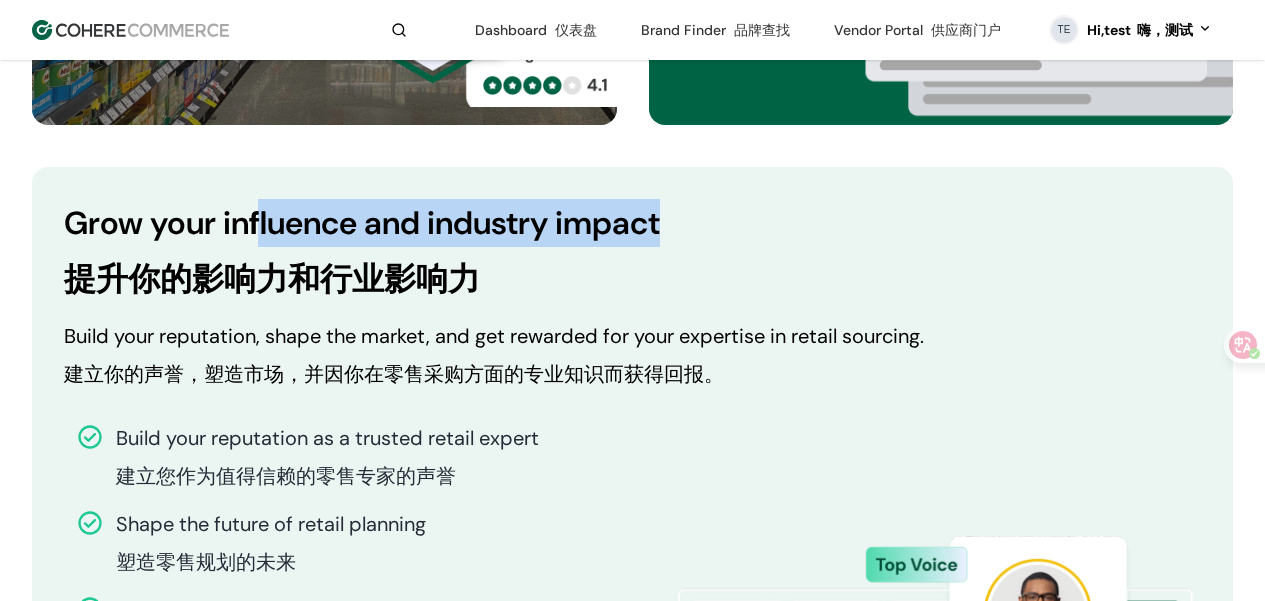 drag, startPoint x: 255, startPoint y: 250, endPoint x: 320, endPoint y: 280, distance: 71.5891 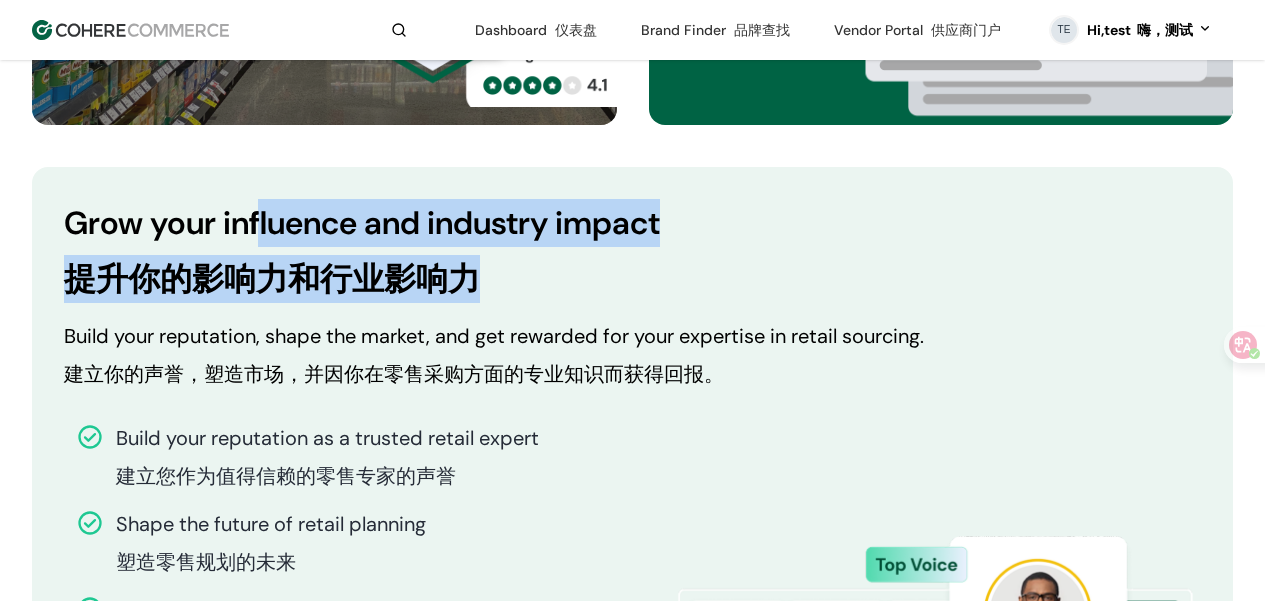 click on "Grow your influence and industry impact 提升你的影响力和行业影响力" at bounding box center (632, 255) 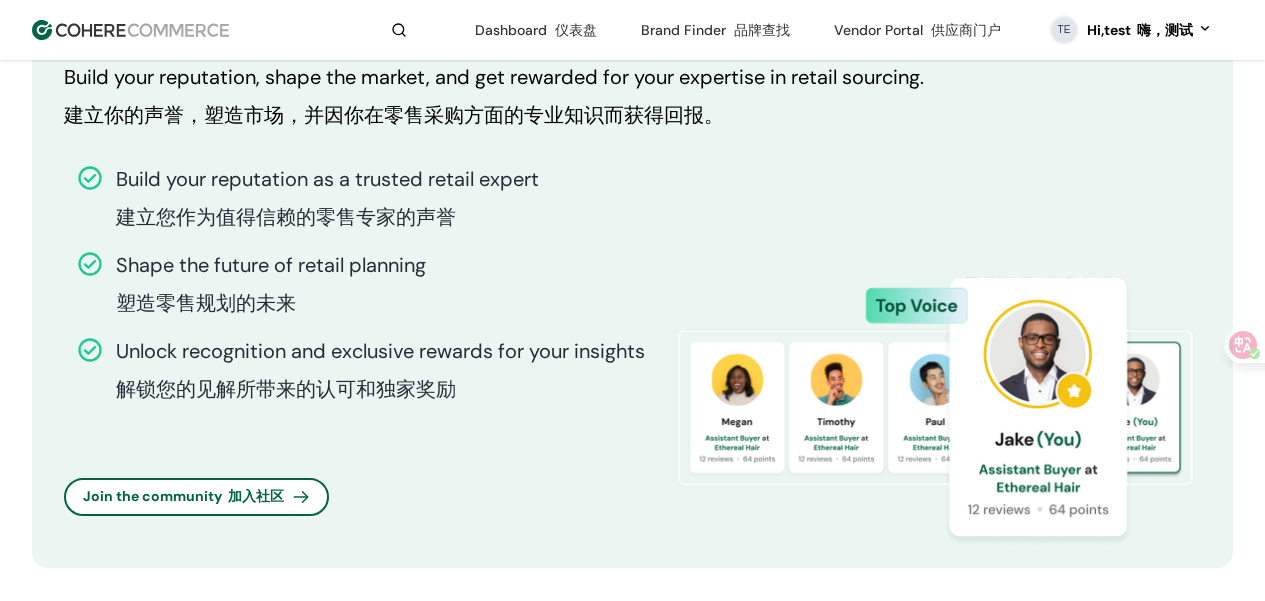scroll, scrollTop: 2009, scrollLeft: 0, axis: vertical 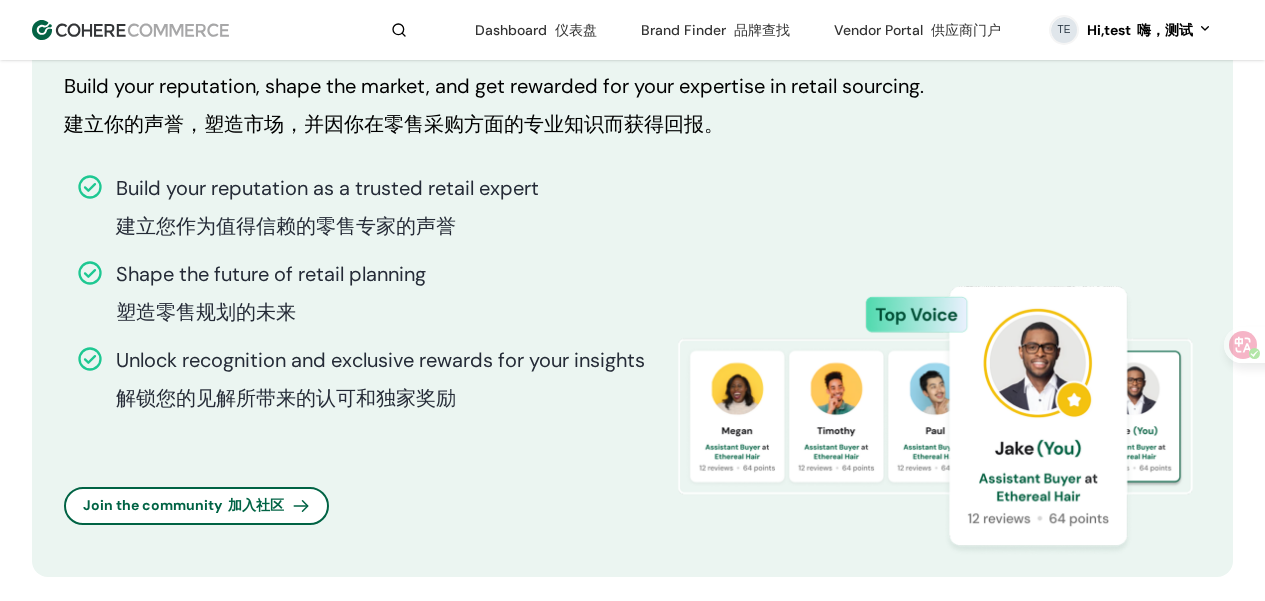 click on "解锁您的见解所带来的认可和独家奖励" at bounding box center [286, 398] 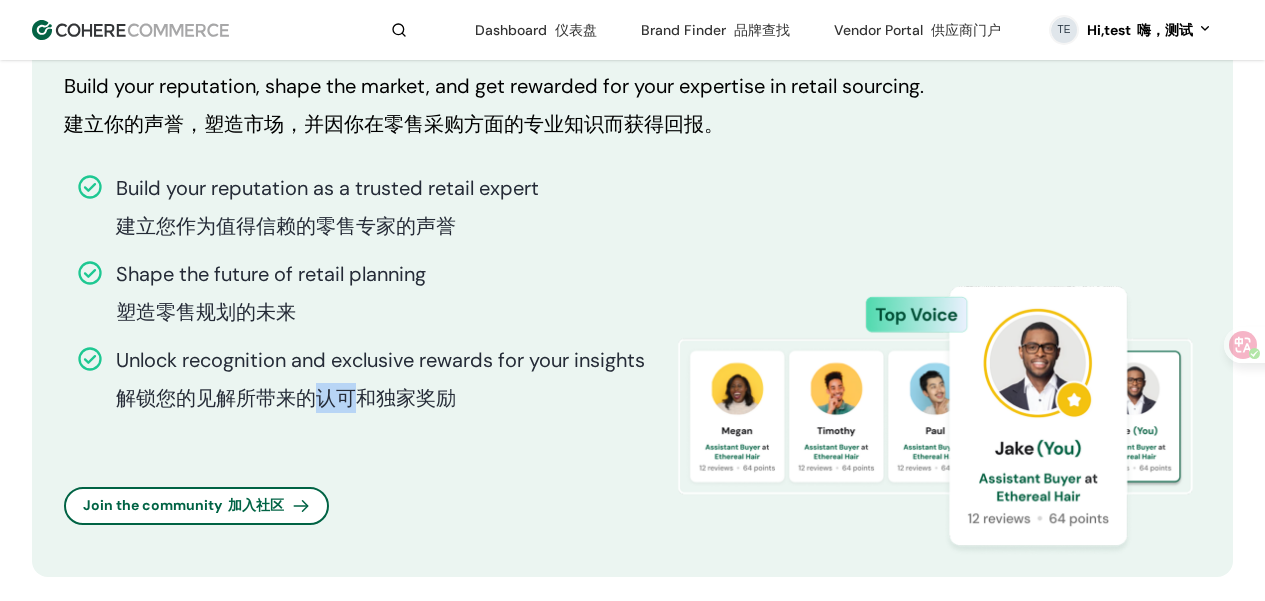 click on "解锁您的见解所带来的认可和独家奖励" at bounding box center (286, 398) 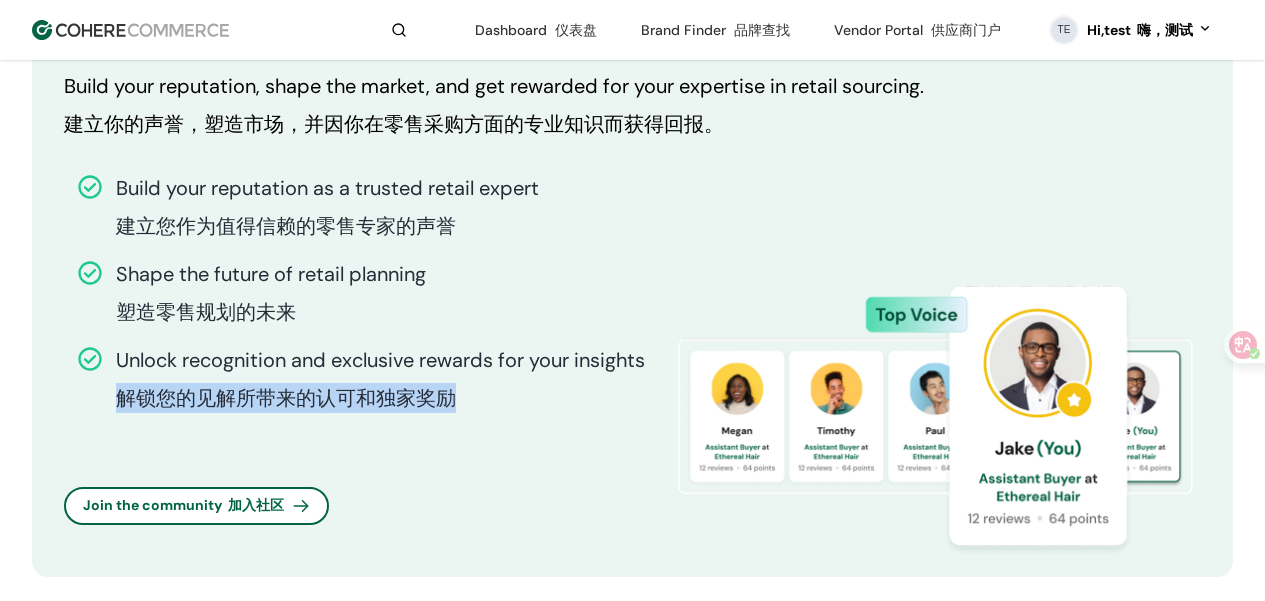 click on "解锁您的见解所带来的认可和独家奖励" at bounding box center [286, 398] 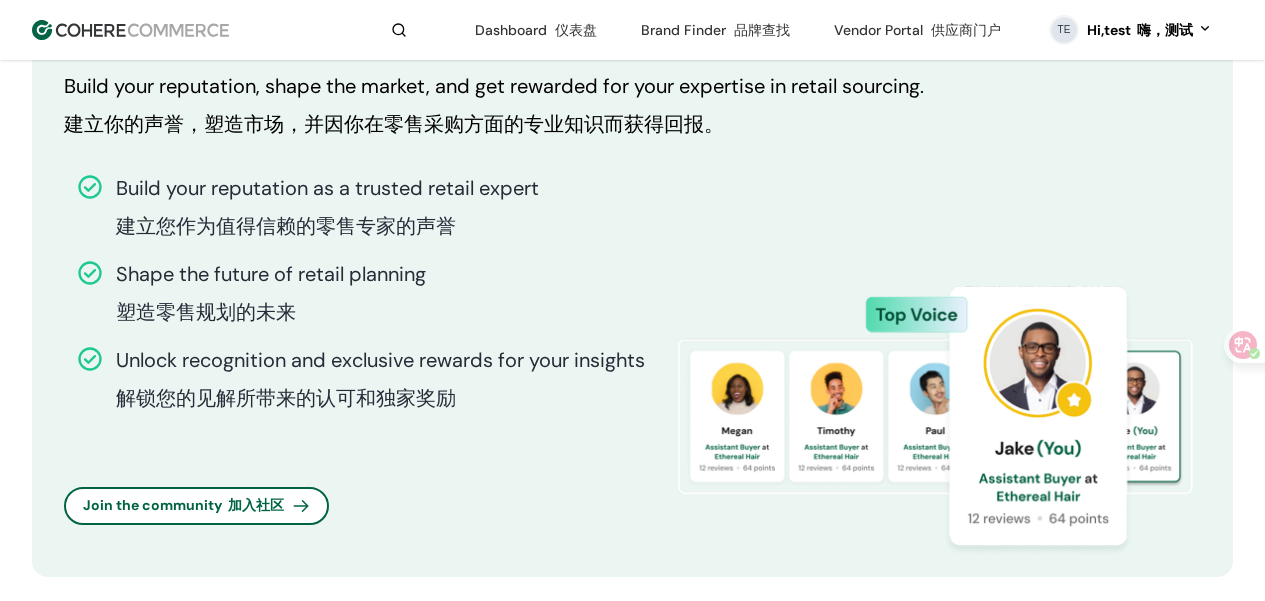 click on "Unlock recognition and exclusive rewards for your insights 解锁您的见解所带来的认可和独家奖励" at bounding box center (380, 383) 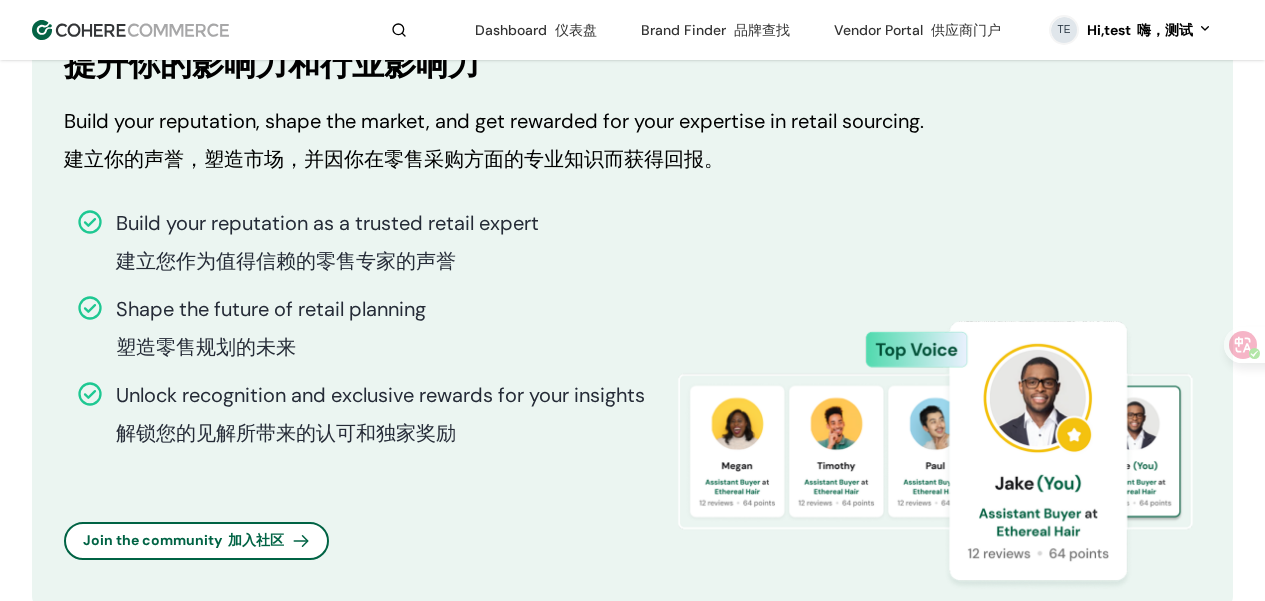 scroll, scrollTop: 1986, scrollLeft: 0, axis: vertical 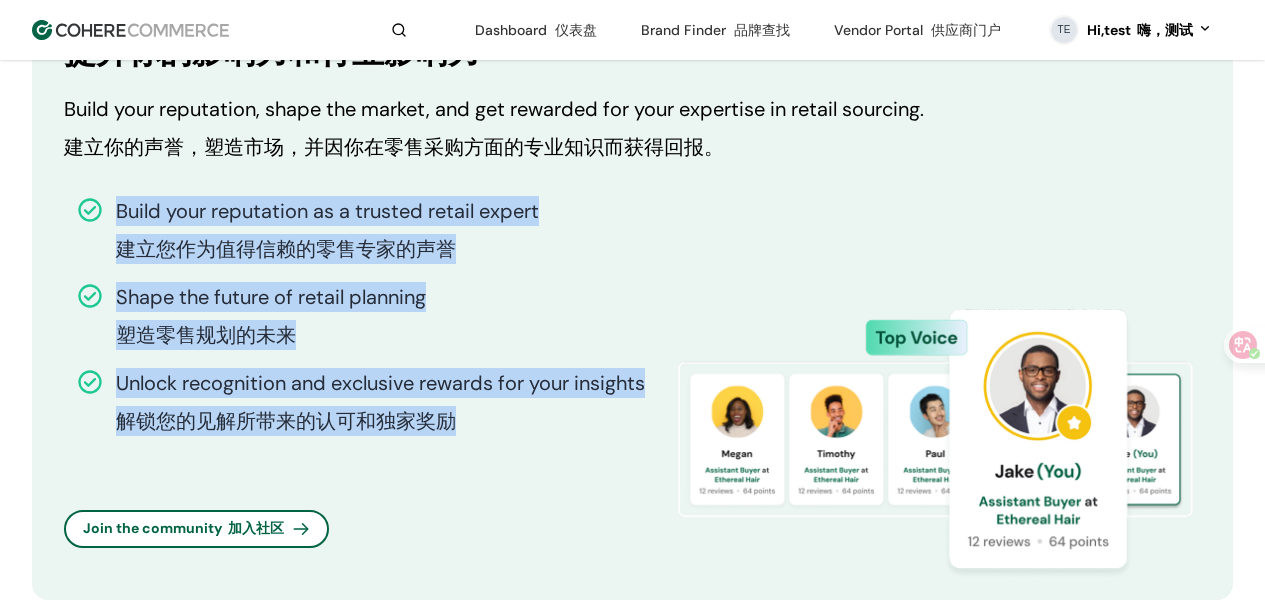 drag, startPoint x: 464, startPoint y: 434, endPoint x: 58, endPoint y: 229, distance: 454.81973 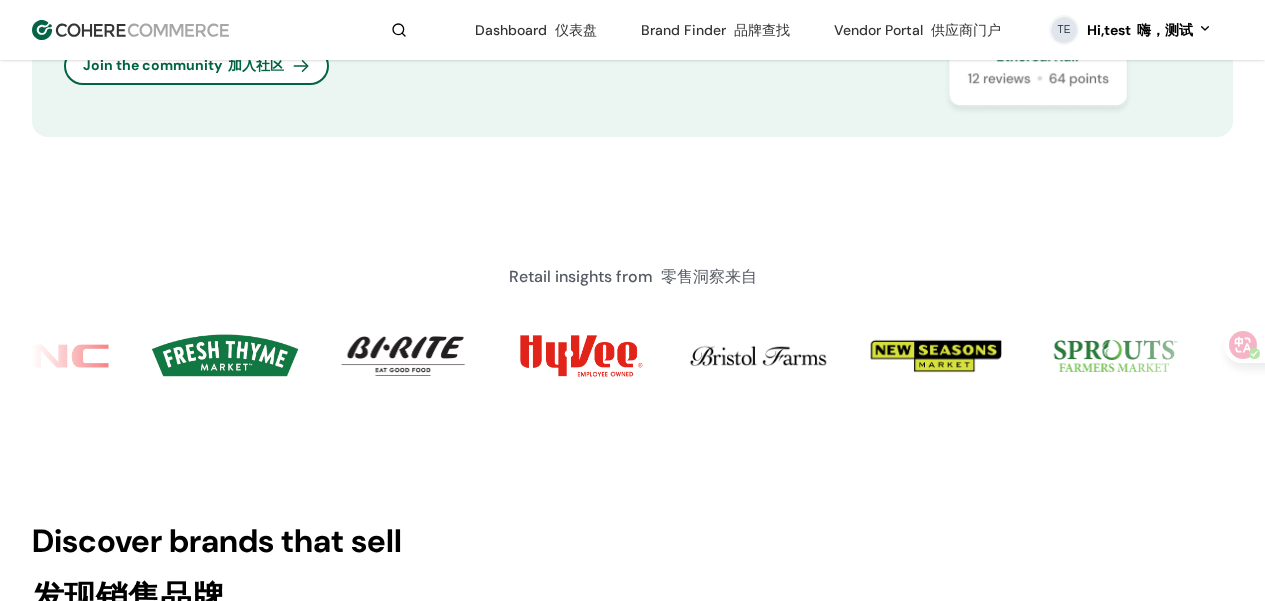 scroll, scrollTop: 2445, scrollLeft: 0, axis: vertical 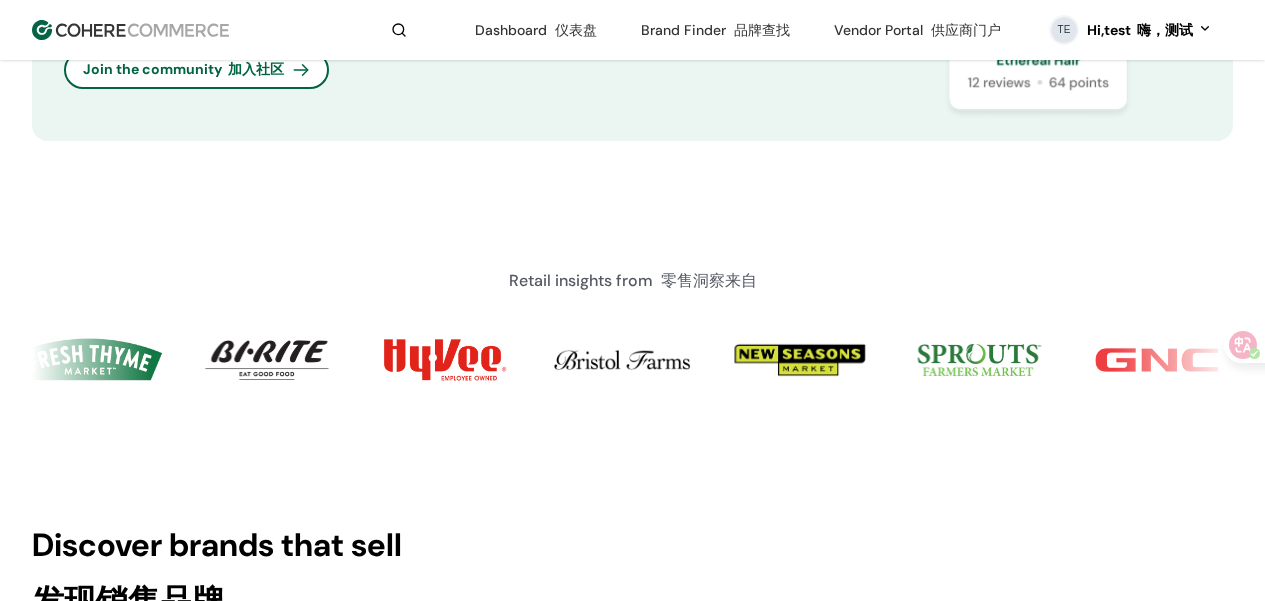 click on "Retail insights from    零售洞察来自" at bounding box center (632, 327) 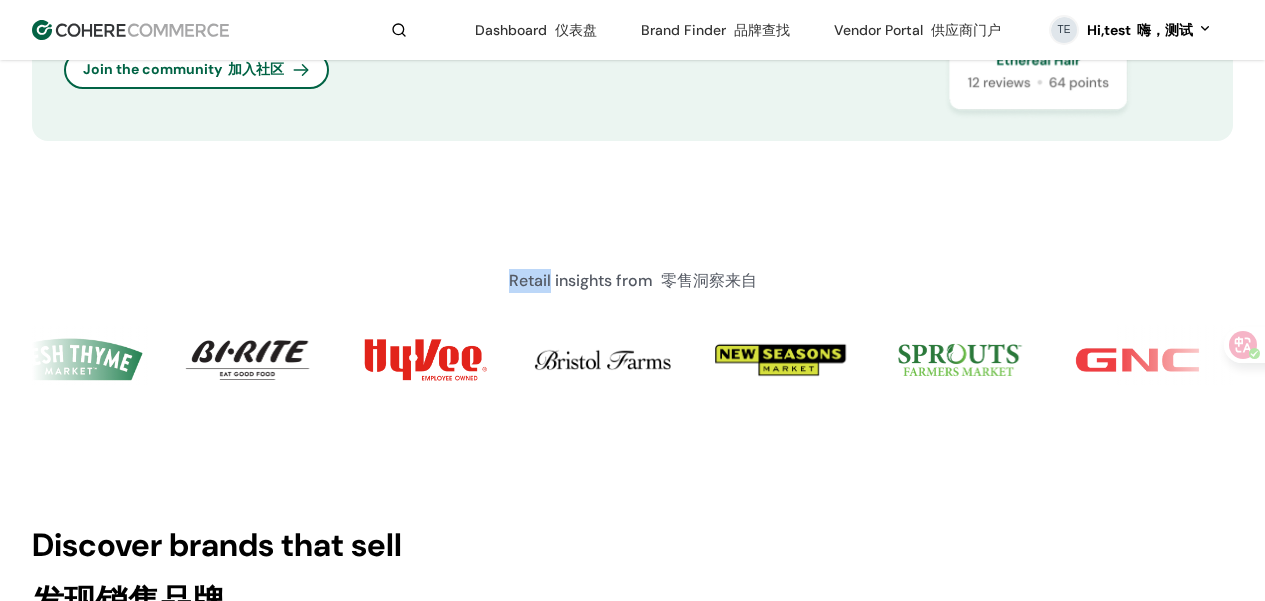 click on "Retail insights from    零售洞察来自" at bounding box center (632, 327) 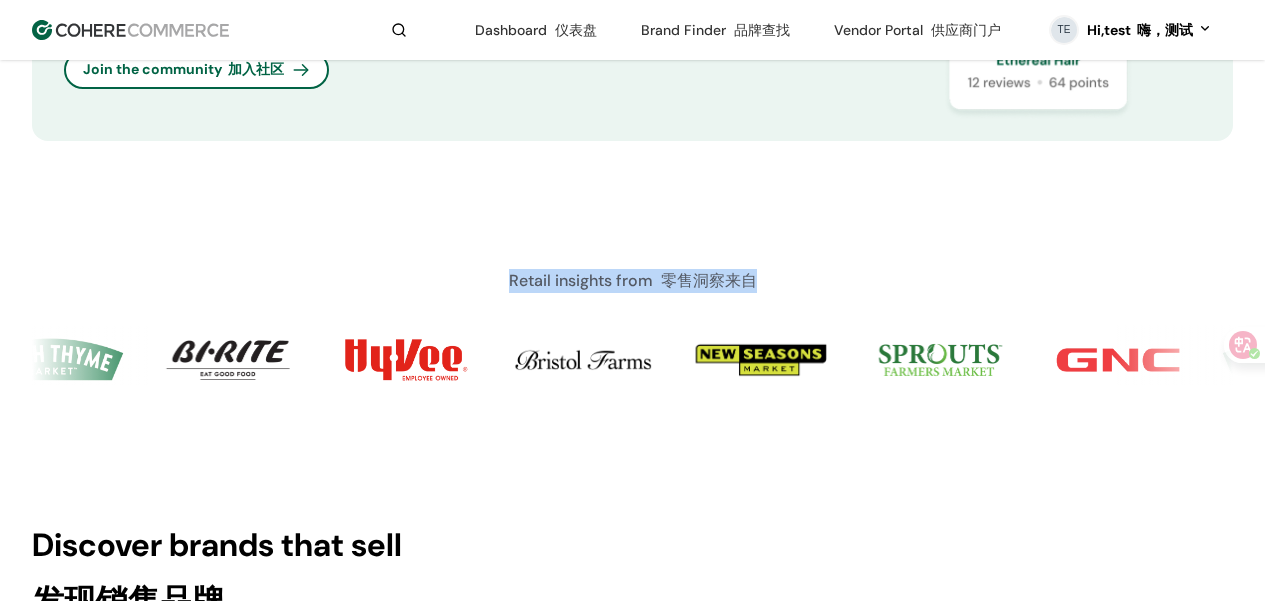 click on "Retail insights from    零售洞察来自" at bounding box center (632, 327) 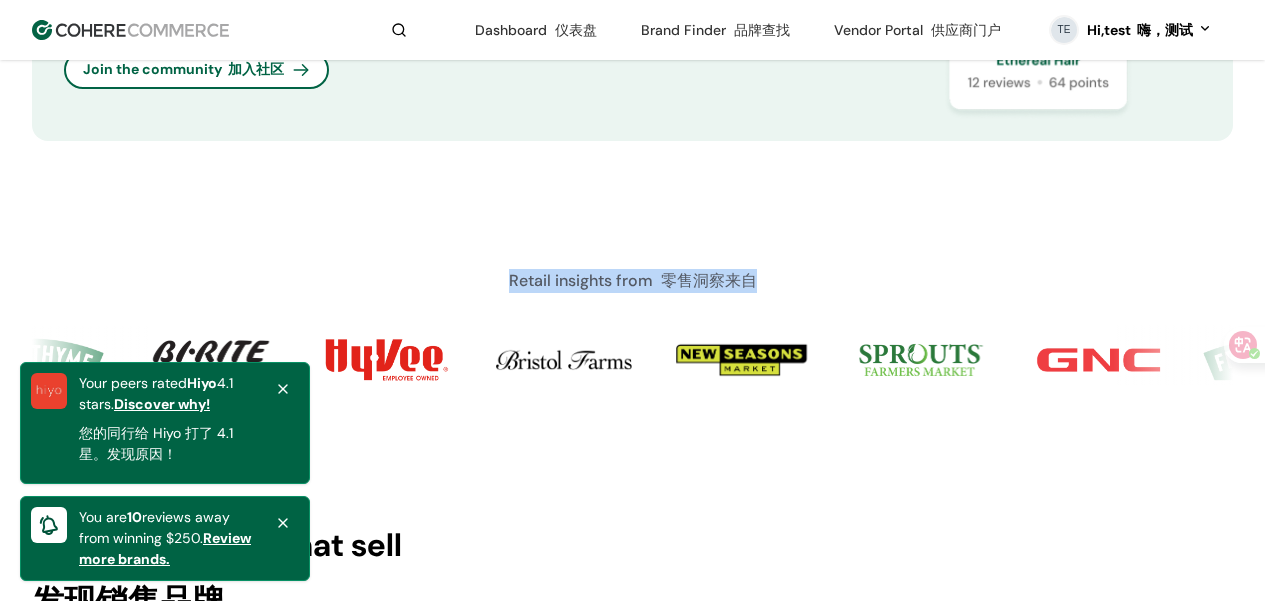 click on "Retail insights from    零售洞察来自" at bounding box center [633, 281] 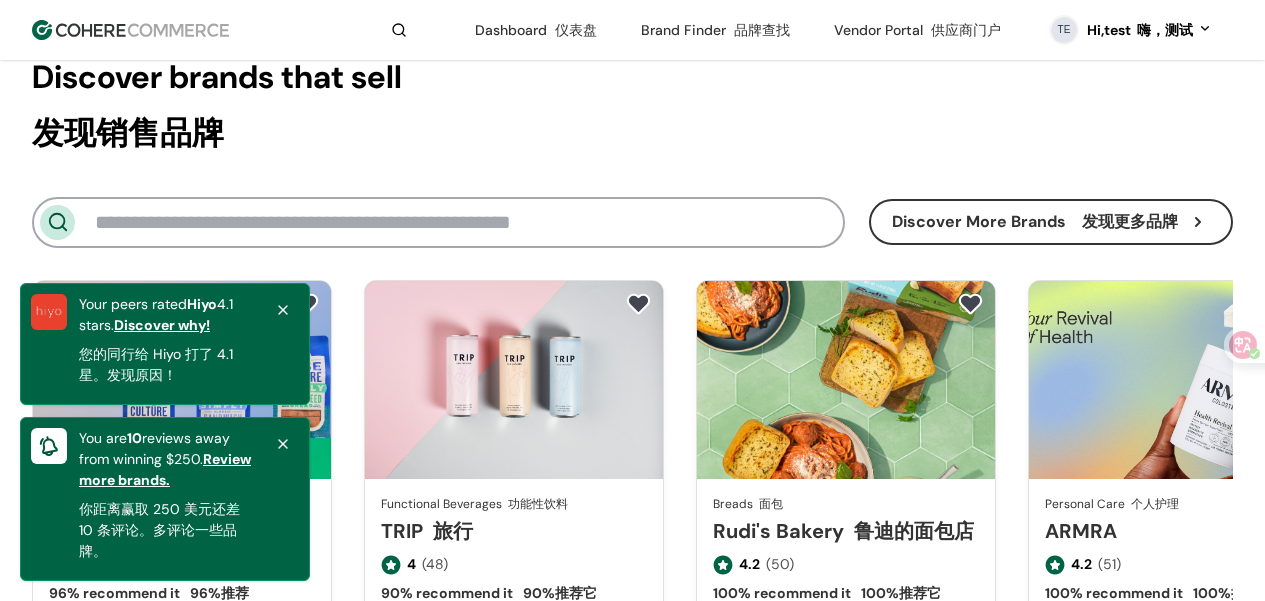 scroll, scrollTop: 2917, scrollLeft: 0, axis: vertical 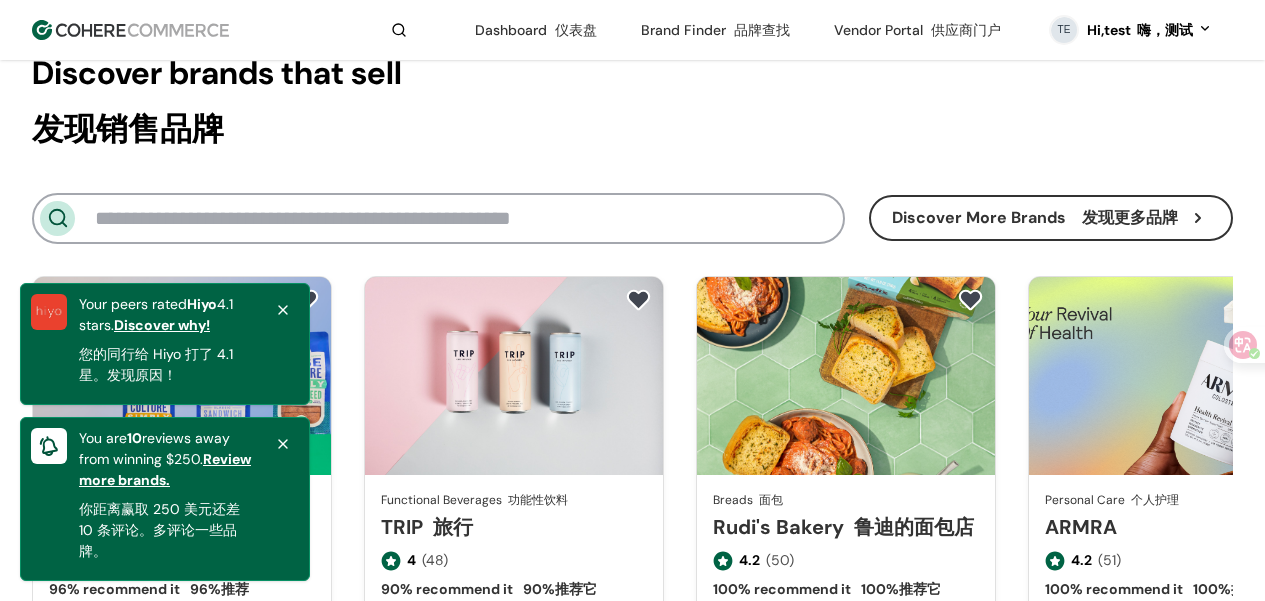 click at bounding box center [283, 310] 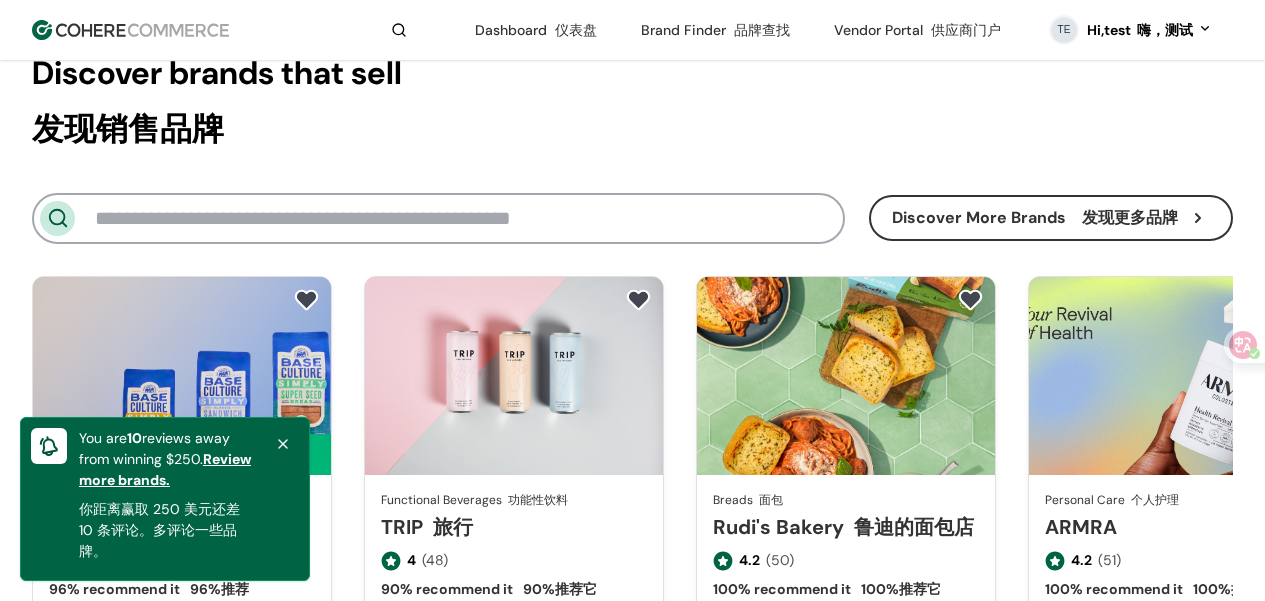 drag, startPoint x: 291, startPoint y: 450, endPoint x: 325, endPoint y: 405, distance: 56.400356 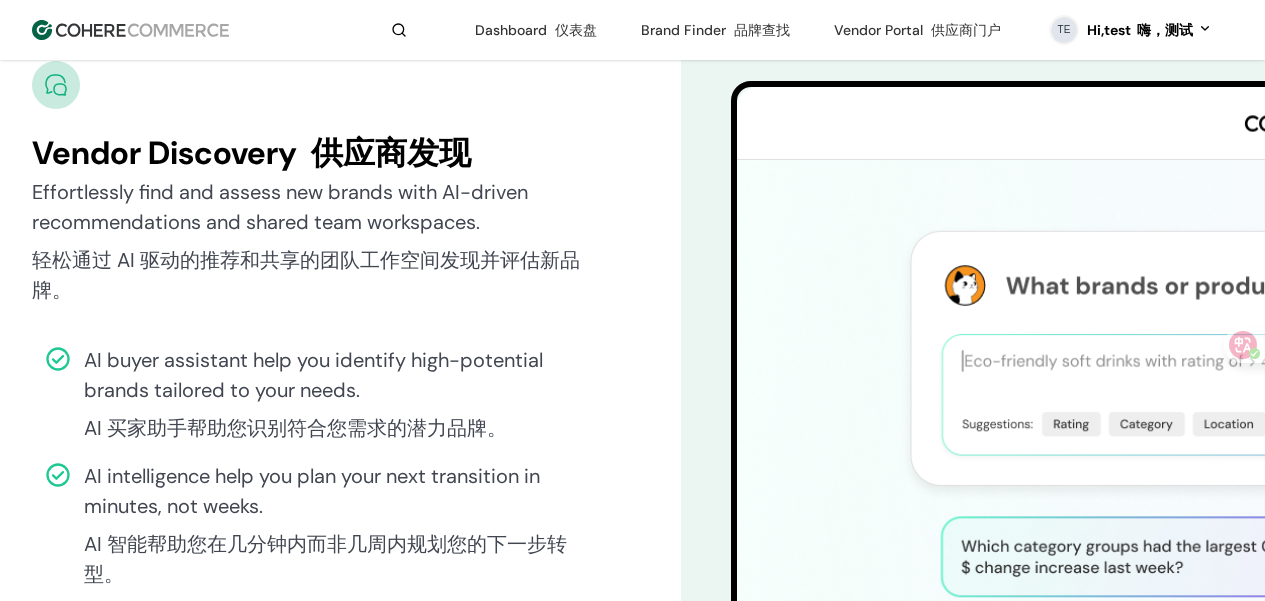 scroll, scrollTop: 5202, scrollLeft: 0, axis: vertical 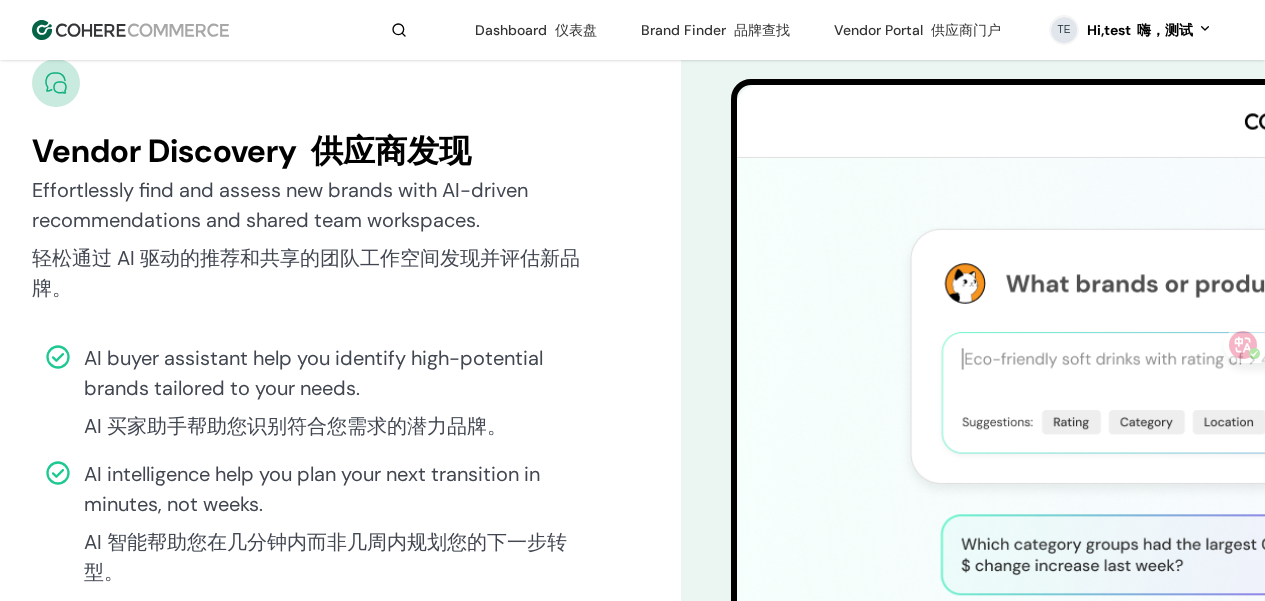 click on "供应商发现" at bounding box center (391, 151) 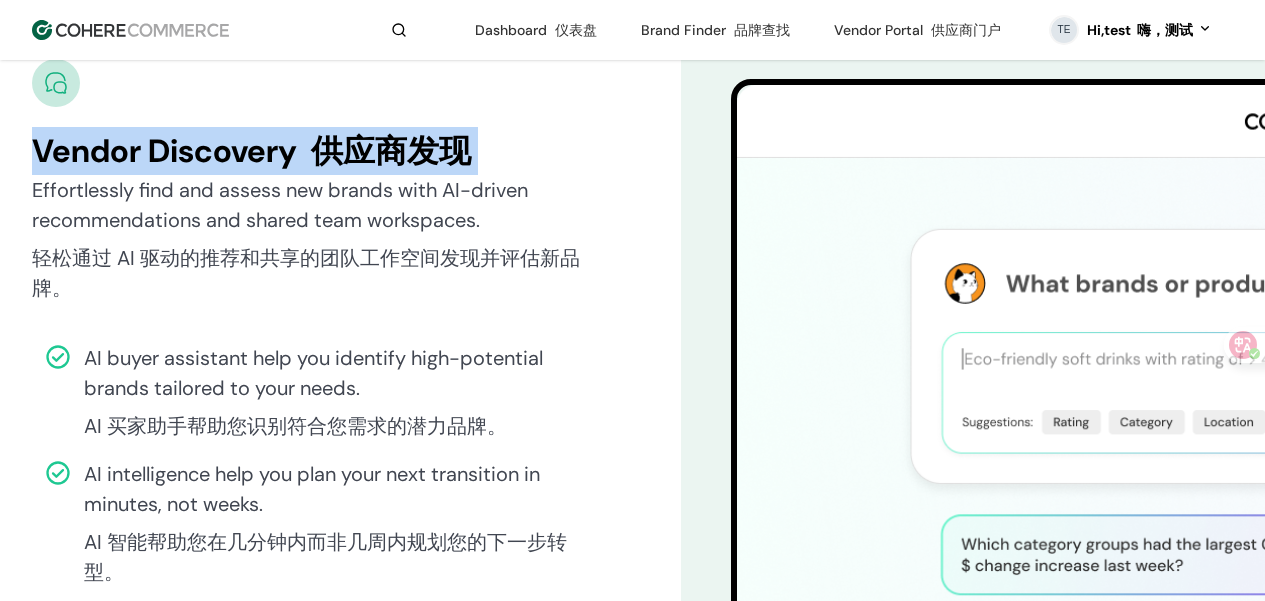 click on "供应商发现" at bounding box center (391, 151) 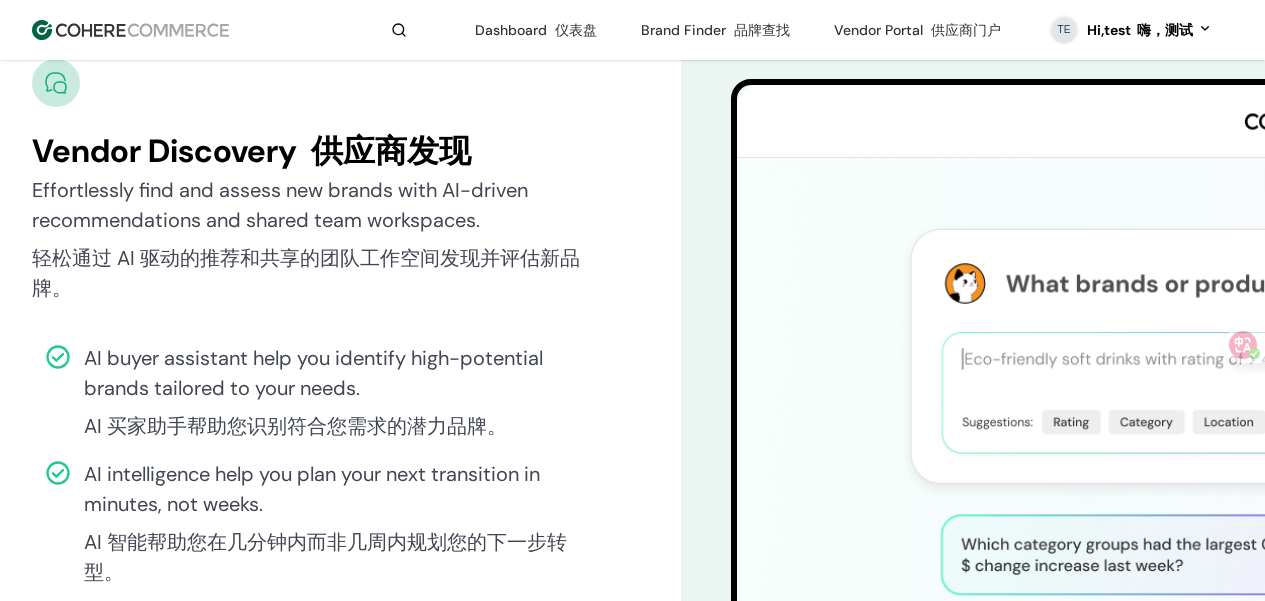 click on "Effortlessly find and assess new brands with AI-driven recommendations and shared team workspaces. 轻松通过 AI 驱动的推荐和共享的团队工作空间发现并评估新品牌。" at bounding box center (308, 243) 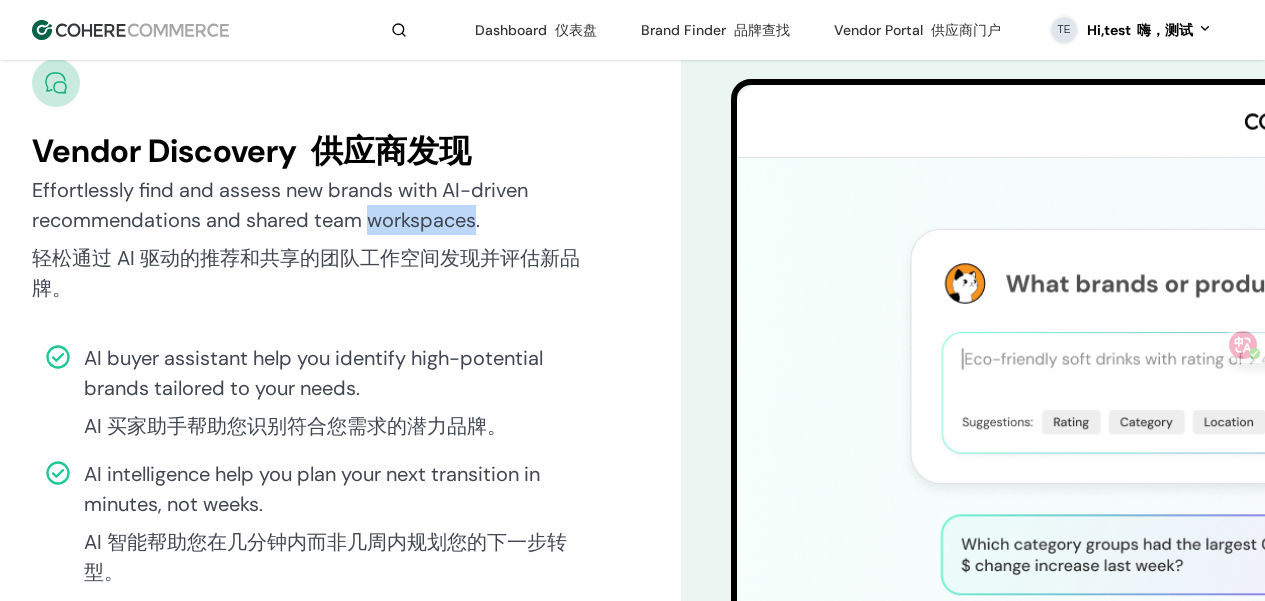 click on "Effortlessly find and assess new brands with AI-driven recommendations and shared team workspaces. 轻松通过 AI 驱动的推荐和共享的团队工作空间发现并评估新品牌。" at bounding box center (308, 243) 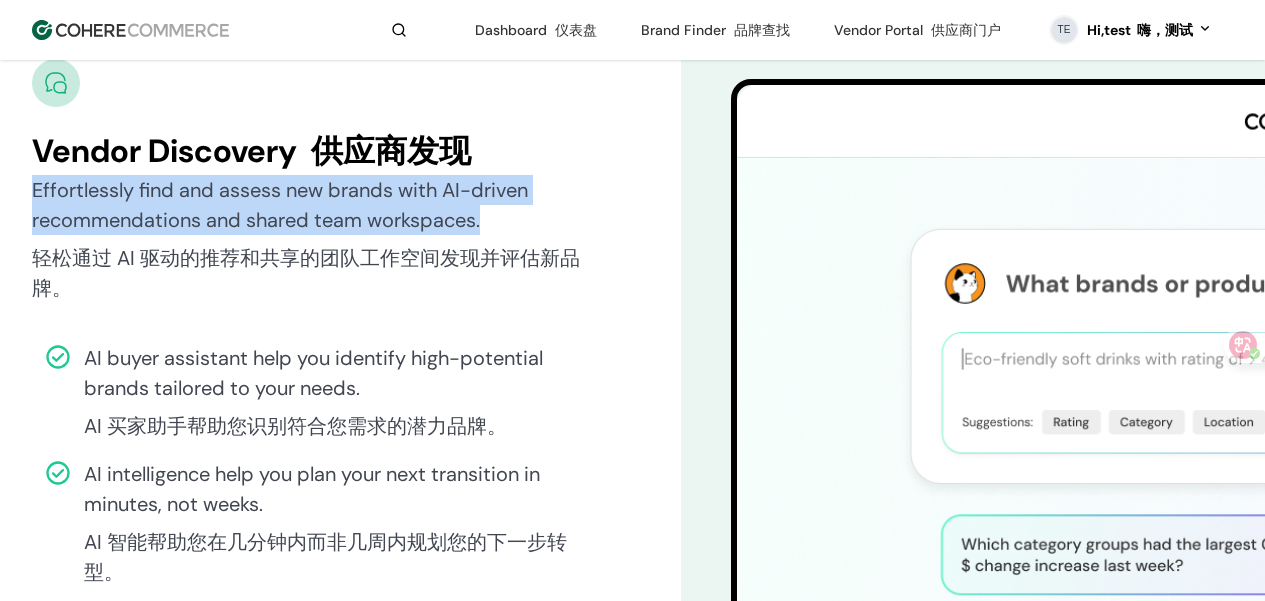 click on "Effortlessly find and assess new brands with AI-driven recommendations and shared team workspaces. 轻松通过 AI 驱动的推荐和共享的团队工作空间发现并评估新品牌。" at bounding box center (308, 243) 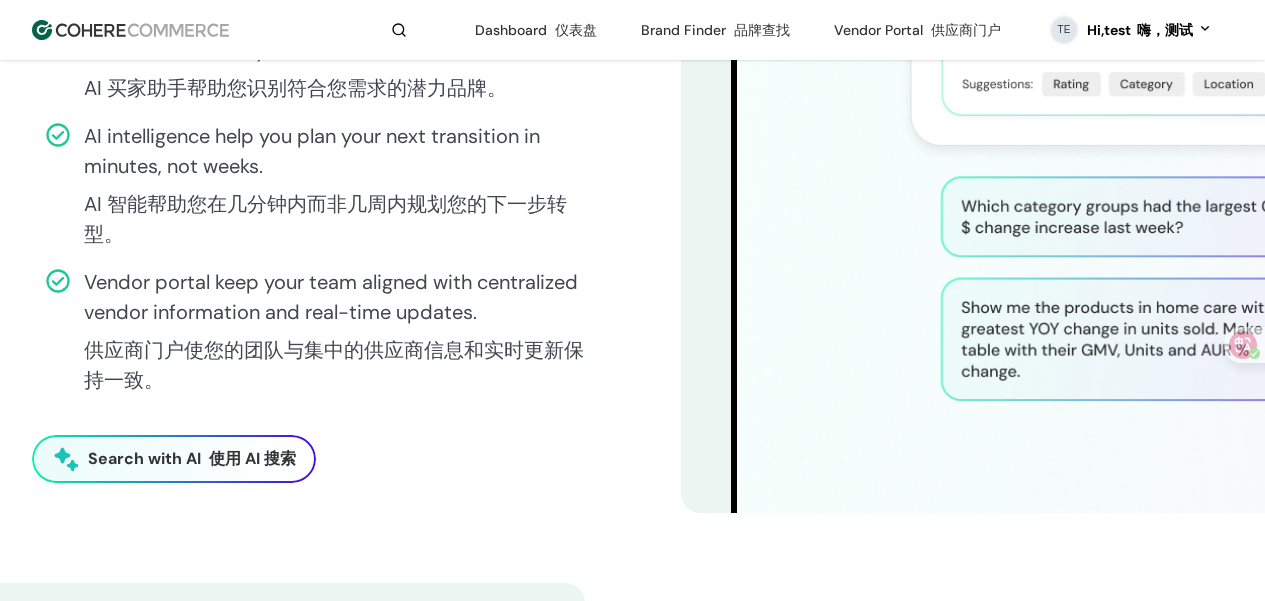 scroll, scrollTop: 5533, scrollLeft: 0, axis: vertical 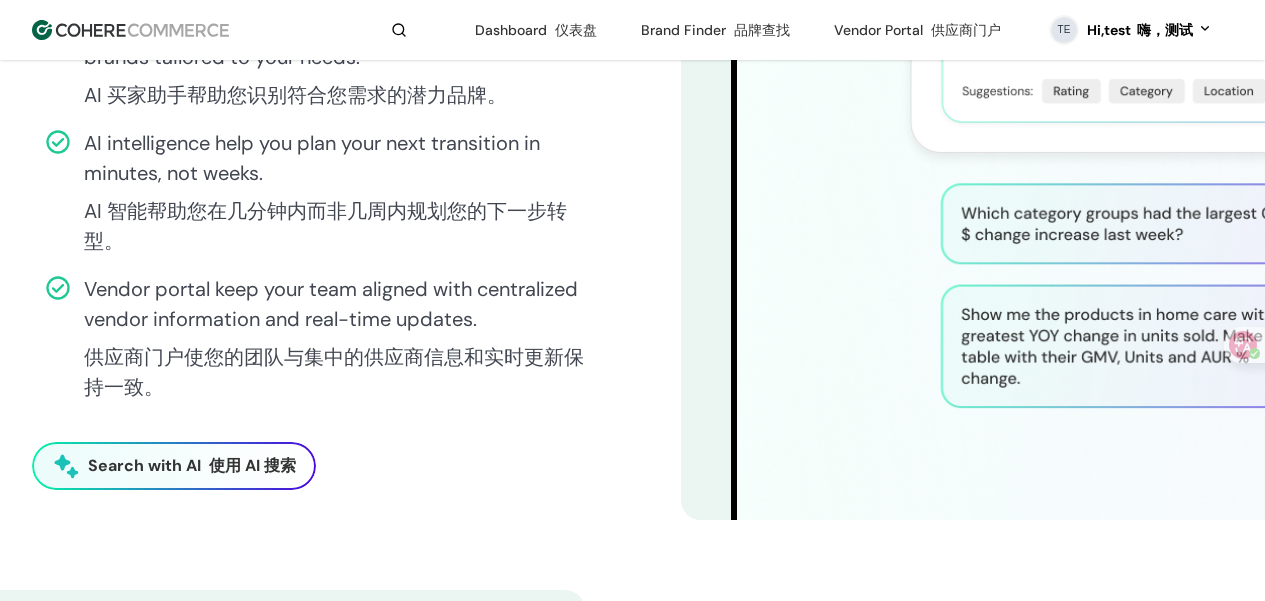 click on "AI 智能帮助您在几分钟内而非几周内规划您的下一步转型。" at bounding box center (334, 226) 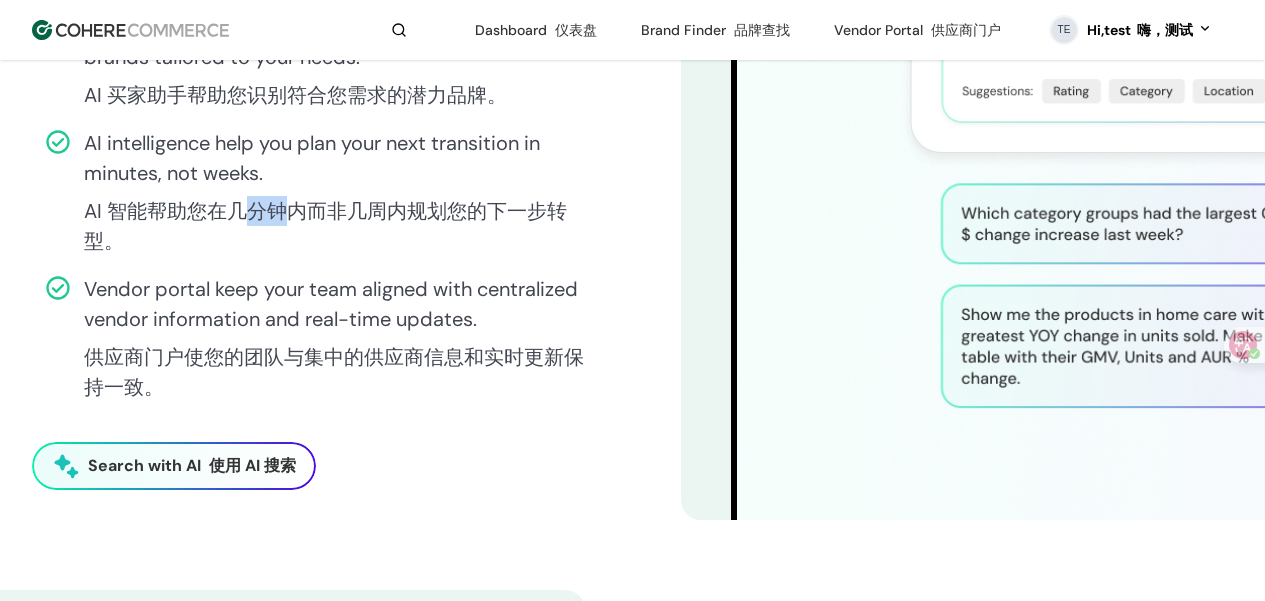 click on "AI 智能帮助您在几分钟内而非几周内规划您的下一步转型。" at bounding box center [334, 226] 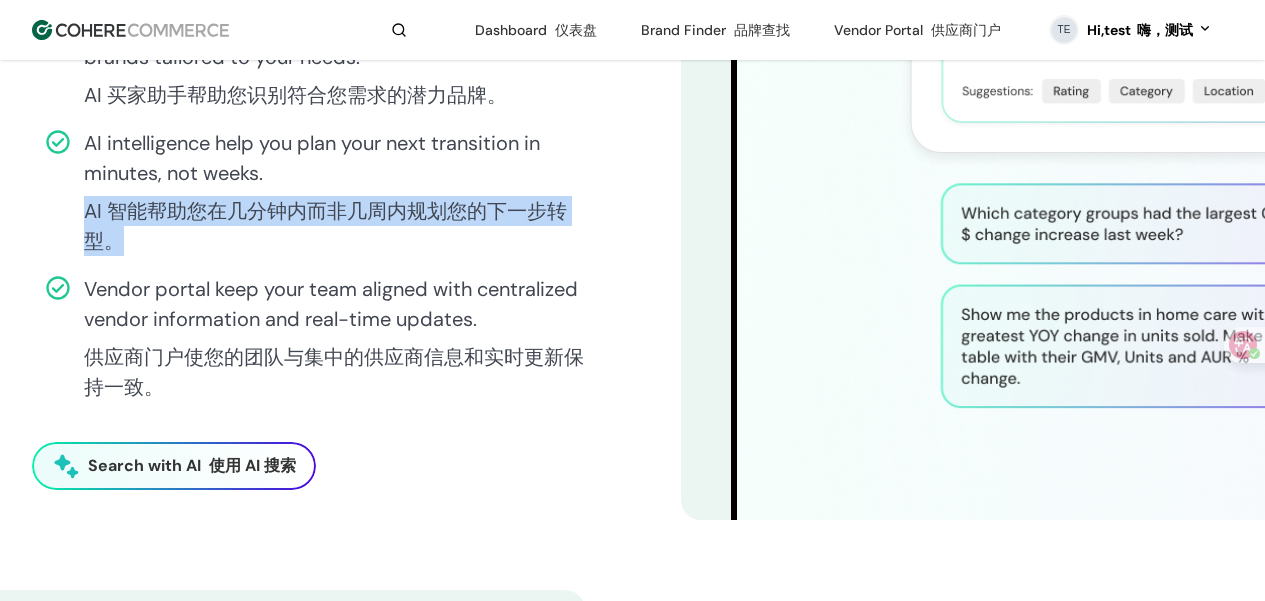click on "AI 智能帮助您在几分钟内而非几周内规划您的下一步转型。" at bounding box center [334, 226] 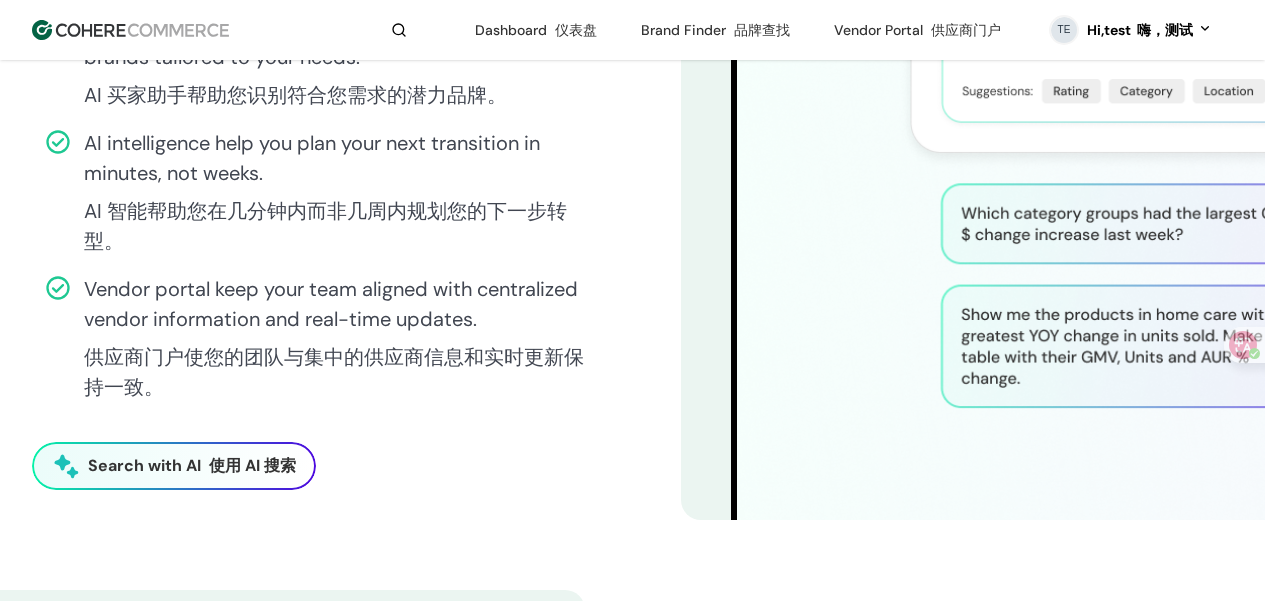 click on "Vendor portal keep your team aligned with centralized vendor information and real-time updates. 供应商门户使您的团队与集中的供应商信息和实时更新保持一致。" at bounding box center [334, 342] 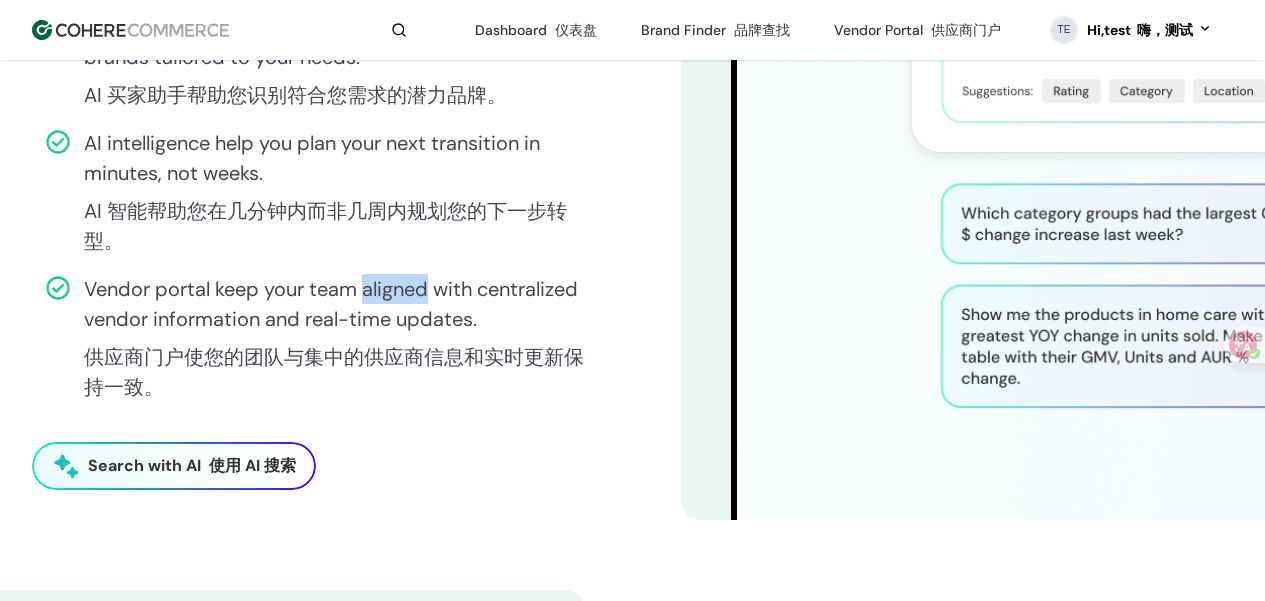 click on "Vendor portal keep your team aligned with centralized vendor information and real-time updates. 供应商门户使您的团队与集中的供应商信息和实时更新保持一致。" at bounding box center (334, 342) 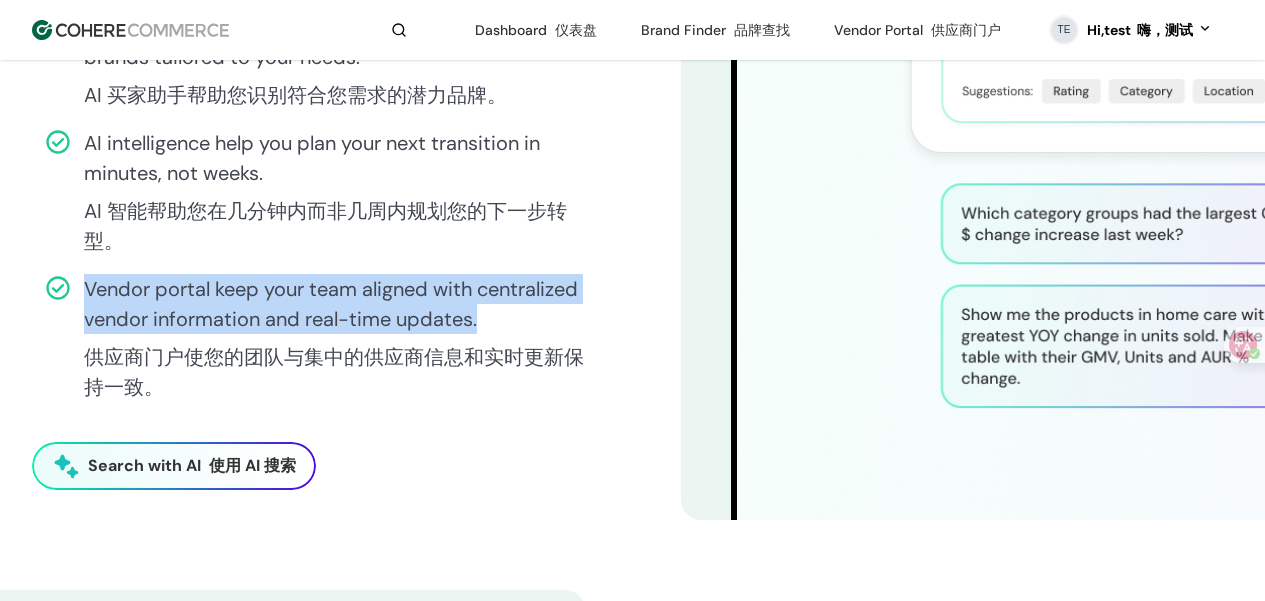 drag, startPoint x: 406, startPoint y: 331, endPoint x: 452, endPoint y: 346, distance: 48.38388 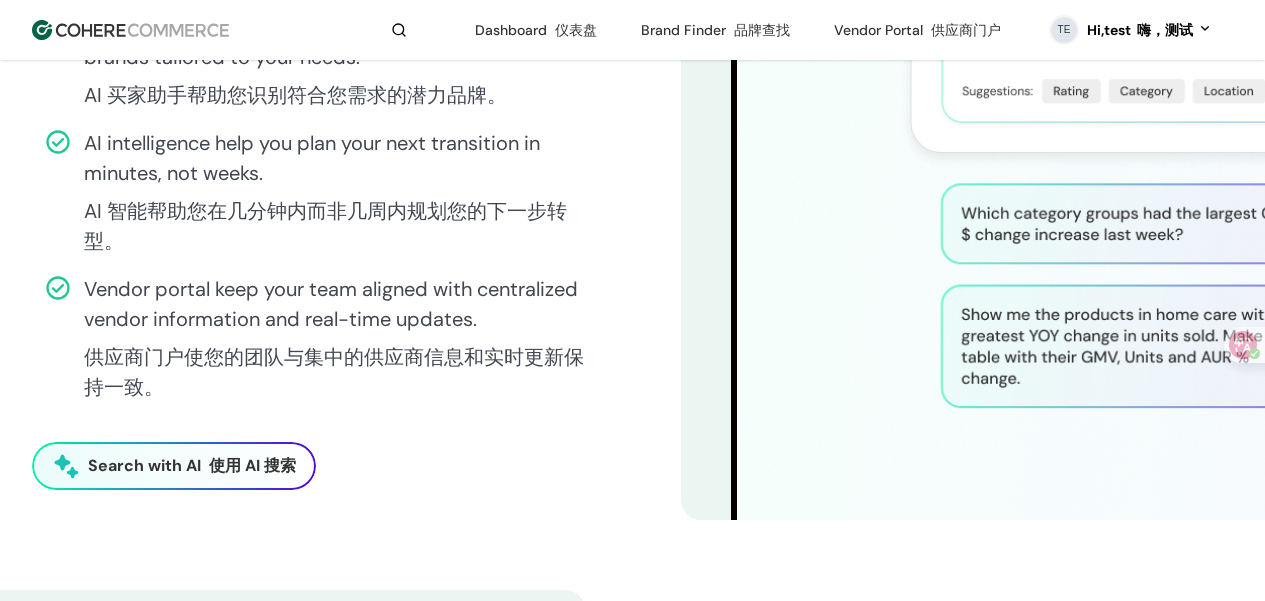 click on "供应商门户使您的团队与集中的供应商信息和实时更新保持一致。" at bounding box center (334, 372) 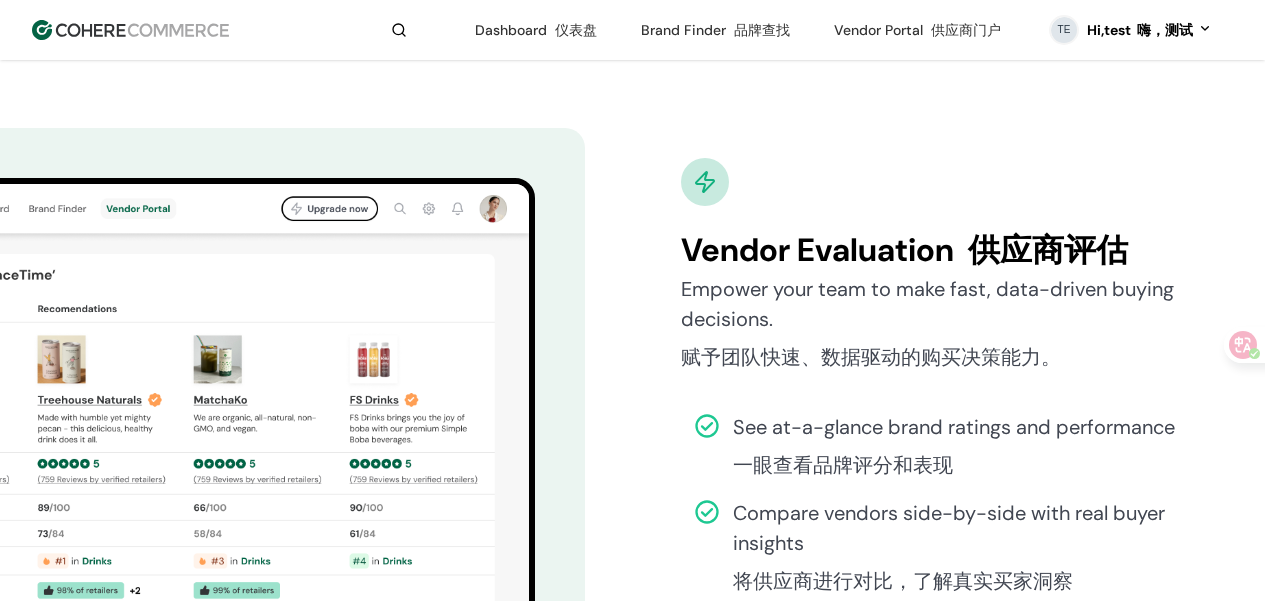 scroll, scrollTop: 6007, scrollLeft: 0, axis: vertical 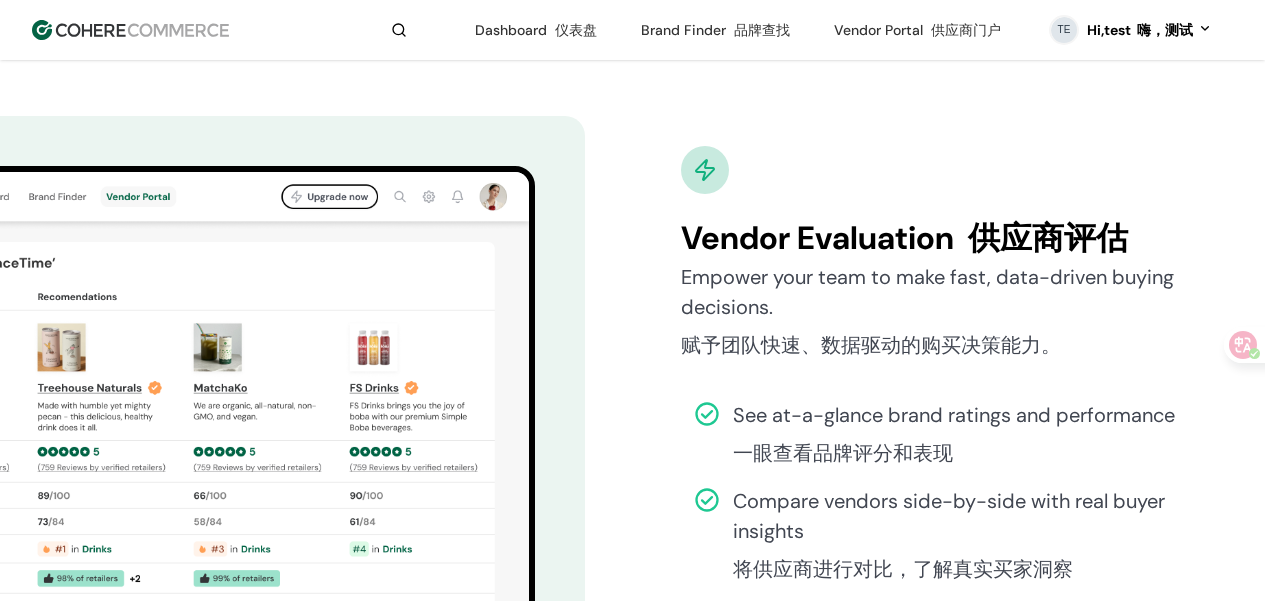 click on "Vendor Evaluation    供应商评估" at bounding box center (957, 238) 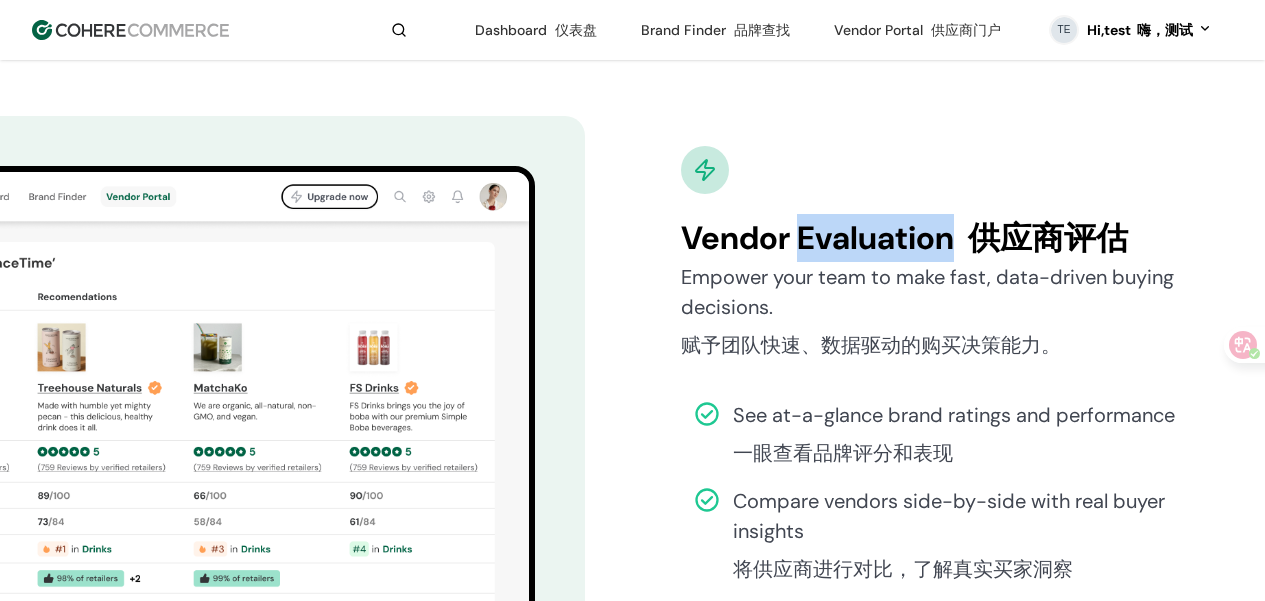 click on "Vendor Evaluation    供应商评估" at bounding box center [957, 238] 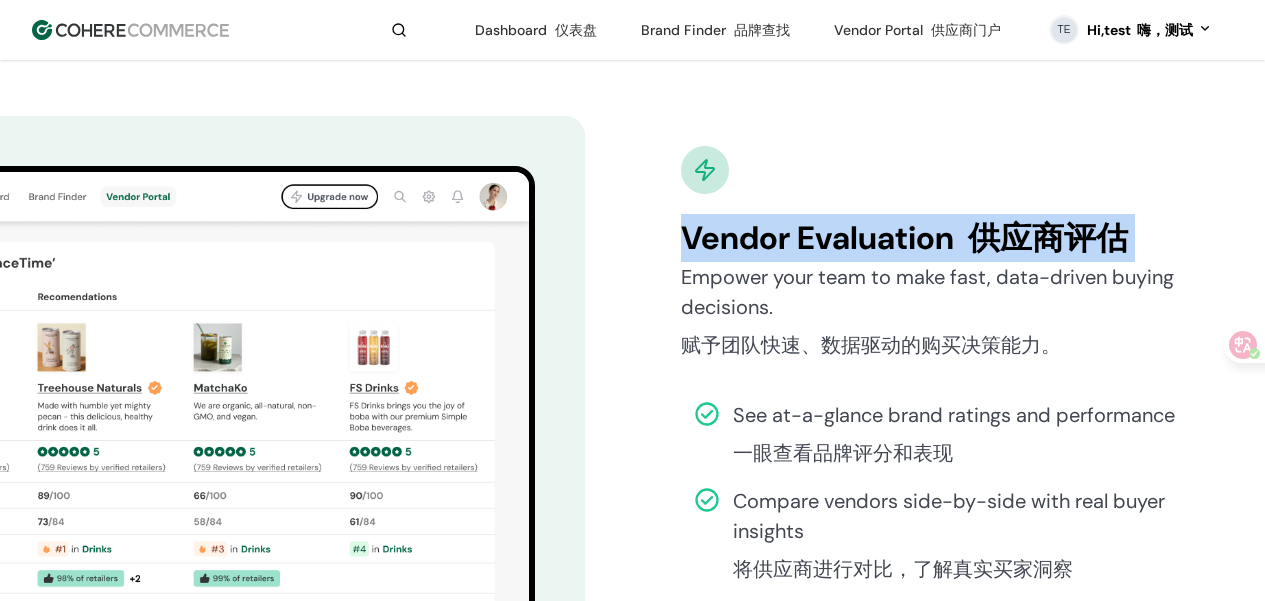 click on "Vendor Evaluation    供应商评估" at bounding box center [957, 238] 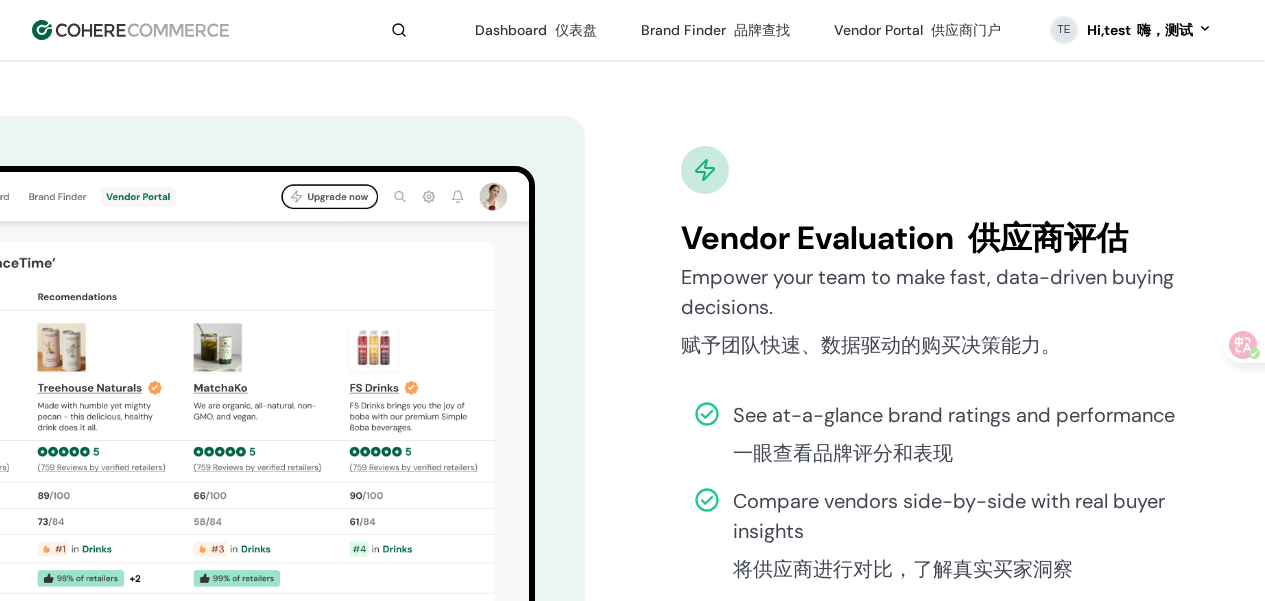 click on "Empower your team to make fast, data-driven buying decisions. 赋予团队快速、数据驱动的购买决策能力。" at bounding box center [957, 315] 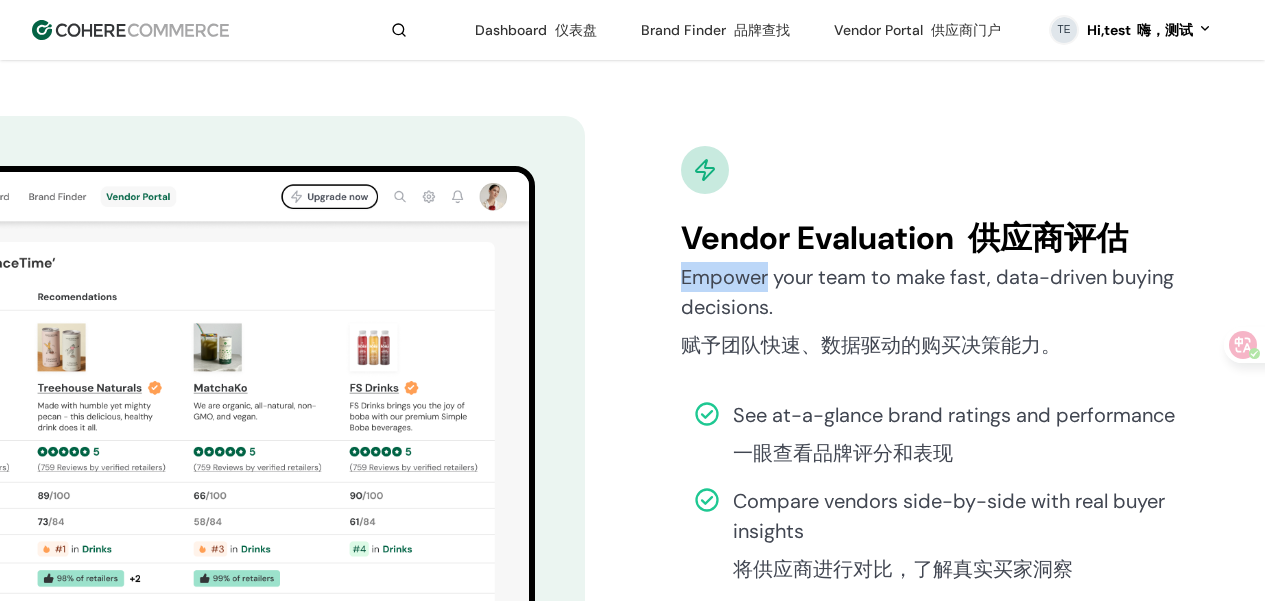 click on "Empower your team to make fast, data-driven buying decisions. 赋予团队快速、数据驱动的购买决策能力。" at bounding box center [957, 315] 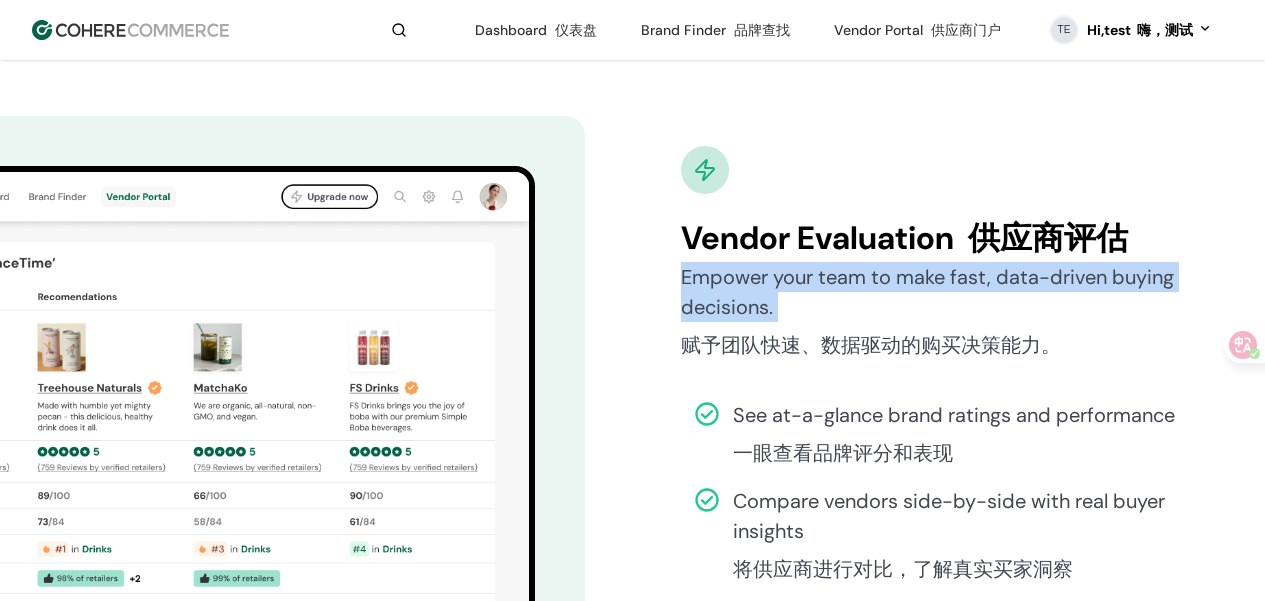 drag, startPoint x: 729, startPoint y: 323, endPoint x: 897, endPoint y: 369, distance: 174.1838 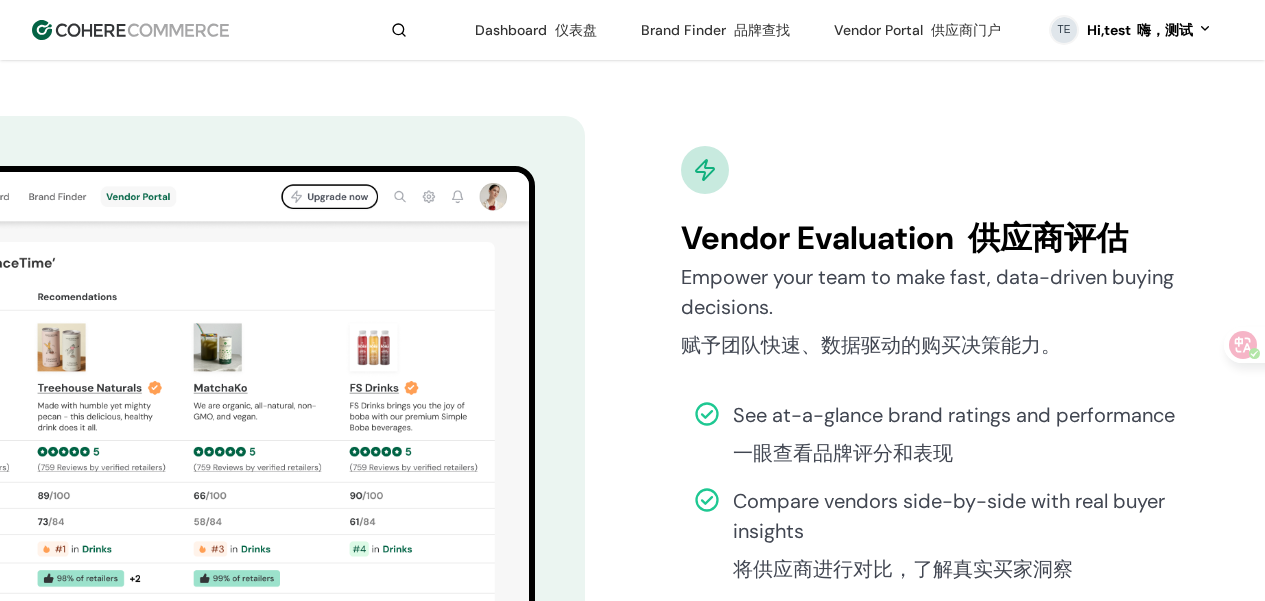 click on "赋予团队快速、数据驱动的购买决策能力。" at bounding box center (871, 345) 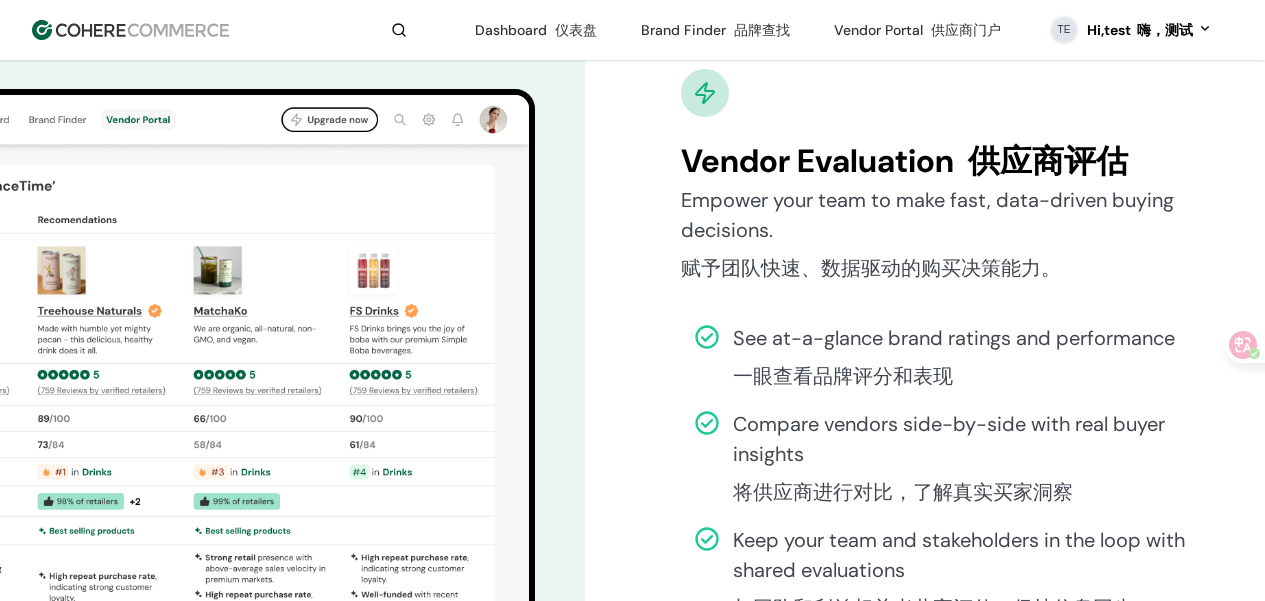 scroll, scrollTop: 6091, scrollLeft: 0, axis: vertical 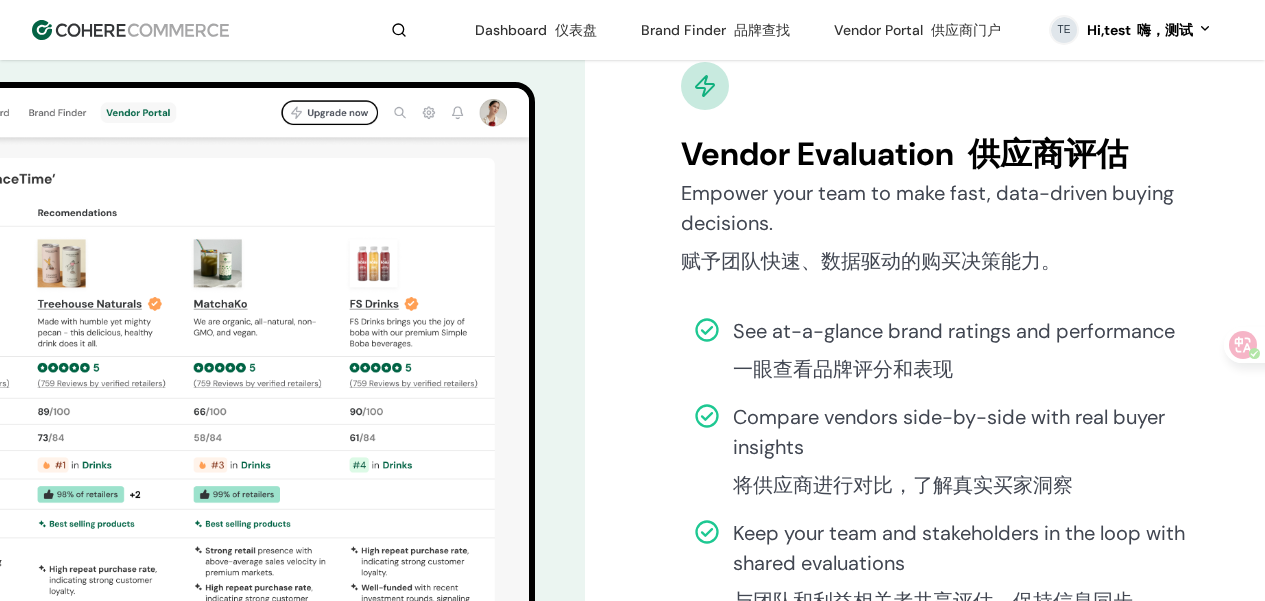 click on "See at-a-glance brand ratings and performance 一眼查看品牌评分和表现" at bounding box center (954, 354) 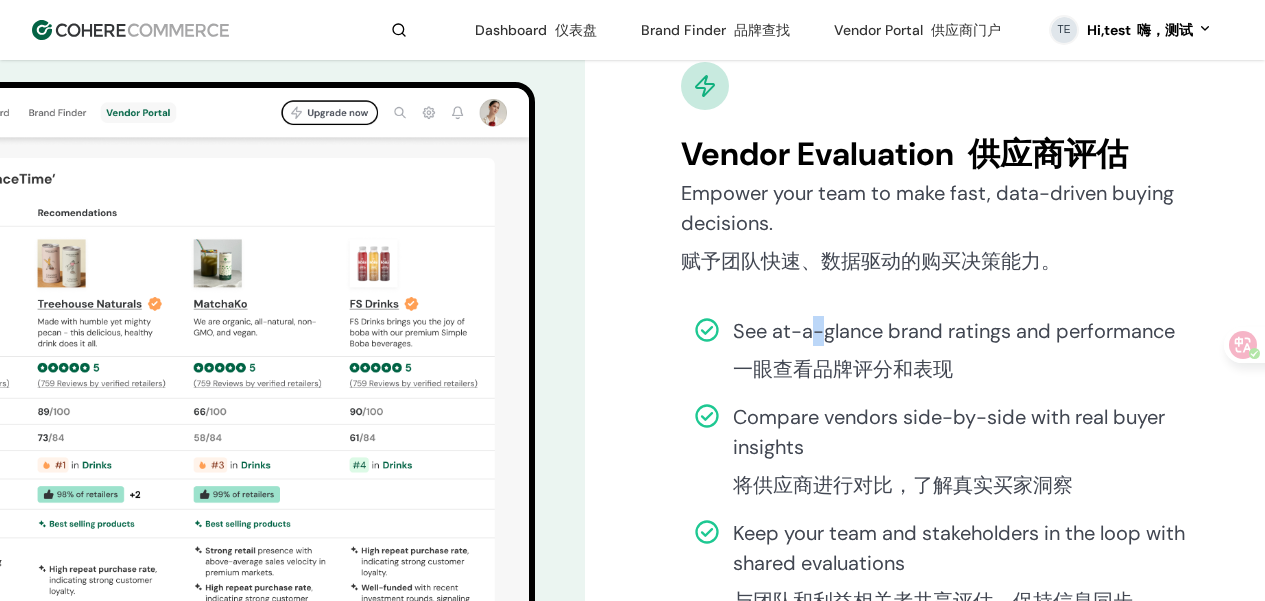 click on "See at-a-glance brand ratings and performance 一眼查看品牌评分和表现" at bounding box center (954, 354) 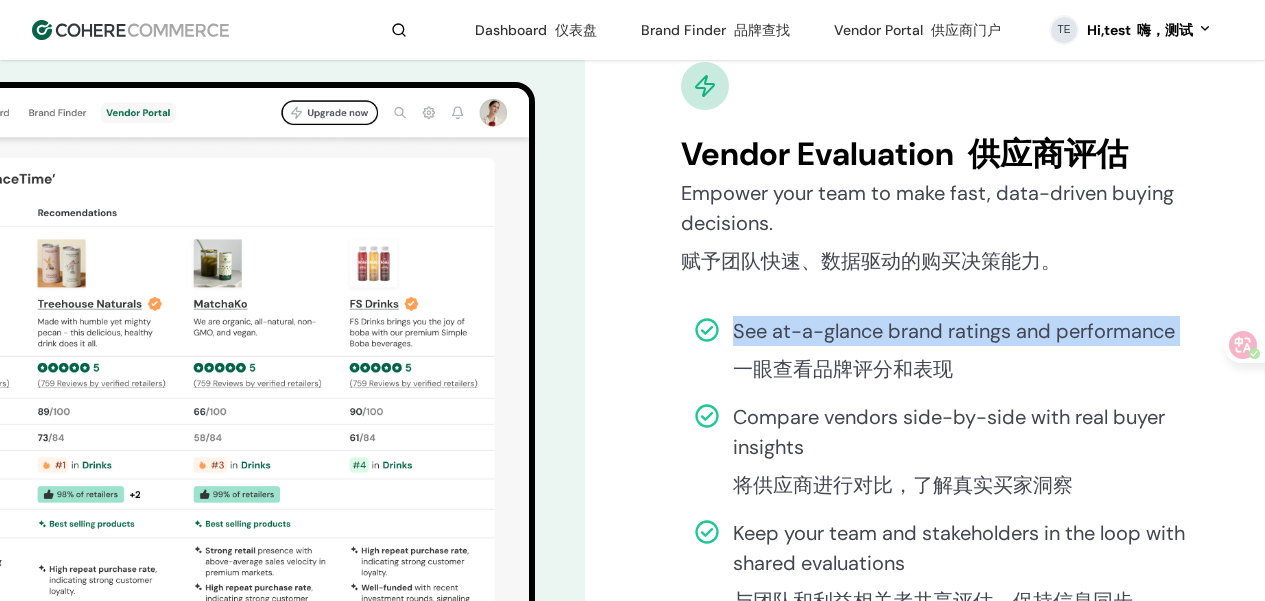 drag, startPoint x: 813, startPoint y: 380, endPoint x: 993, endPoint y: 405, distance: 181.72781 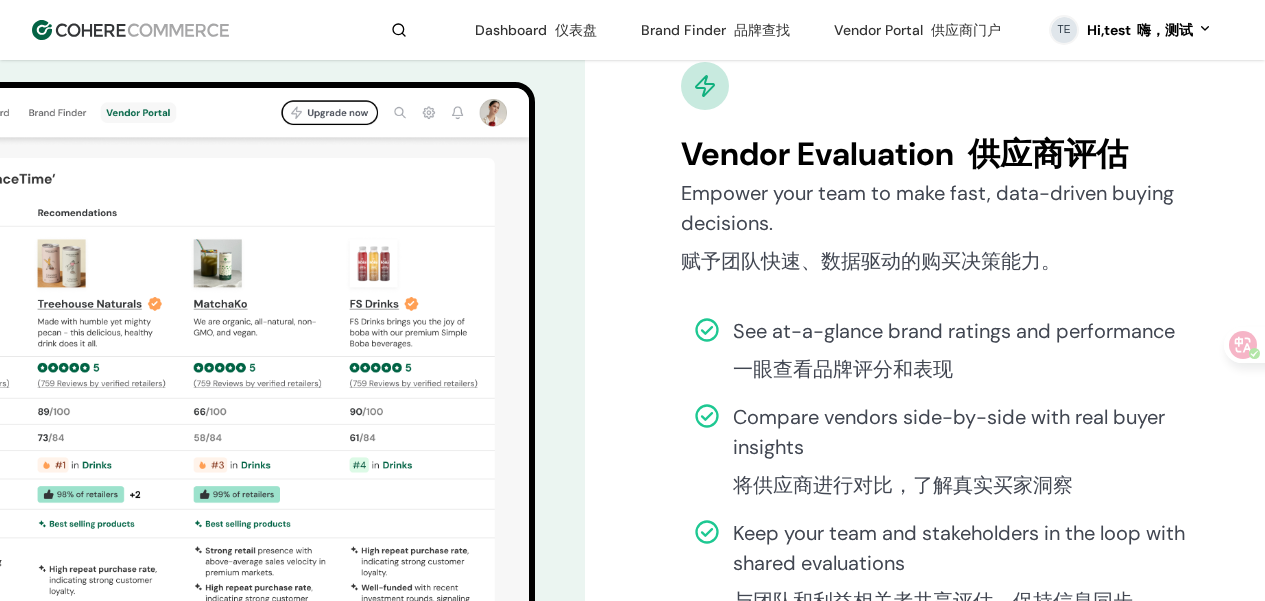 click on "See at-a-glance brand ratings and performance 一眼查看品牌评分和表现" at bounding box center [954, 354] 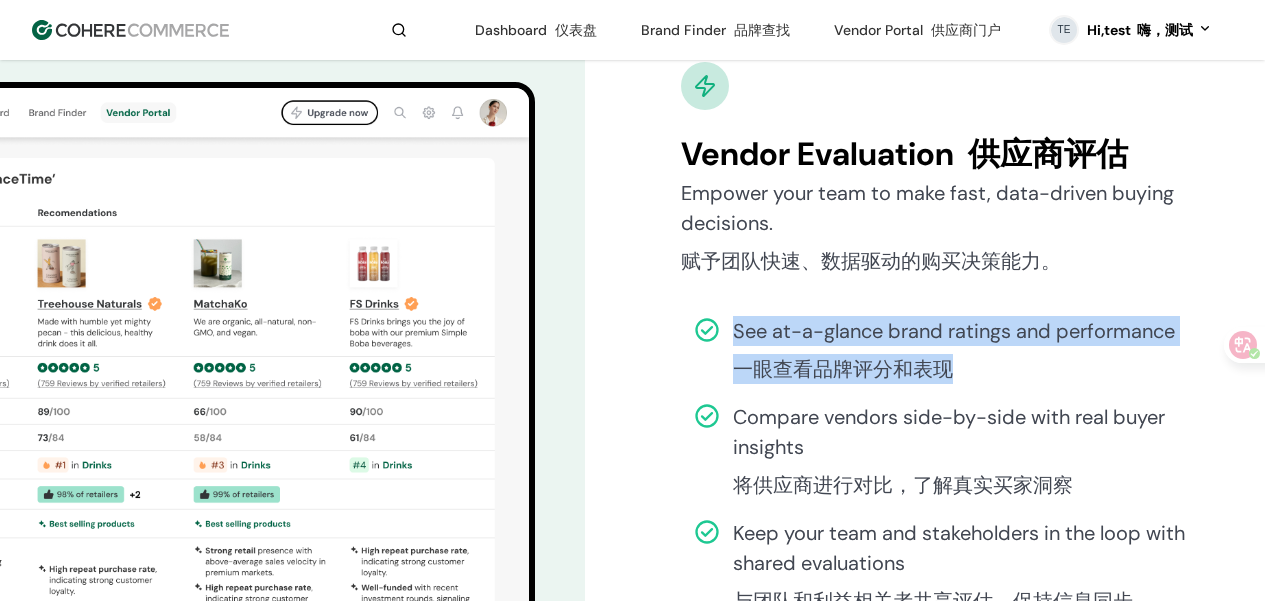 drag, startPoint x: 1002, startPoint y: 406, endPoint x: 678, endPoint y: 368, distance: 326.2208 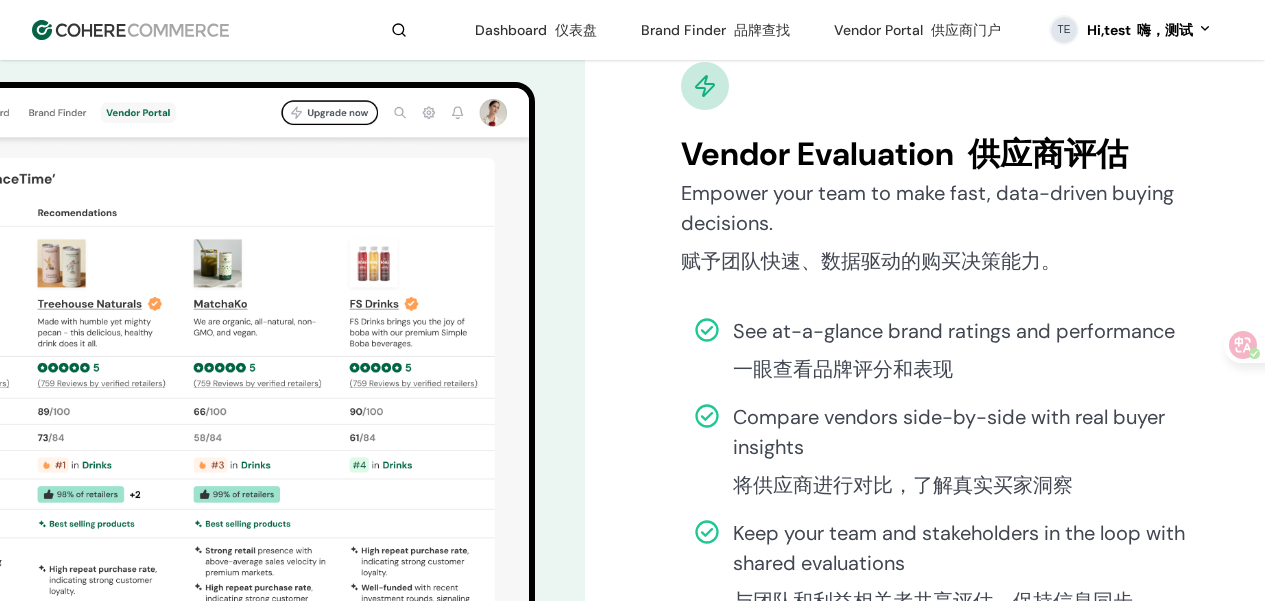 click on "Vendor Evaluation    供应商评估 Empower your team to make fast, data-driven buying decisions. 赋予团队快速、数据驱动的购买决策能力。 See at-a-glance brand ratings and performance 一眼查看品牌评分和表现 Compare vendors side-by-side with real buyer insights 将供应商进行对比，了解真实买家洞察 Keep your team and stakeholders in the loop with shared evaluations 与团队和利益相关者共享评估，保持信息同步 Get started for Free    免费开始使用" at bounding box center (632, 382) 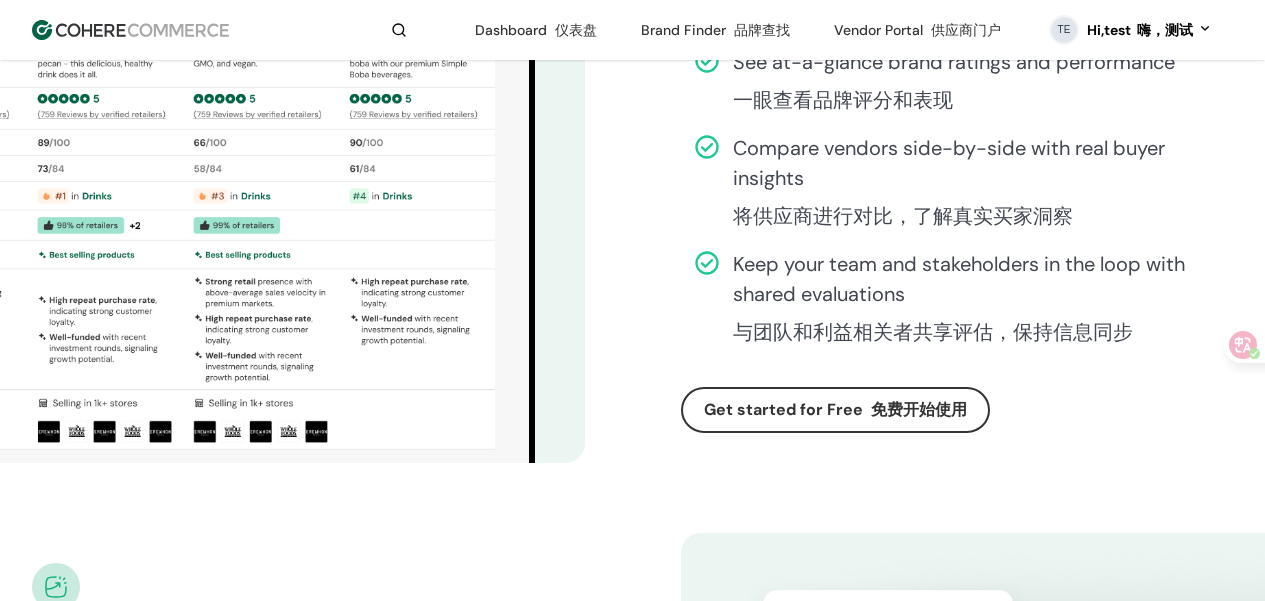 scroll, scrollTop: 6376, scrollLeft: 0, axis: vertical 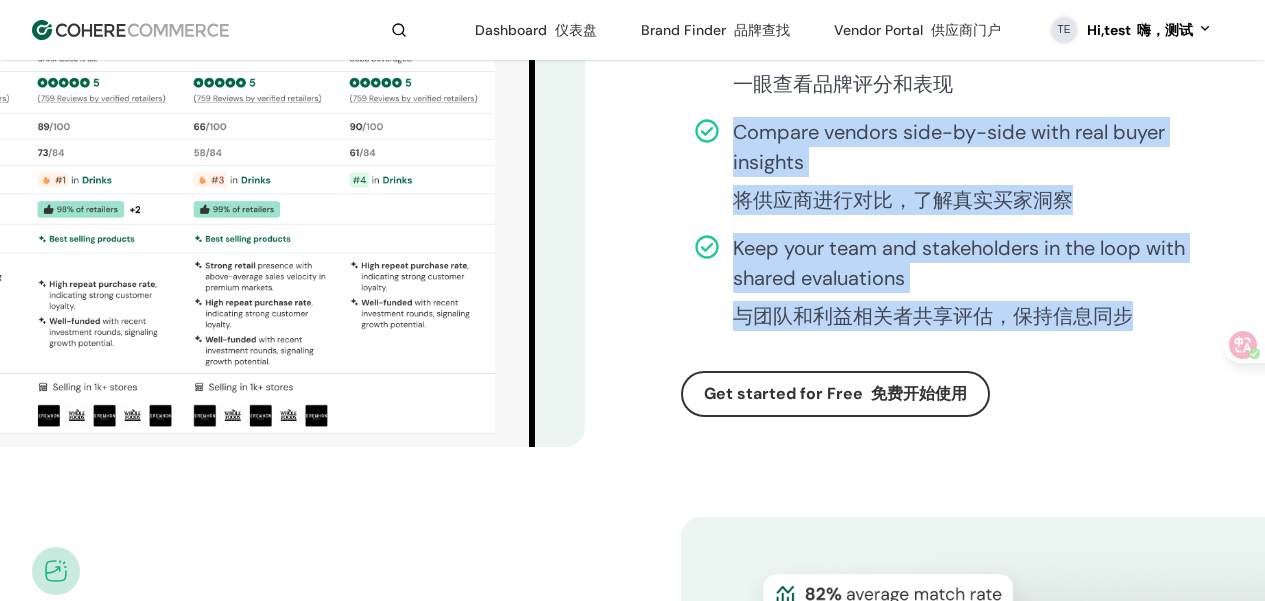drag, startPoint x: 719, startPoint y: 155, endPoint x: 1158, endPoint y: 359, distance: 484.08368 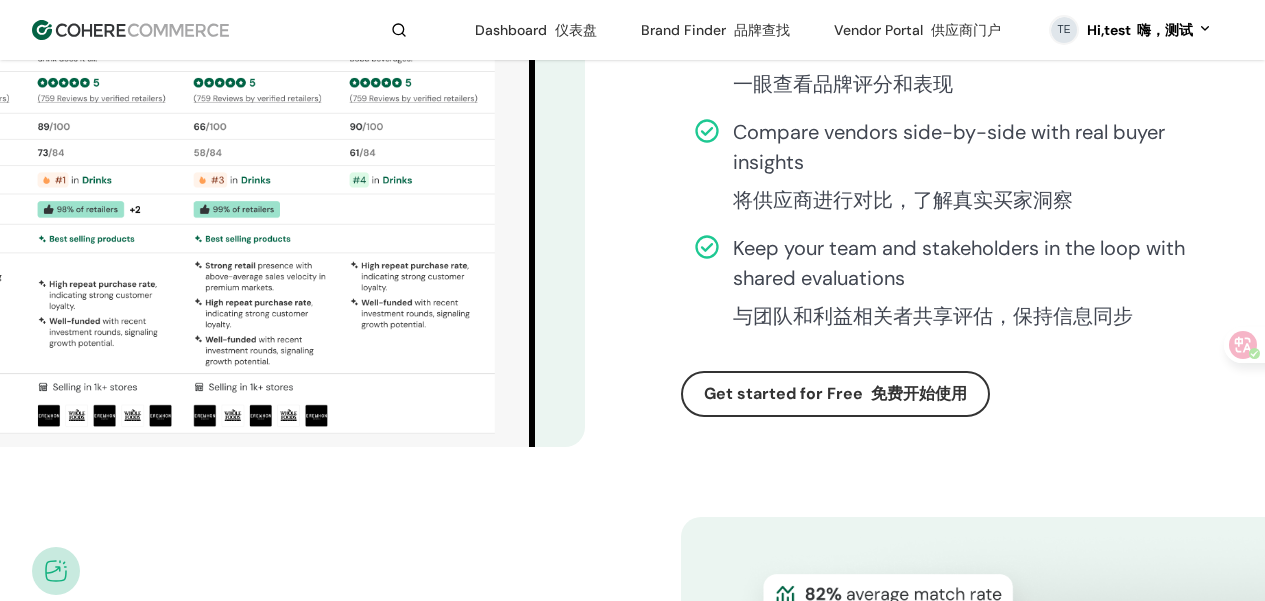 click on "Keep your team and stakeholders in the loop with shared evaluations 与团队和利益相关者共享评估，保持信息同步" at bounding box center [983, 286] 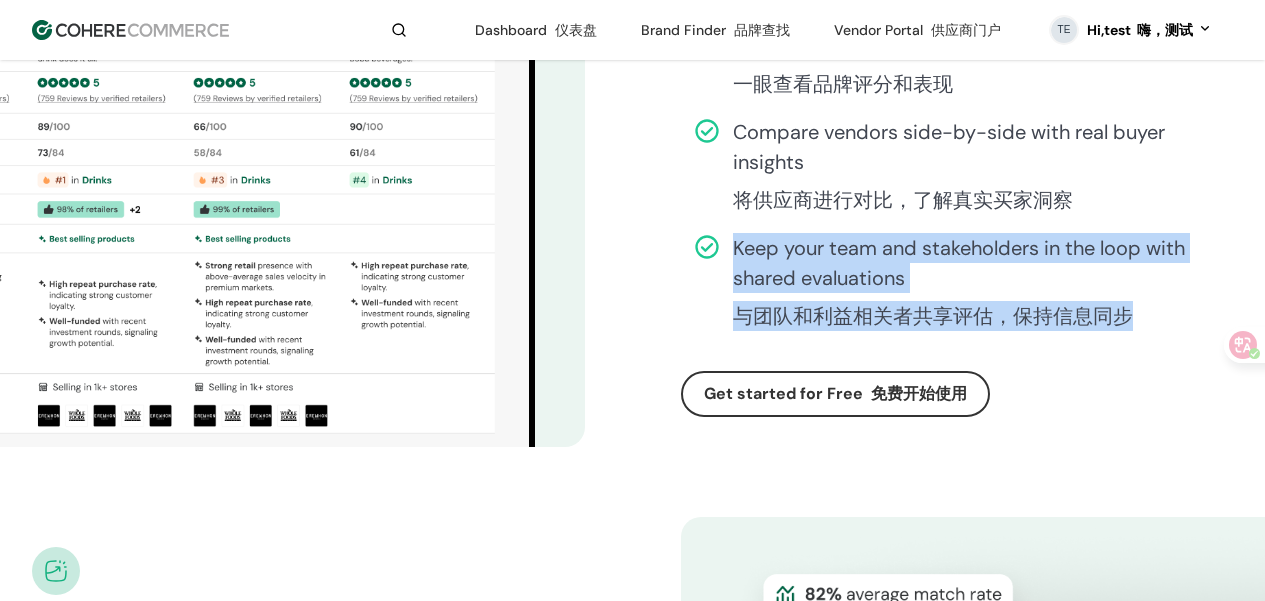 drag, startPoint x: 1147, startPoint y: 356, endPoint x: 679, endPoint y: 280, distance: 474.1308 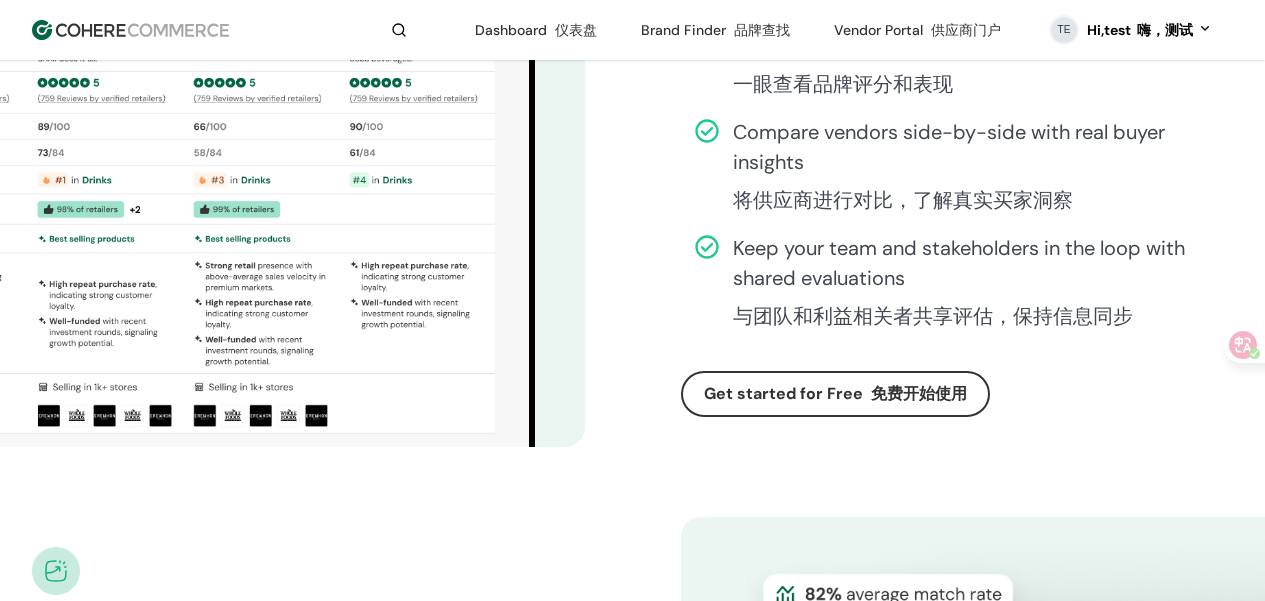 click on "Vendor Evaluation    供应商评估 Empower your team to make fast, data-driven buying decisions. 赋予团队快速、数据驱动的购买决策能力。 See at-a-glance brand ratings and performance 一眼查看品牌评分和表现 Compare vendors side-by-side with real buyer insights 将供应商进行对比，了解真实买家洞察 Keep your team and stakeholders in the loop with shared evaluations 与团队和利益相关者共享评估，保持信息同步 Get started for Free    免费开始使用" at bounding box center (632, 97) 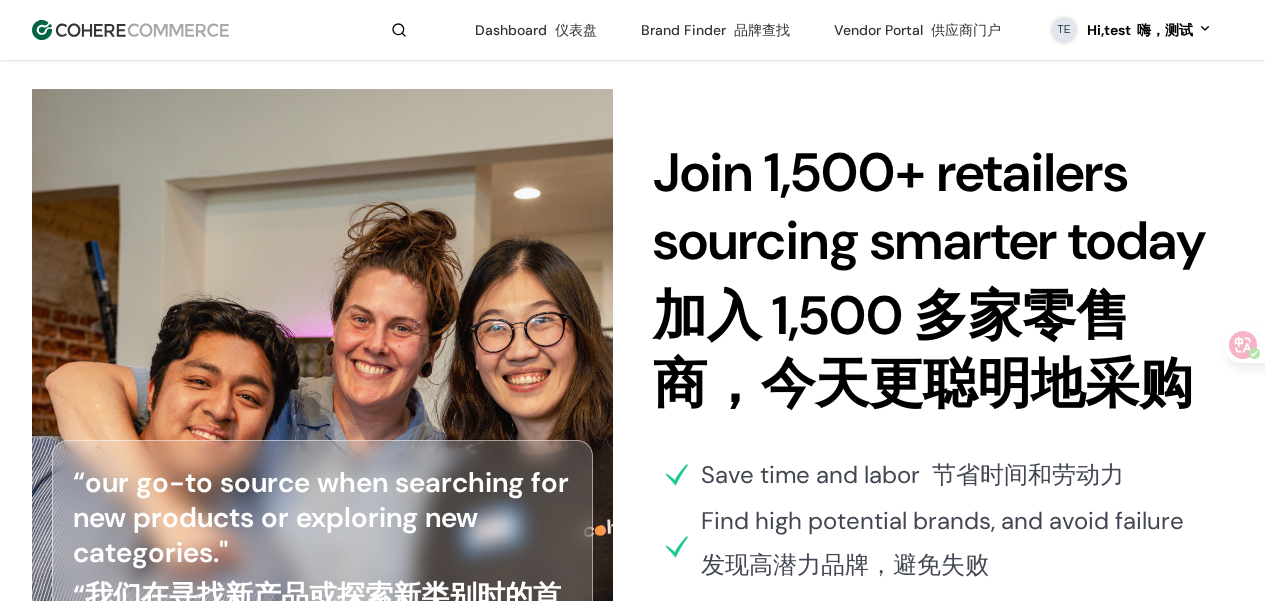 scroll, scrollTop: 7677, scrollLeft: 0, axis: vertical 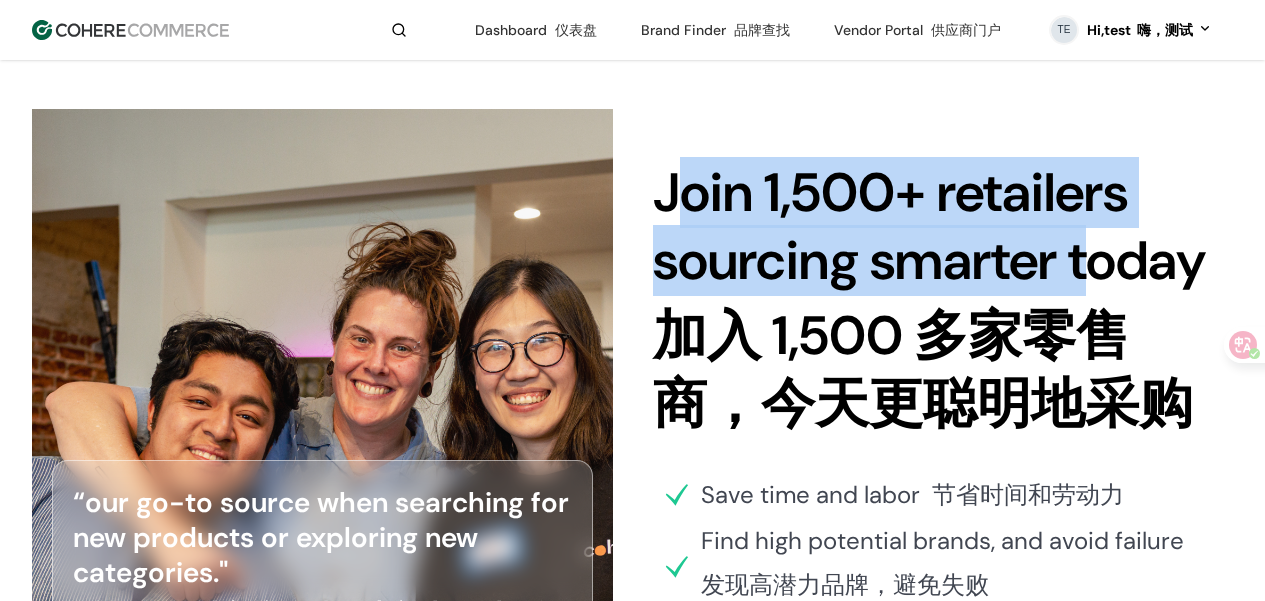 drag, startPoint x: 672, startPoint y: 199, endPoint x: 1094, endPoint y: 314, distance: 437.38885 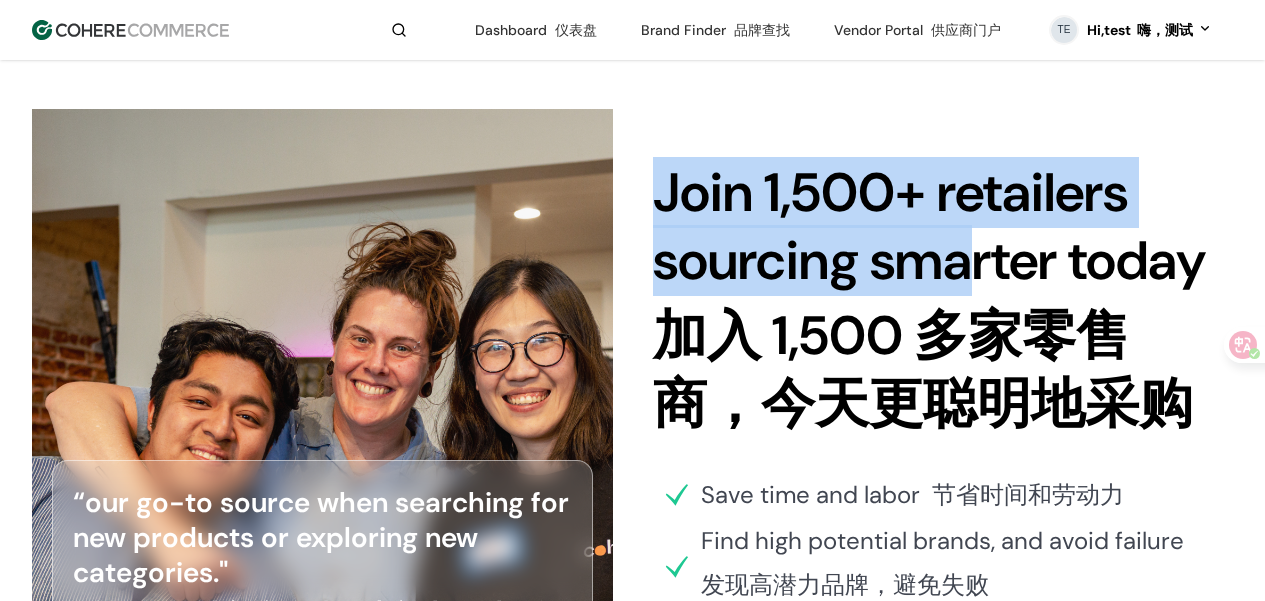 drag, startPoint x: 976, startPoint y: 300, endPoint x: 643, endPoint y: 258, distance: 335.63818 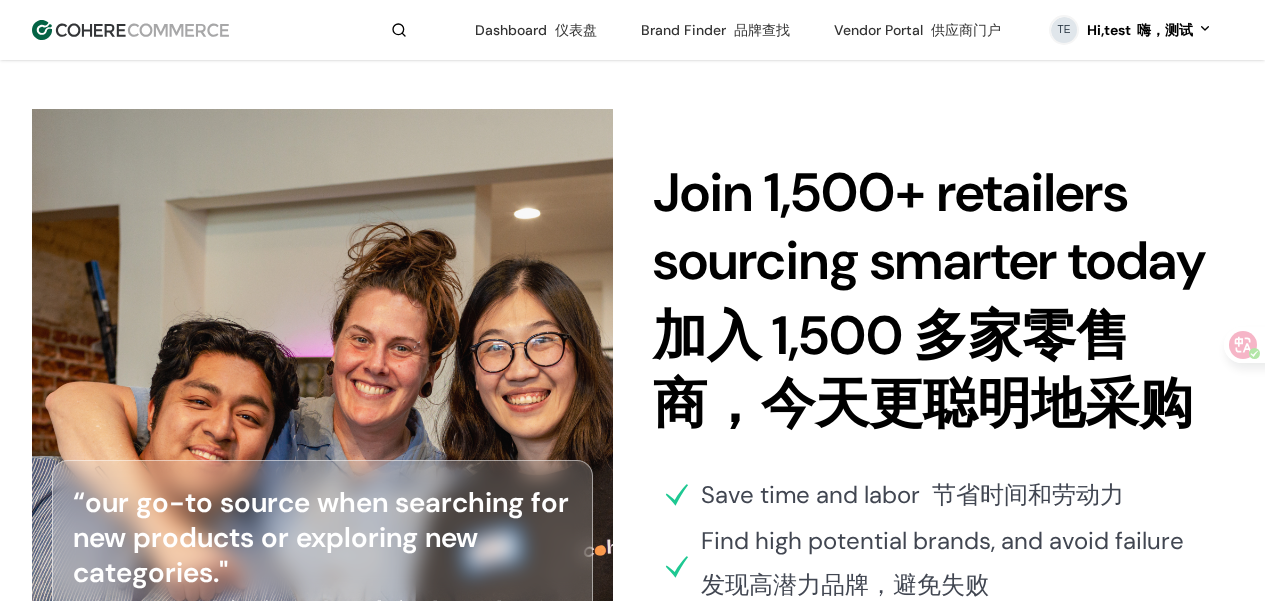 click on "Join 1,500+ retailers sourcing smarter today 加入 1,500 多家零售商，今天更聪明地采购 Save time and labor    节省时间和劳动力 Find high potential brands, and avoid failure 发现高潜力品牌，避免失败 Build your industry profile 建立您的行业资料 Explore Brands    探索品牌 “our go-to source when searching for new products or exploring new categories." “我们在寻找新产品或探索新类别时的首选来源。” “Cohere Commerce is our go-to” Sturgis A.    斯图尔特斯 A. CMO    首席营销官 Choice Market    选择市场" at bounding box center [632, 473] 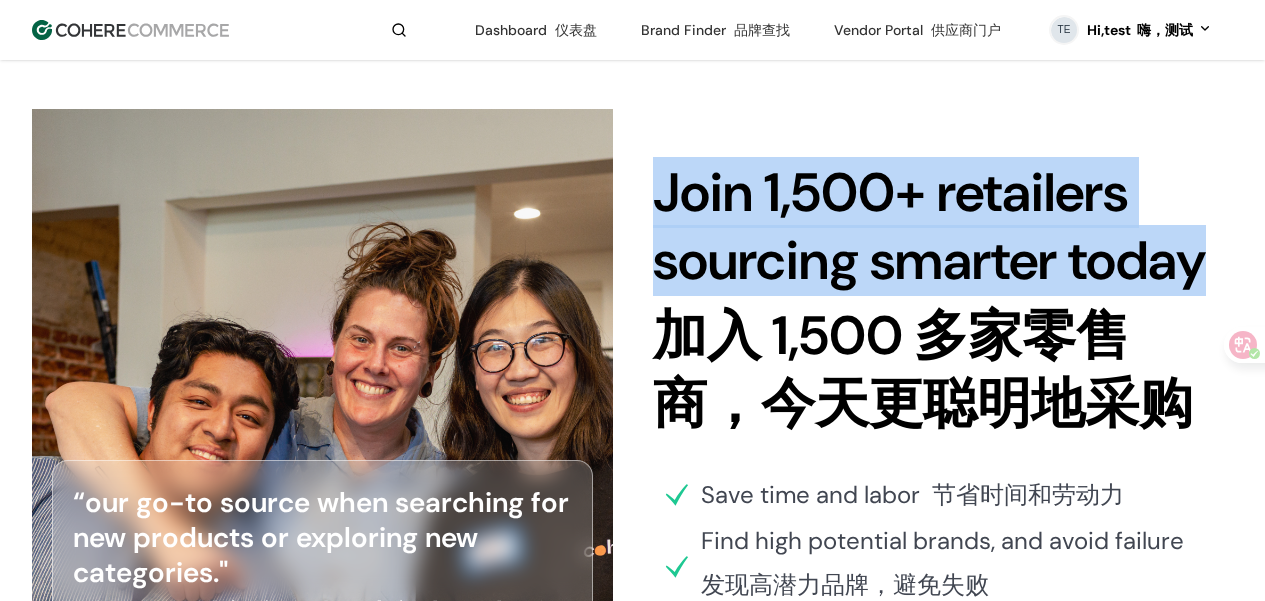 drag, startPoint x: 655, startPoint y: 235, endPoint x: 1198, endPoint y: 288, distance: 545.58044 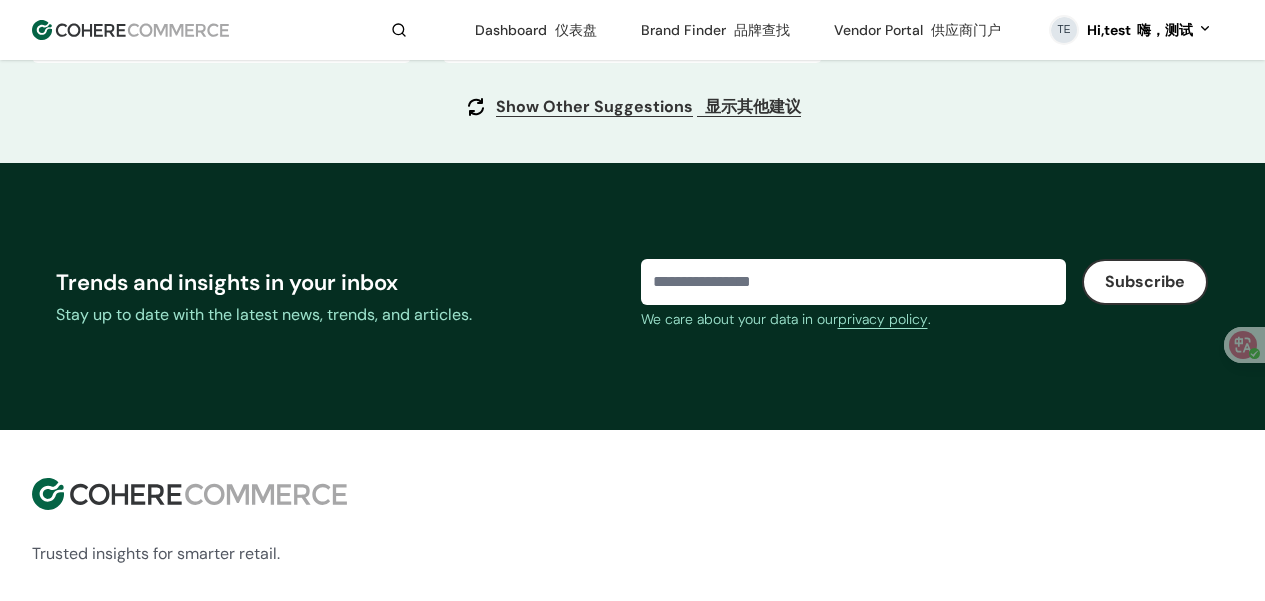 scroll, scrollTop: 10205, scrollLeft: 0, axis: vertical 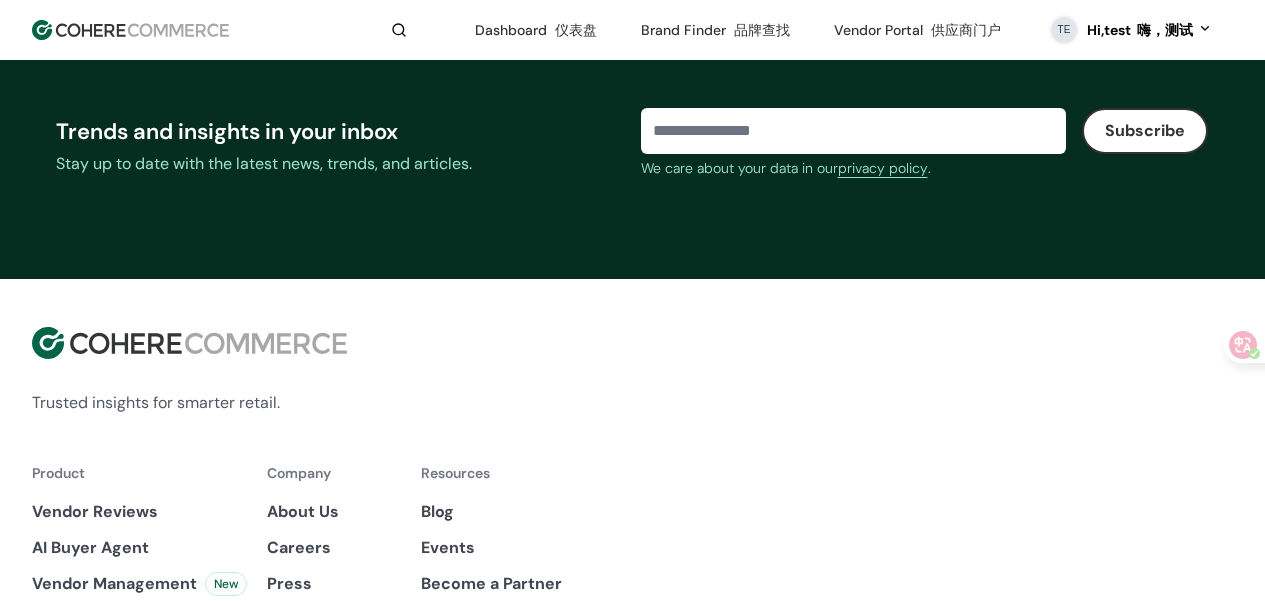 click on "Vendor Management" at bounding box center [114, 584] 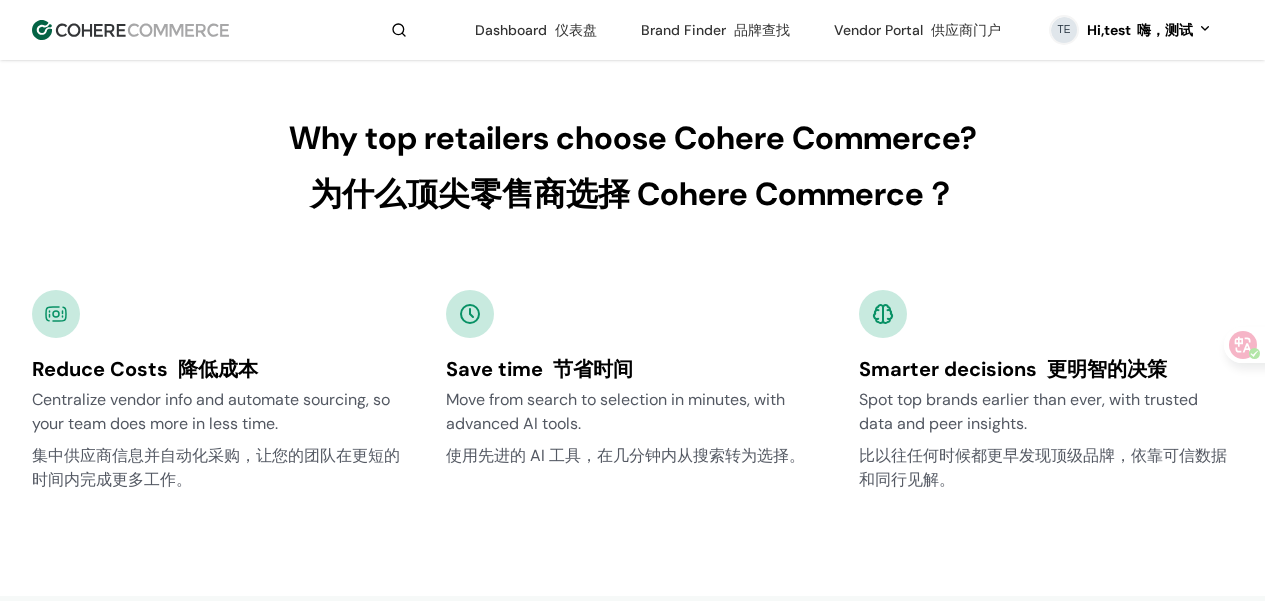 scroll, scrollTop: 553, scrollLeft: 0, axis: vertical 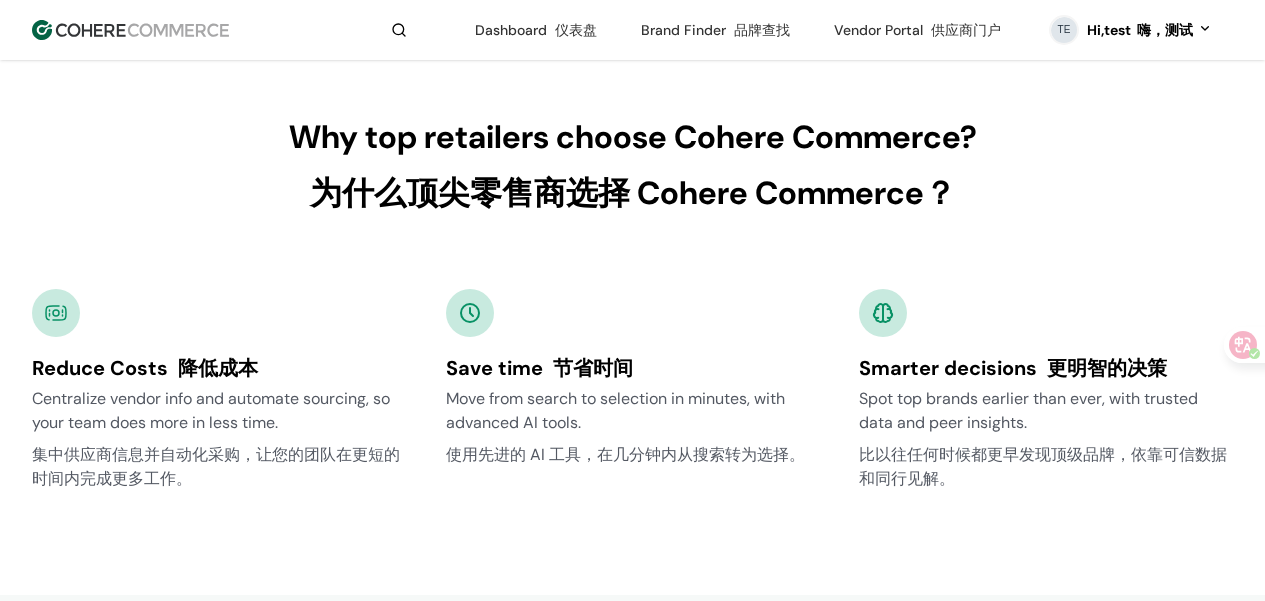 click on "Centralize vendor info and automate sourcing, so your team does more in less time. 集中供应商信息并自动化采购，让您的团队在更短的时间内完成更多工作。" at bounding box center [219, 443] 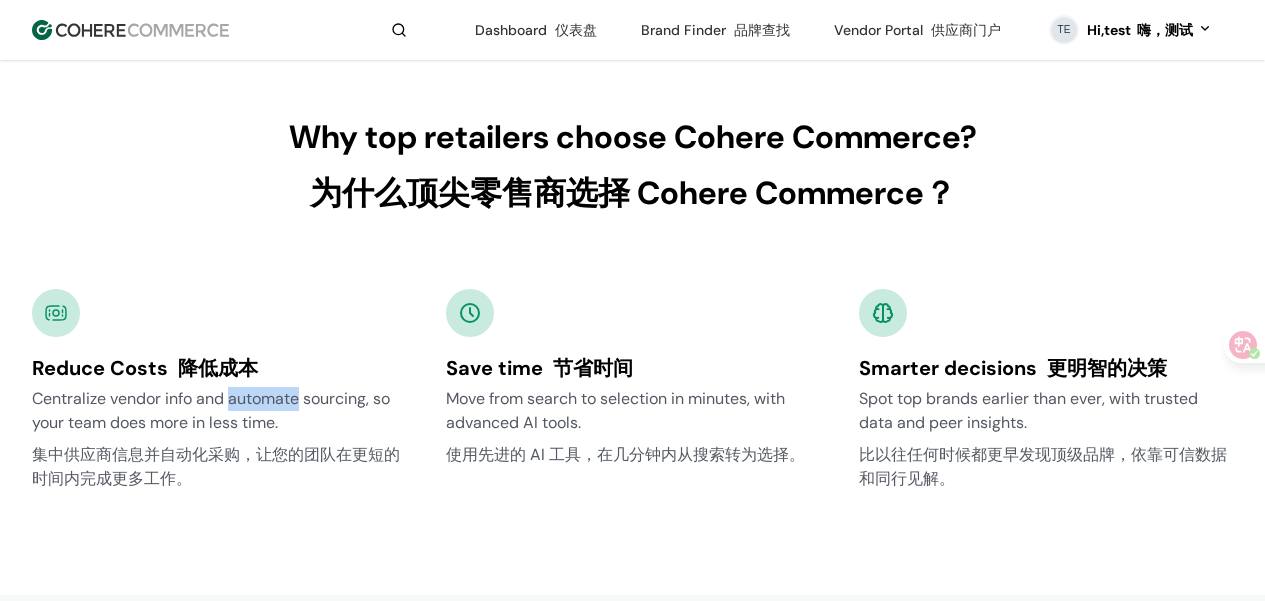 click on "Centralize vendor info and automate sourcing, so your team does more in less time. 集中供应商信息并自动化采购，让您的团队在更短的时间内完成更多工作。" at bounding box center [219, 443] 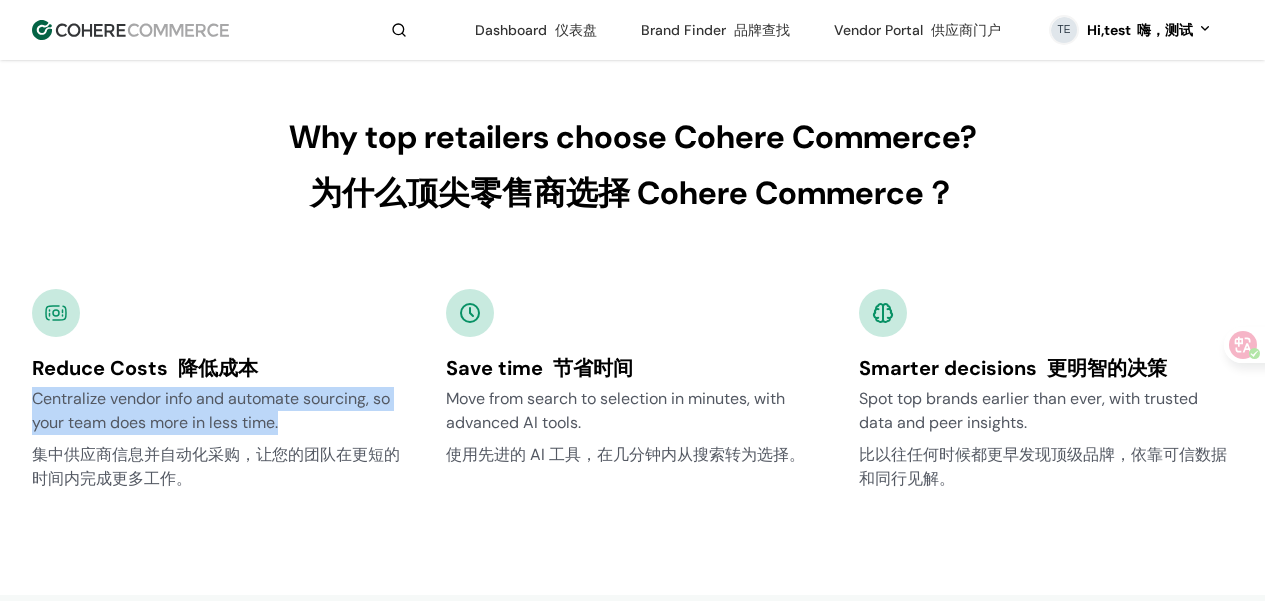 click on "Centralize vendor info and automate sourcing, so your team does more in less time. 集中供应商信息并自动化采购，让您的团队在更短的时间内完成更多工作。" at bounding box center [219, 443] 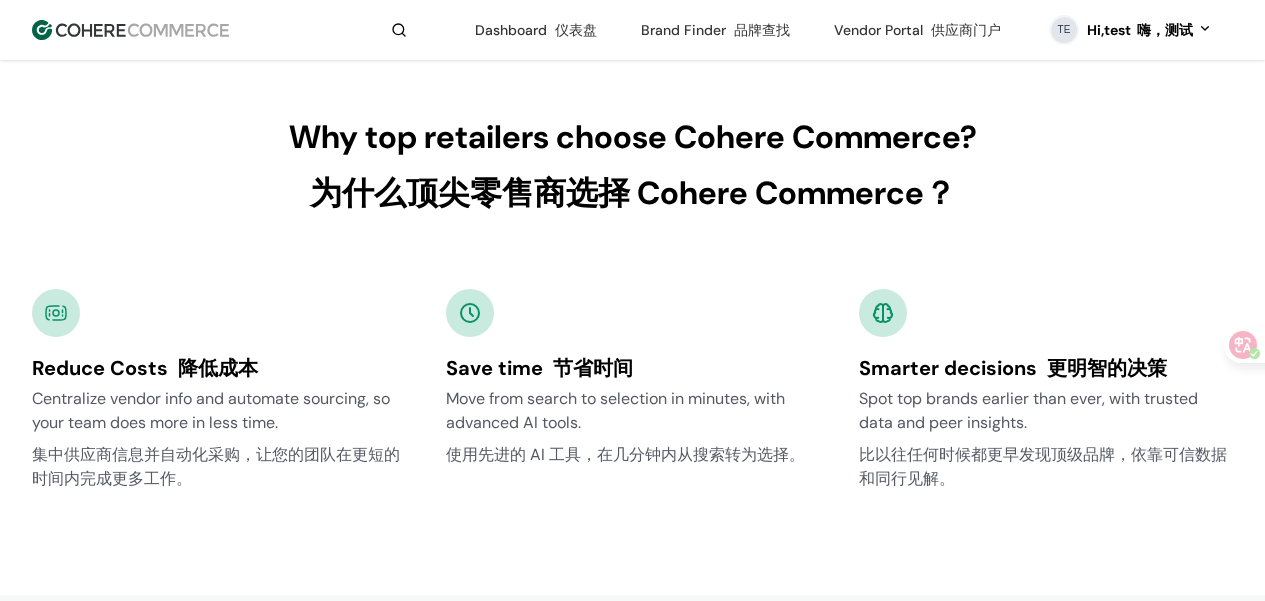 click on "Move from search to selection in minutes, with advanced AI tools. 使用先进的 AI 工具，在几分钟内从搜索转为选择。" at bounding box center (633, 431) 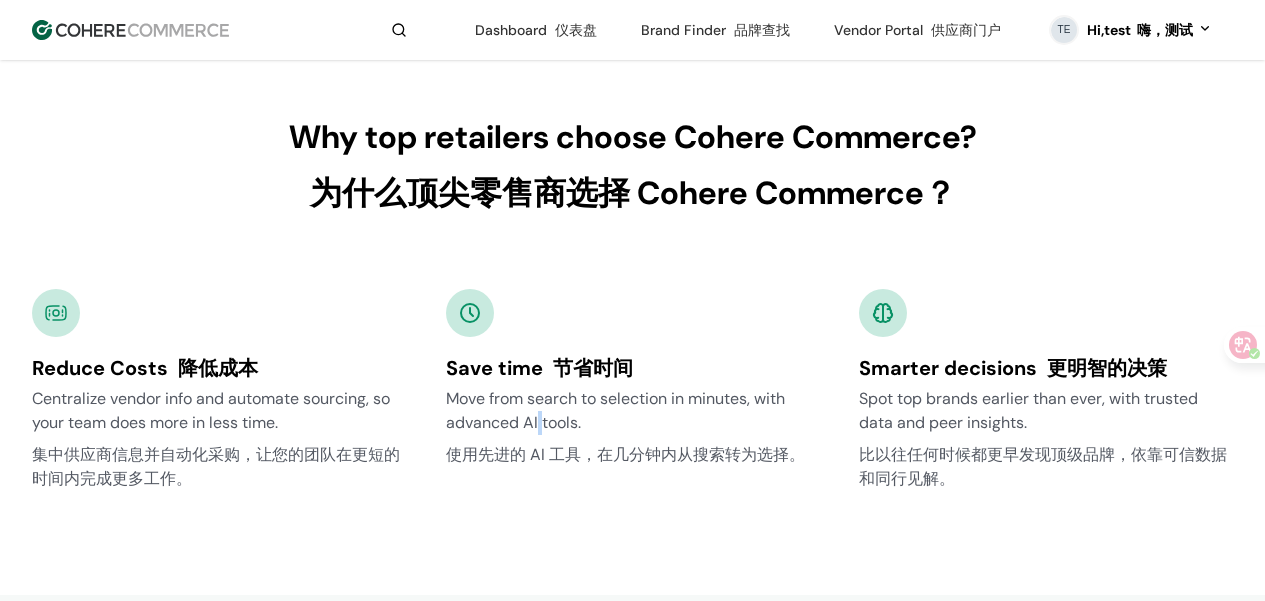 click on "Move from search to selection in minutes, with advanced AI tools. 使用先进的 AI 工具，在几分钟内从搜索转为选择。" at bounding box center [633, 431] 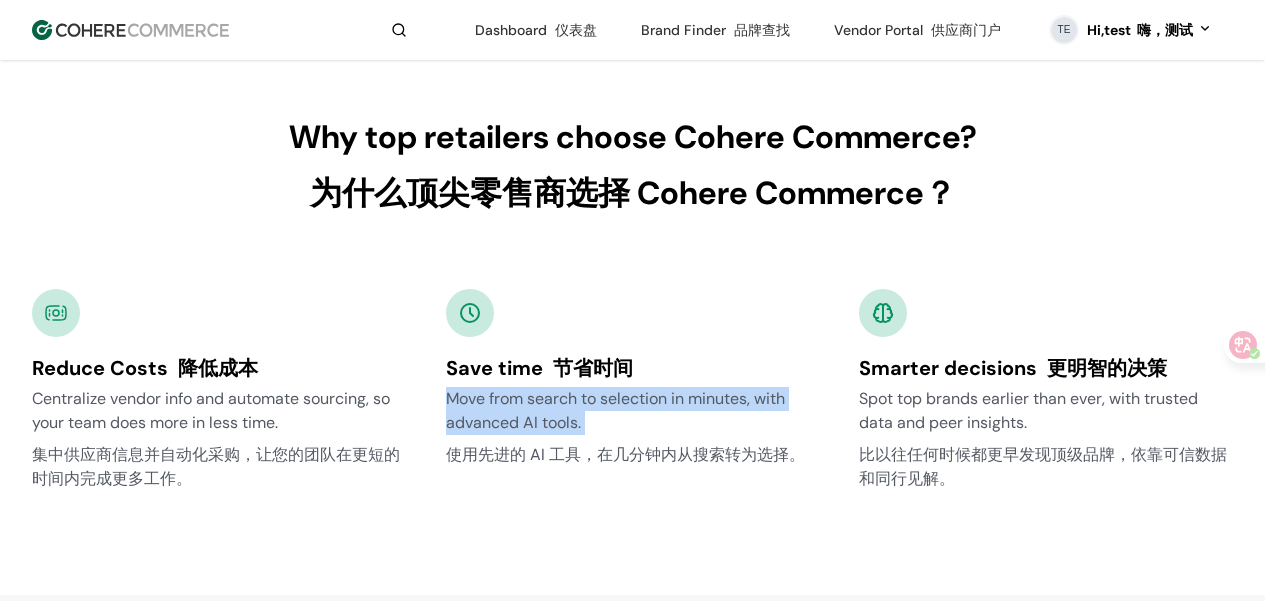 click on "Move from search to selection in minutes, with advanced AI tools. 使用先进的 AI 工具，在几分钟内从搜索转为选择。" at bounding box center [633, 431] 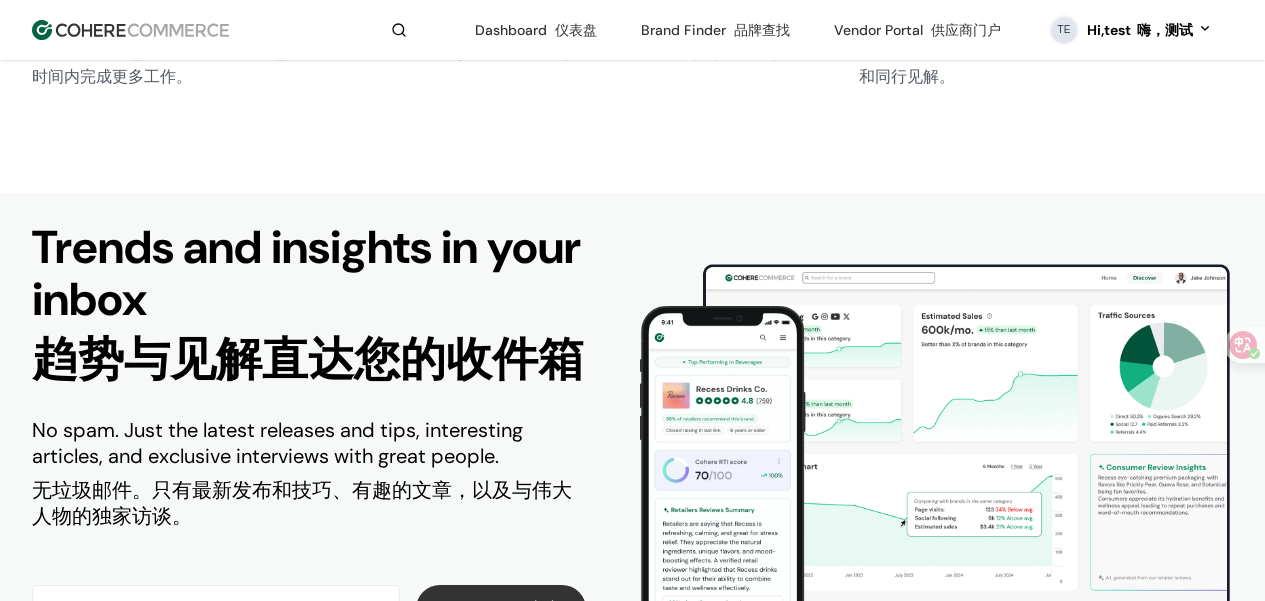 scroll, scrollTop: 951, scrollLeft: 0, axis: vertical 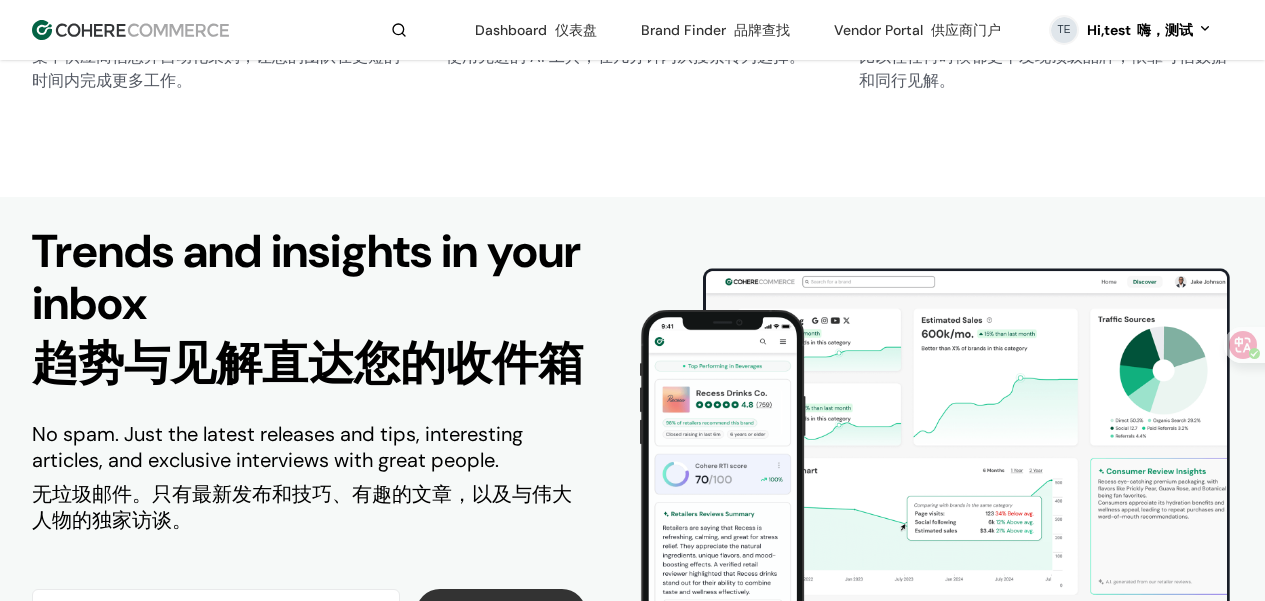 drag, startPoint x: 414, startPoint y: 435, endPoint x: 428, endPoint y: 436, distance: 14.035668 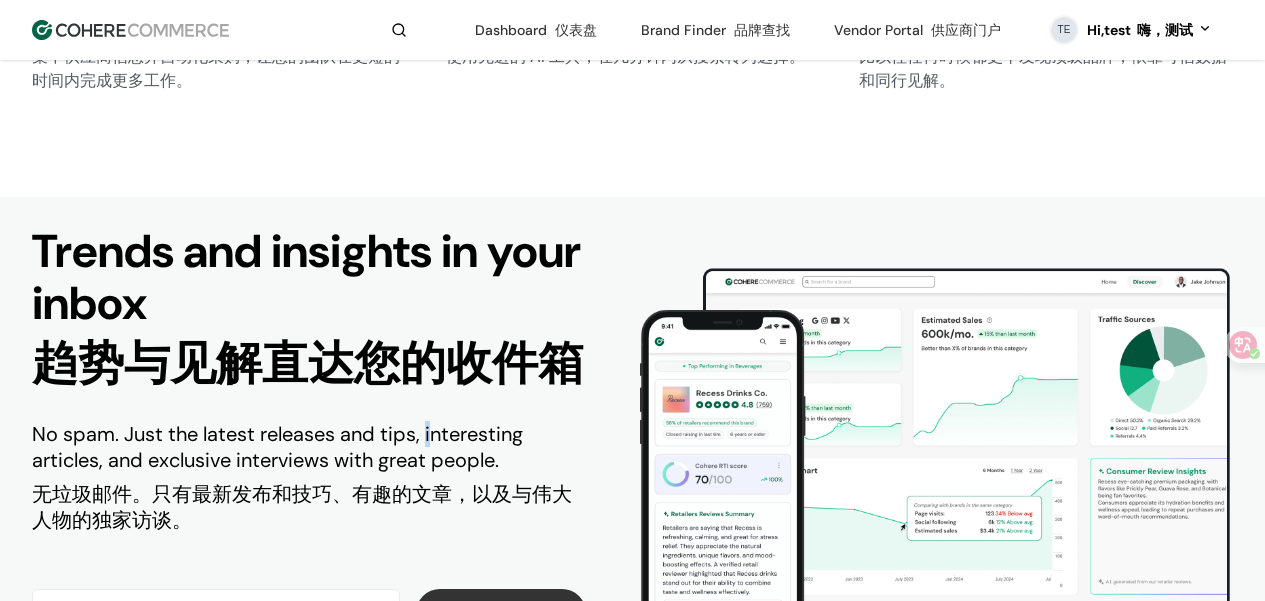 click on "No spam. Just the latest releases and tips, interesting articles, and exclusive interviews with great people. 无垃圾邮件。只有最新发布和技巧、有趣的文章，以及与伟大人物的独家访谈。" at bounding box center (309, 481) 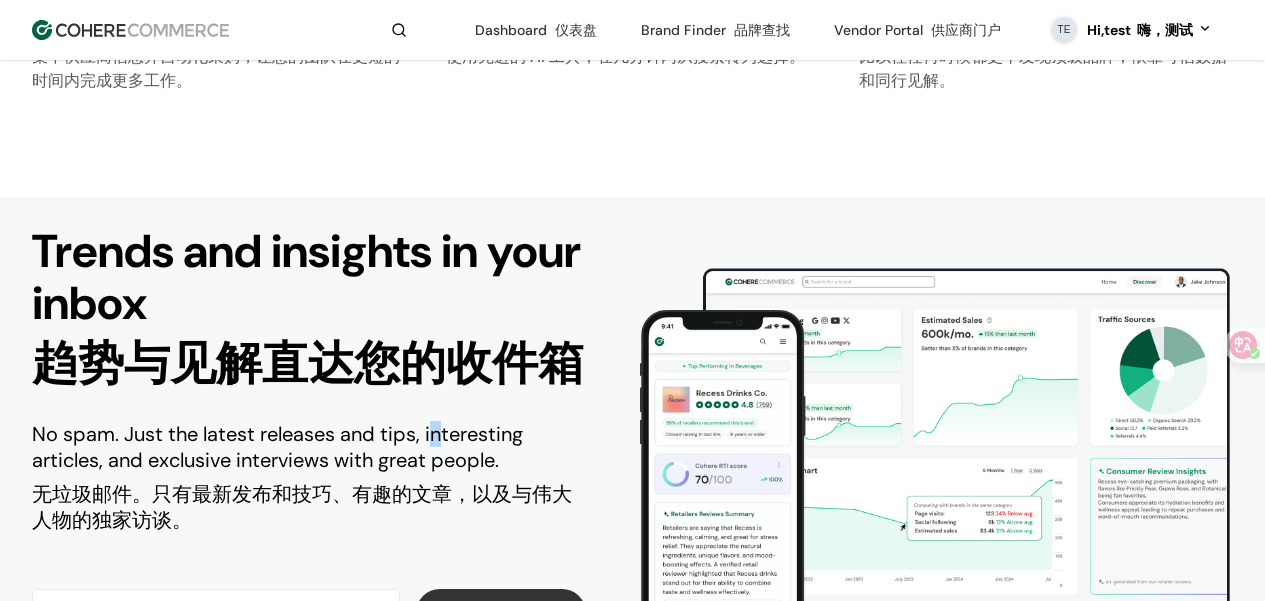drag, startPoint x: 432, startPoint y: 439, endPoint x: 468, endPoint y: 446, distance: 36.67424 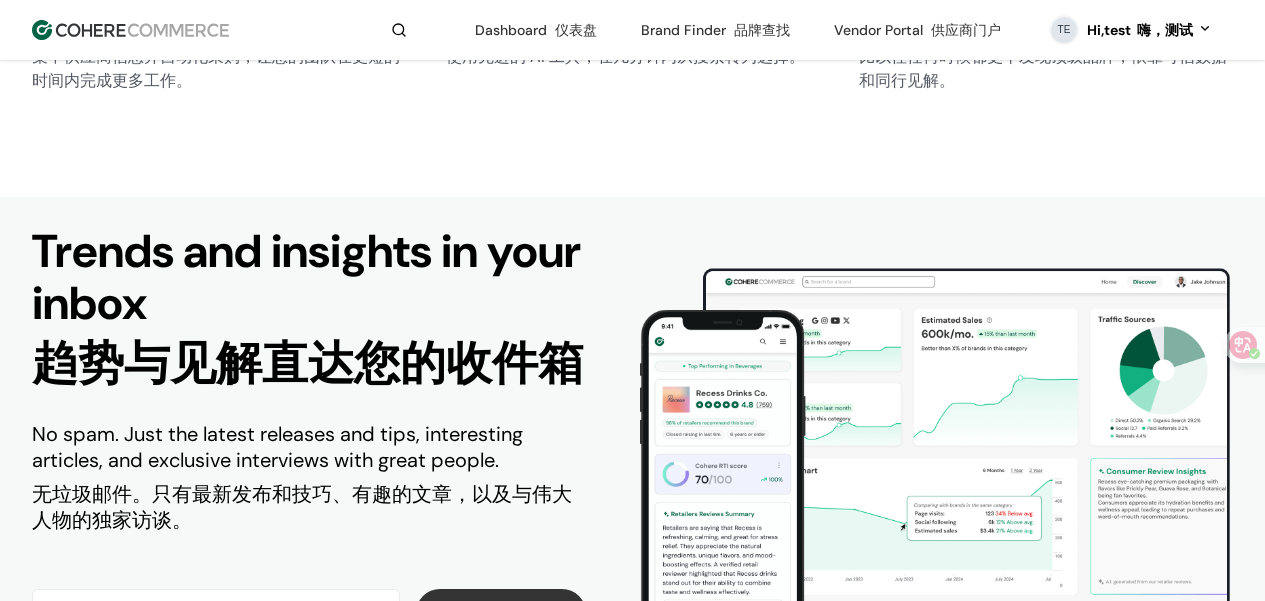 click on "No spam. Just the latest releases and tips, interesting articles, and exclusive interviews with great people. 无垃圾邮件。只有最新发布和技巧、有趣的文章，以及与伟大人物的独家访谈。" at bounding box center [309, 481] 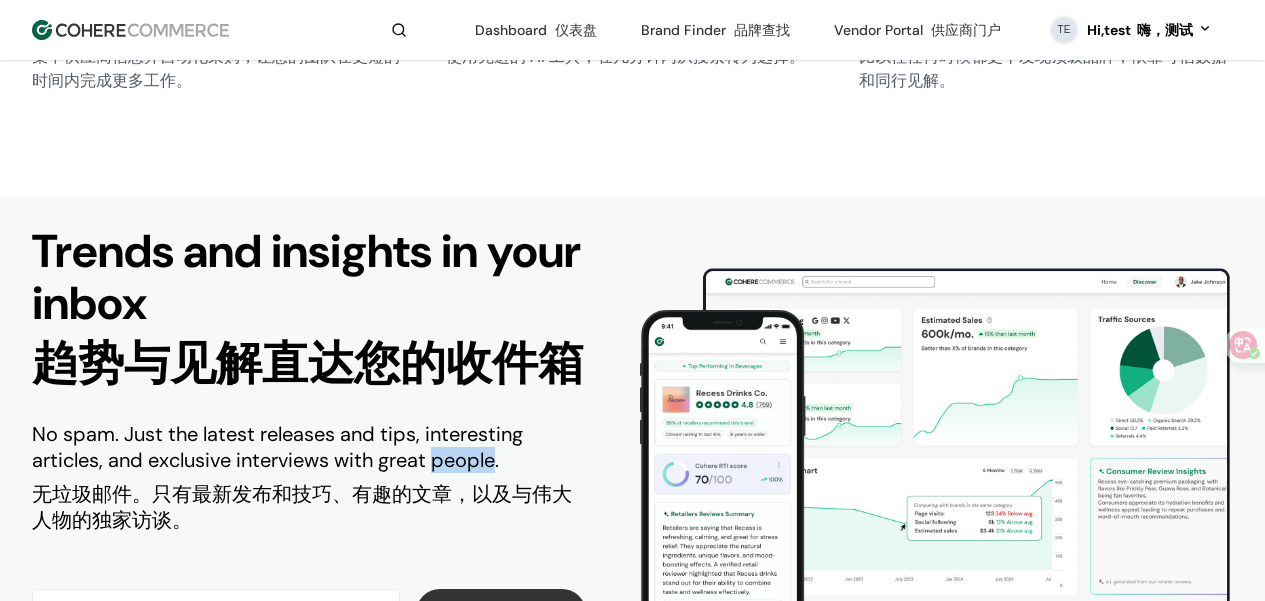 click on "No spam. Just the latest releases and tips, interesting articles, and exclusive interviews with great people. 无垃圾邮件。只有最新发布和技巧、有趣的文章，以及与伟大人物的独家访谈。" at bounding box center [309, 481] 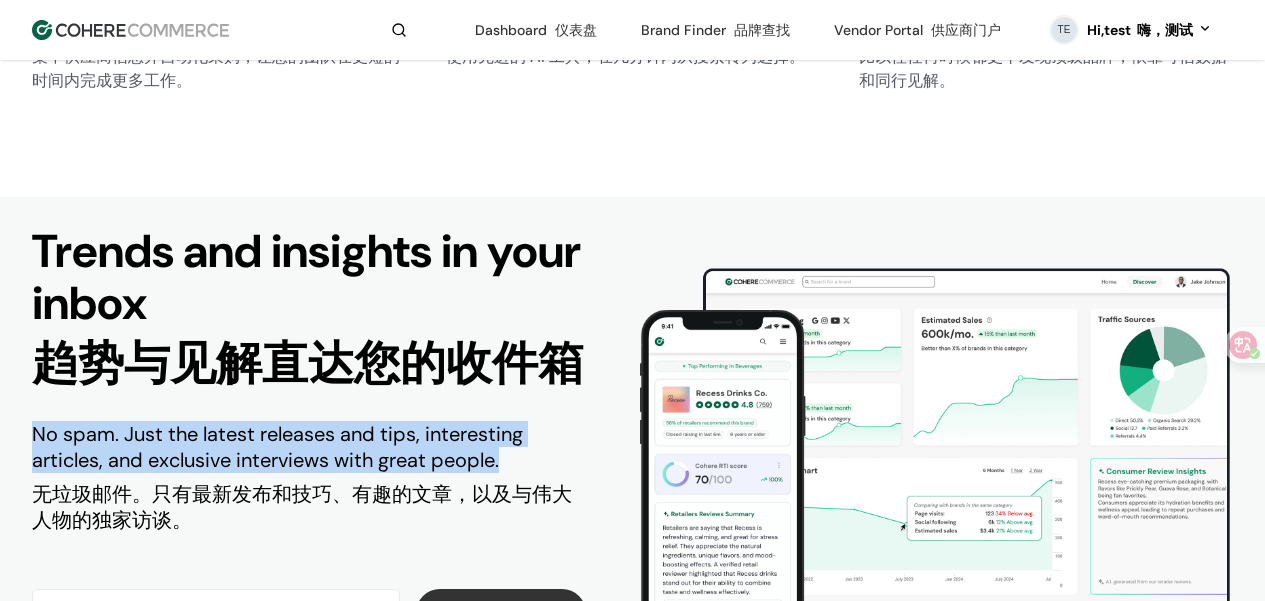 drag, startPoint x: 470, startPoint y: 448, endPoint x: 480, endPoint y: 450, distance: 10.198039 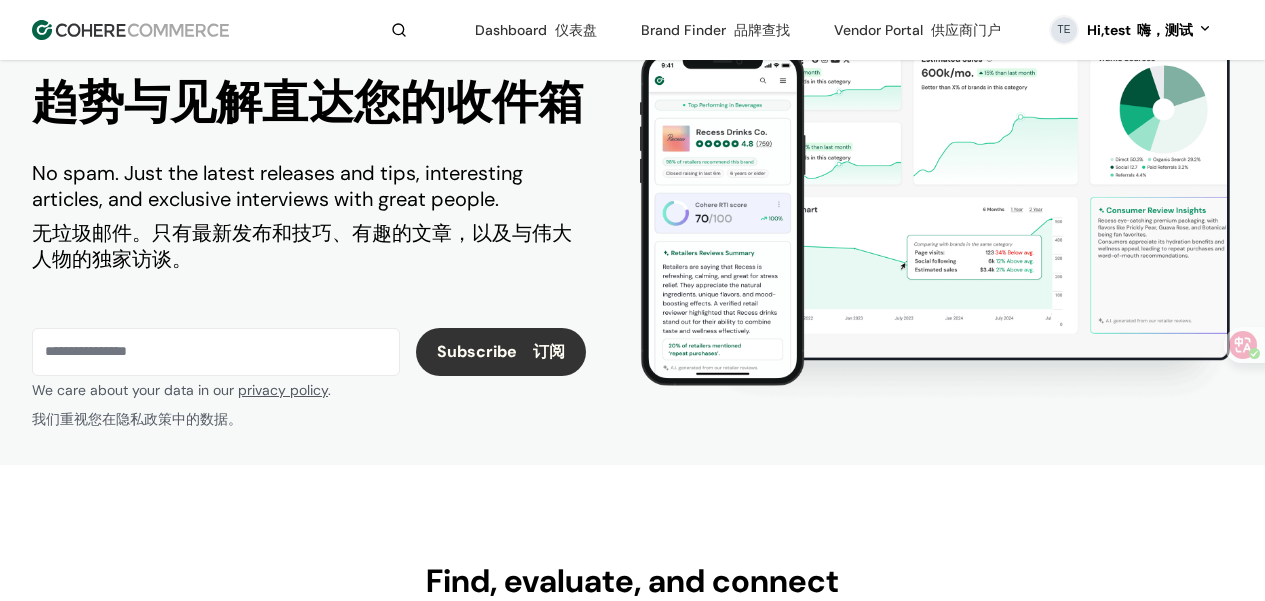 scroll, scrollTop: 1218, scrollLeft: 0, axis: vertical 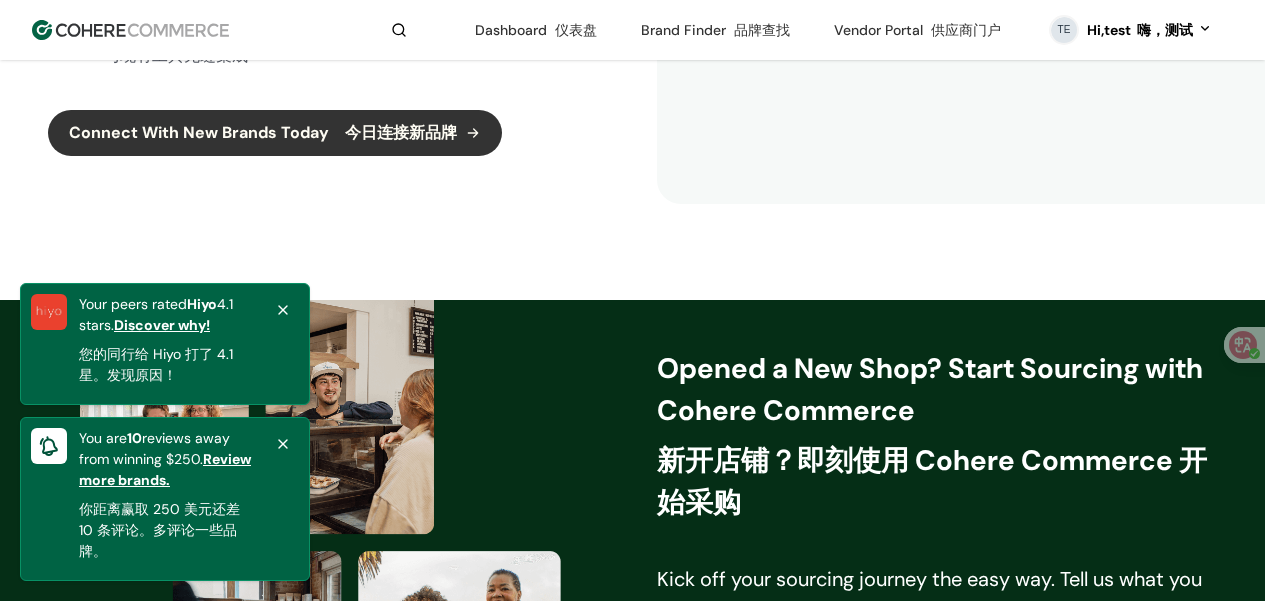 click on "新开店铺？即刻使用 Cohere Commerce 开始采购" at bounding box center [932, 481] 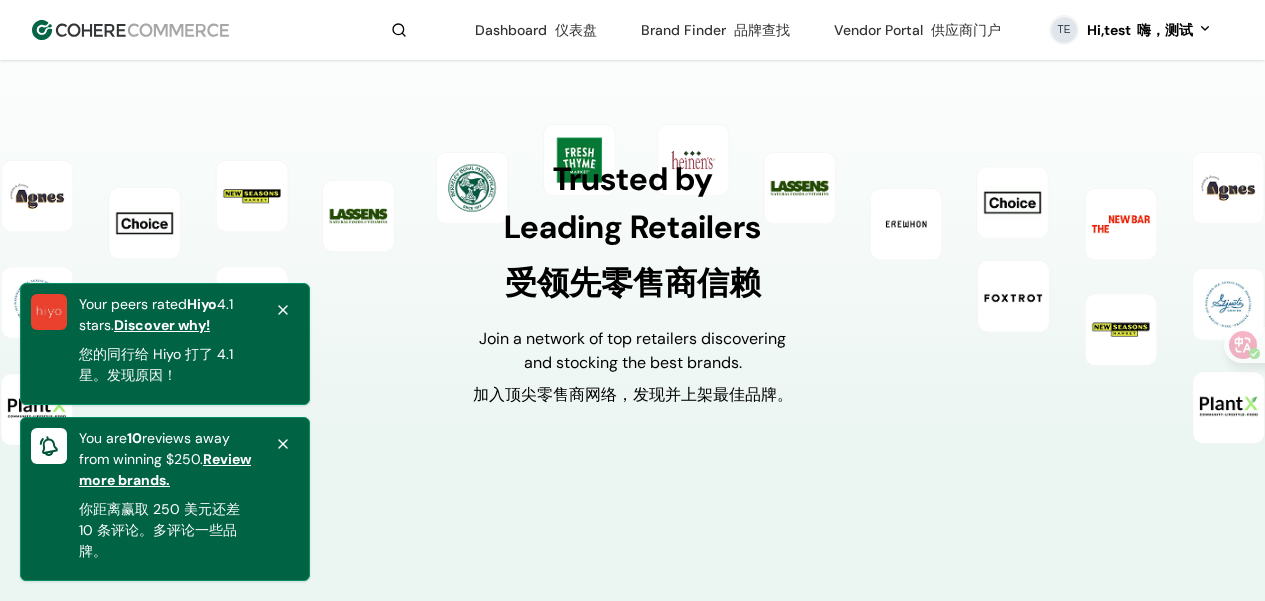 scroll, scrollTop: 5410, scrollLeft: 0, axis: vertical 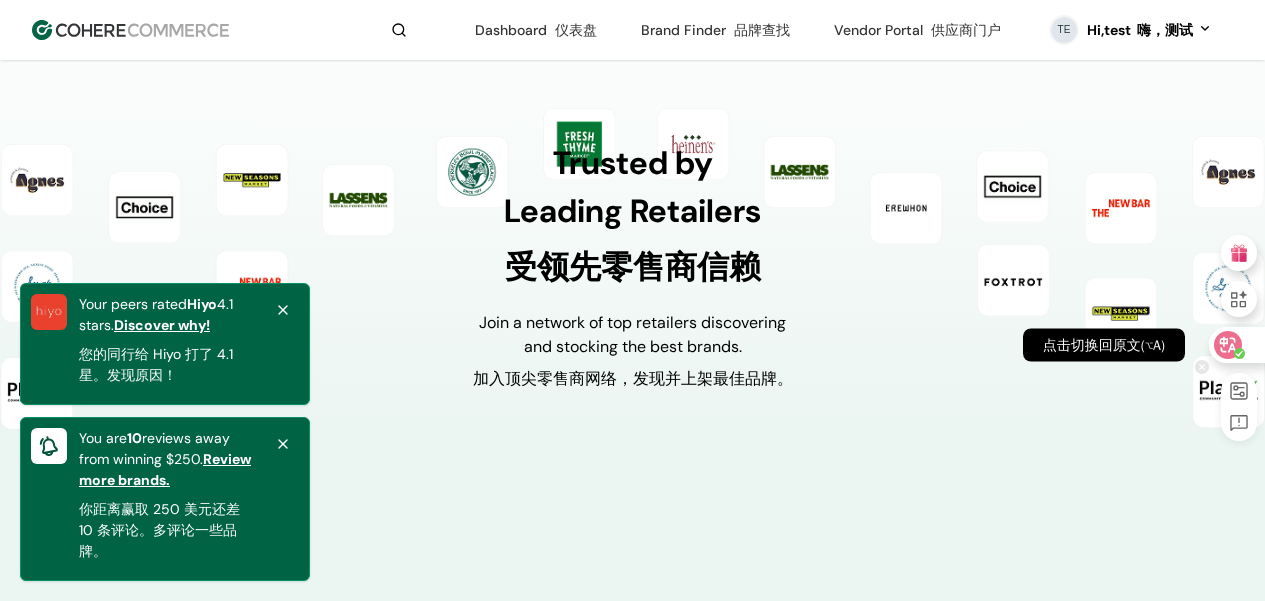 click at bounding box center [1236, 345] 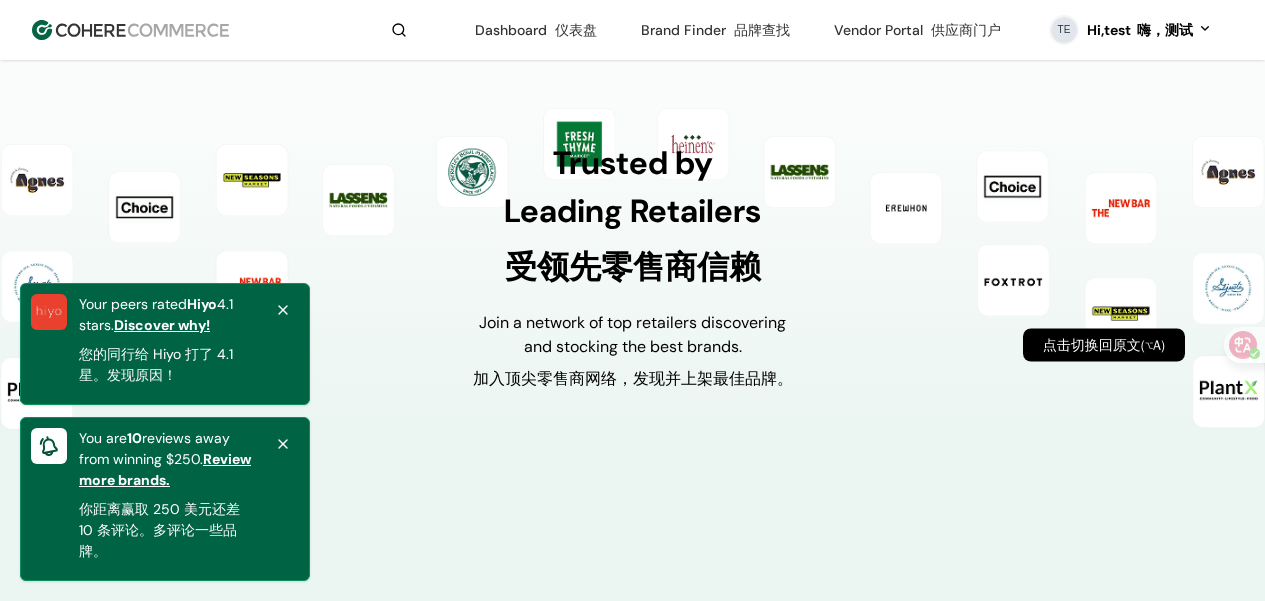 scroll, scrollTop: 4332, scrollLeft: 0, axis: vertical 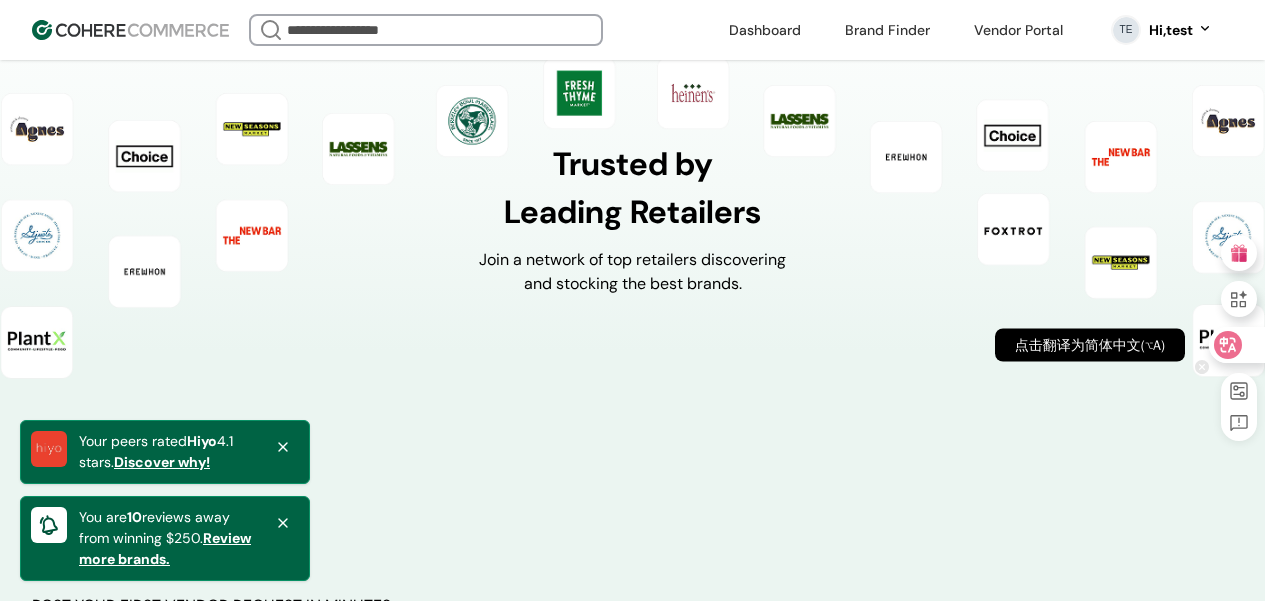 click 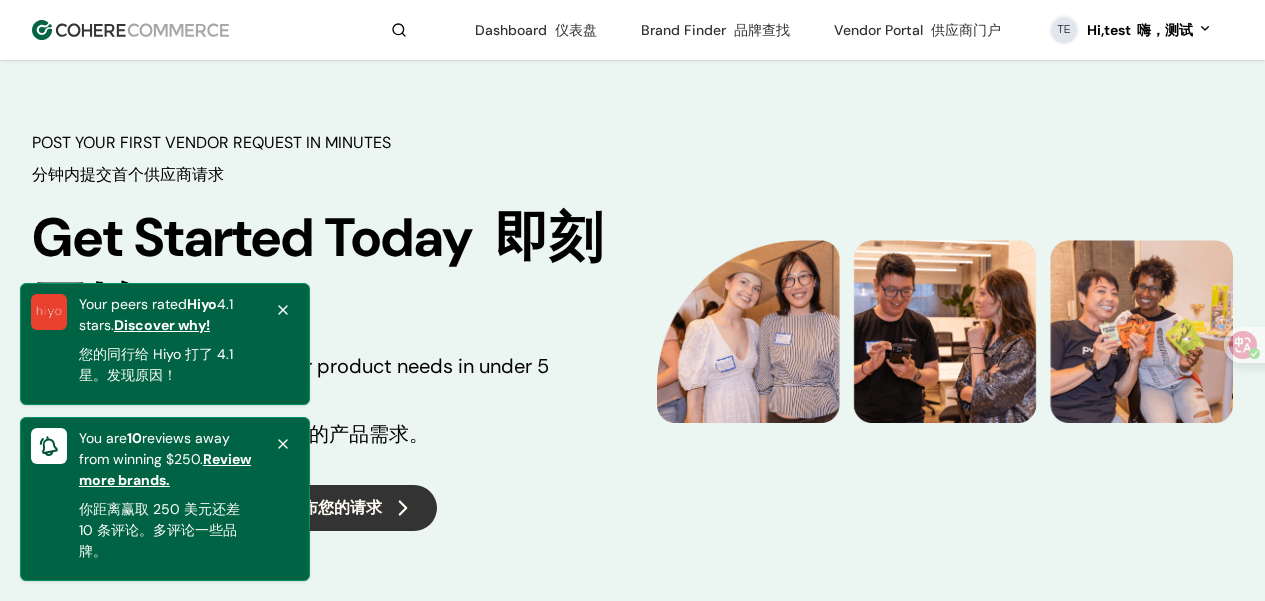 scroll, scrollTop: 4915, scrollLeft: 0, axis: vertical 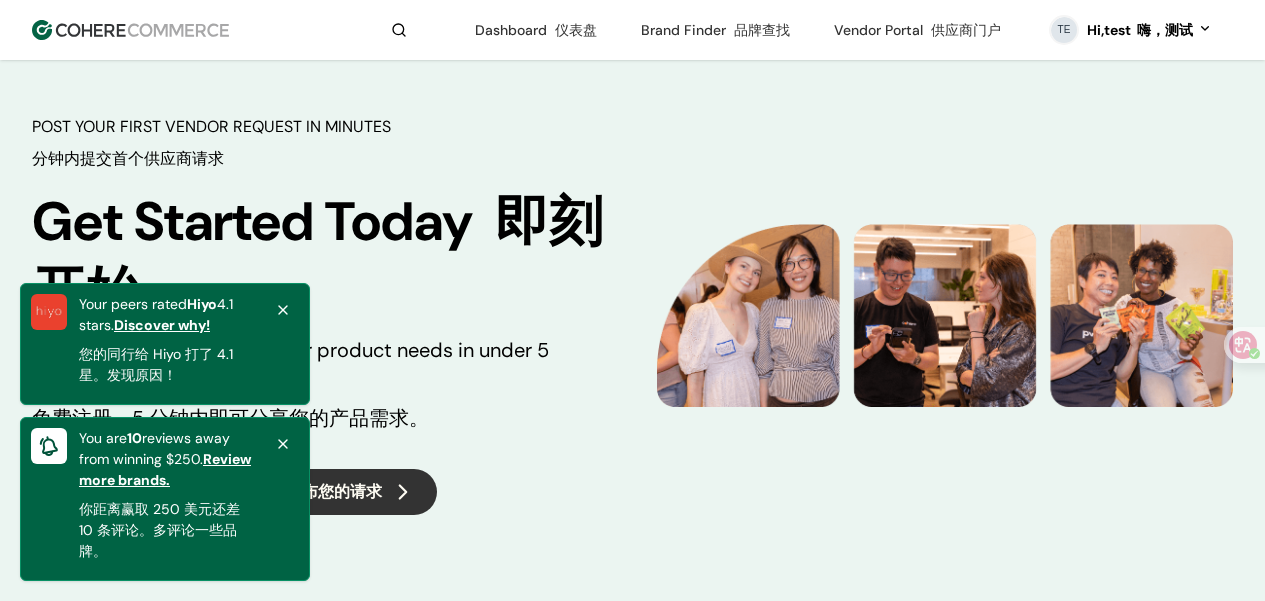 click 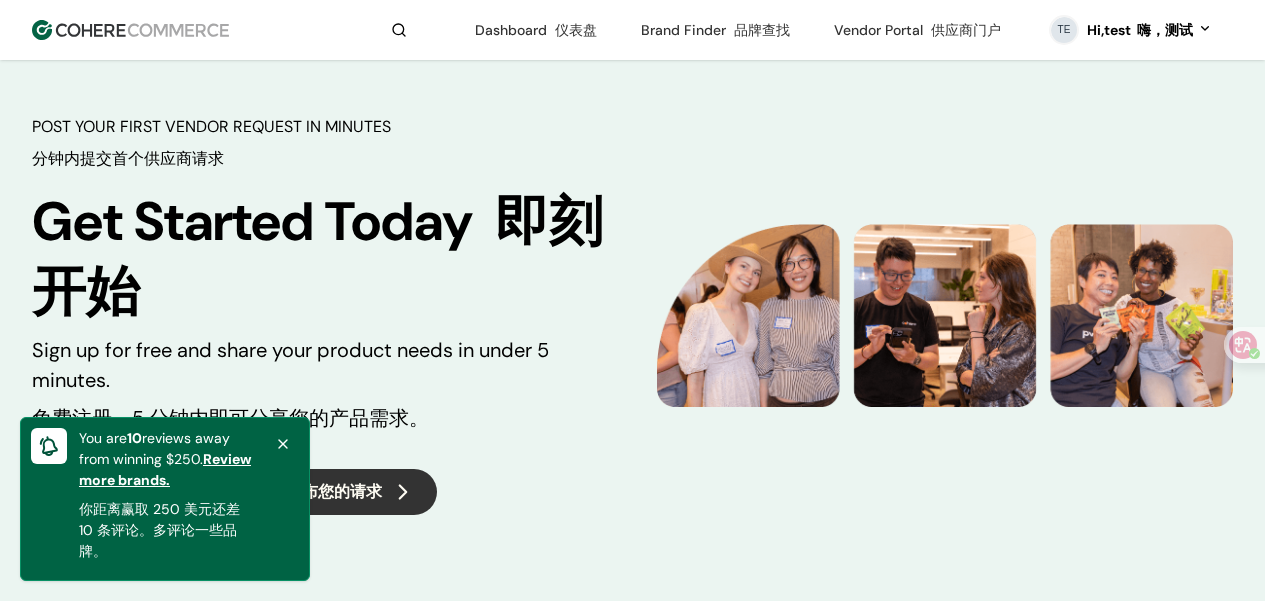 drag, startPoint x: 285, startPoint y: 436, endPoint x: 298, endPoint y: 430, distance: 14.3178215 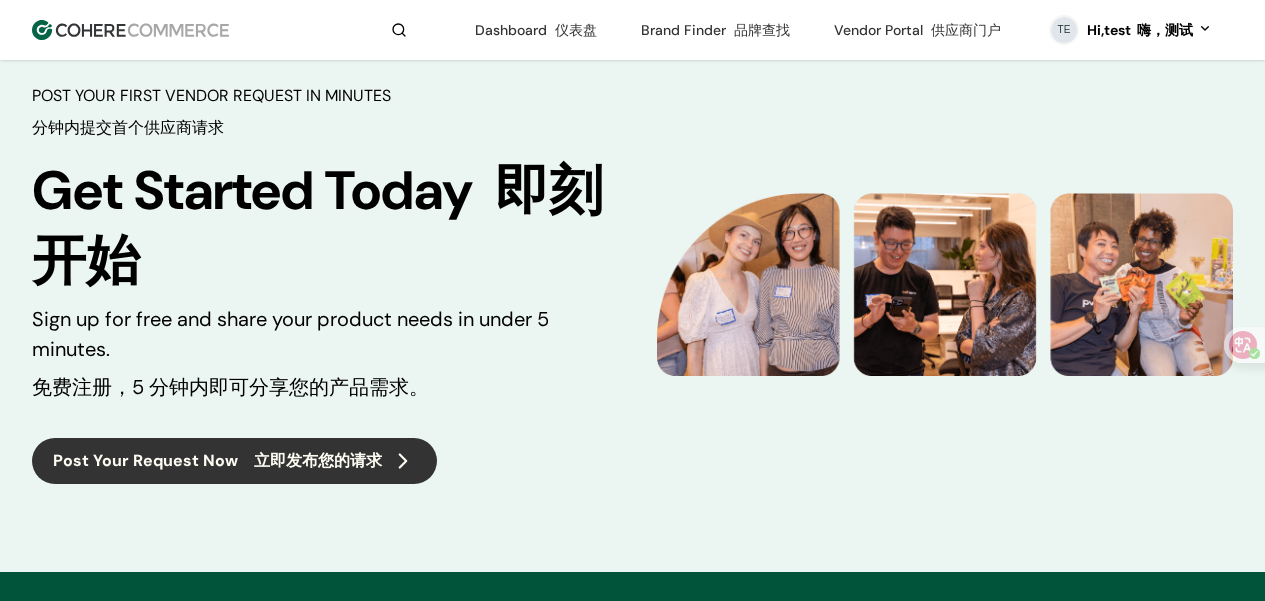 scroll, scrollTop: 4915, scrollLeft: 0, axis: vertical 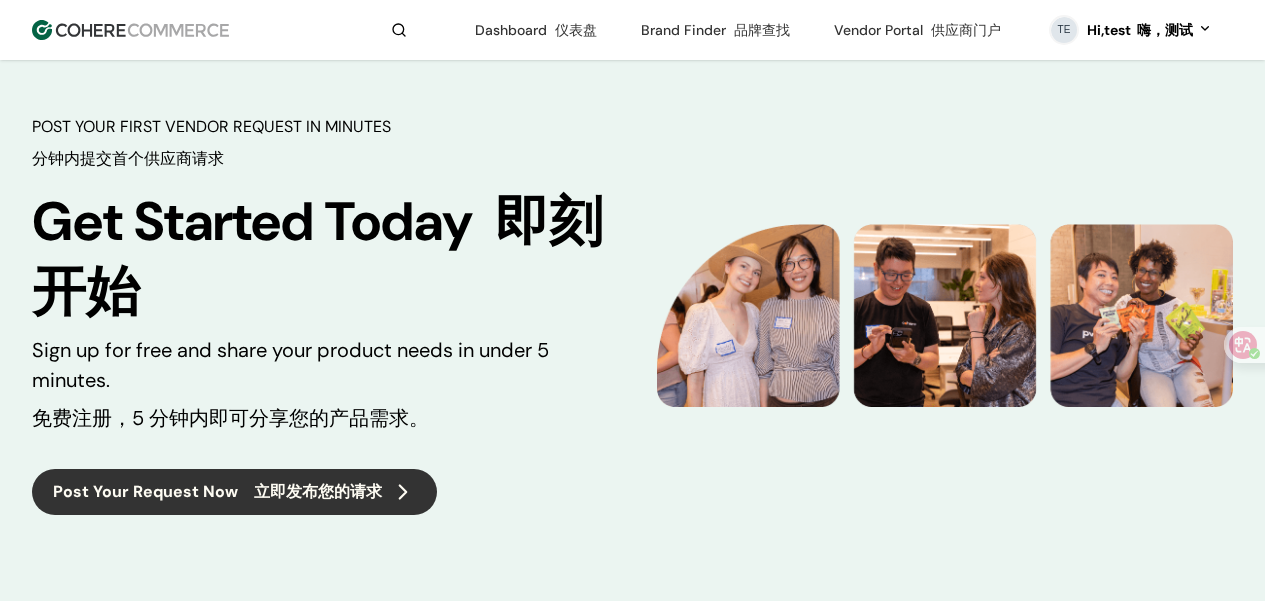 click on "Sign up for free and share your product needs in under 5 minutes. 免费注册，5 分钟内即可分享您的产品需求。" at bounding box center [320, 388] 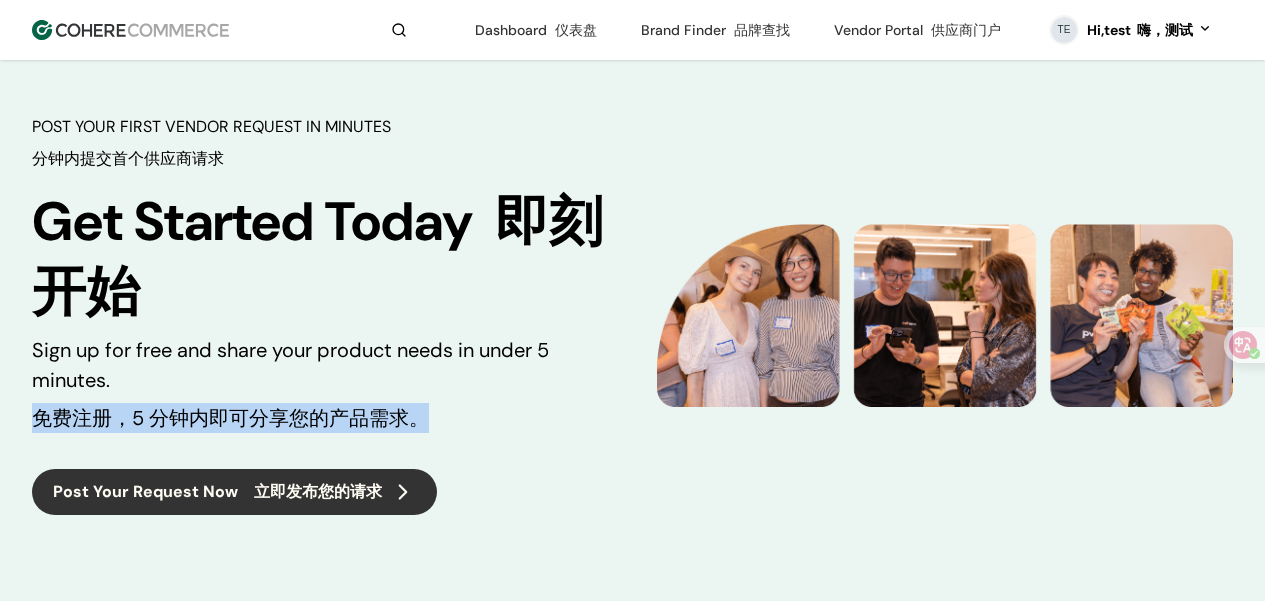 click on "Sign up for free and share your product needs in under 5 minutes. 免费注册，5 分钟内即可分享您的产品需求。" at bounding box center [320, 388] 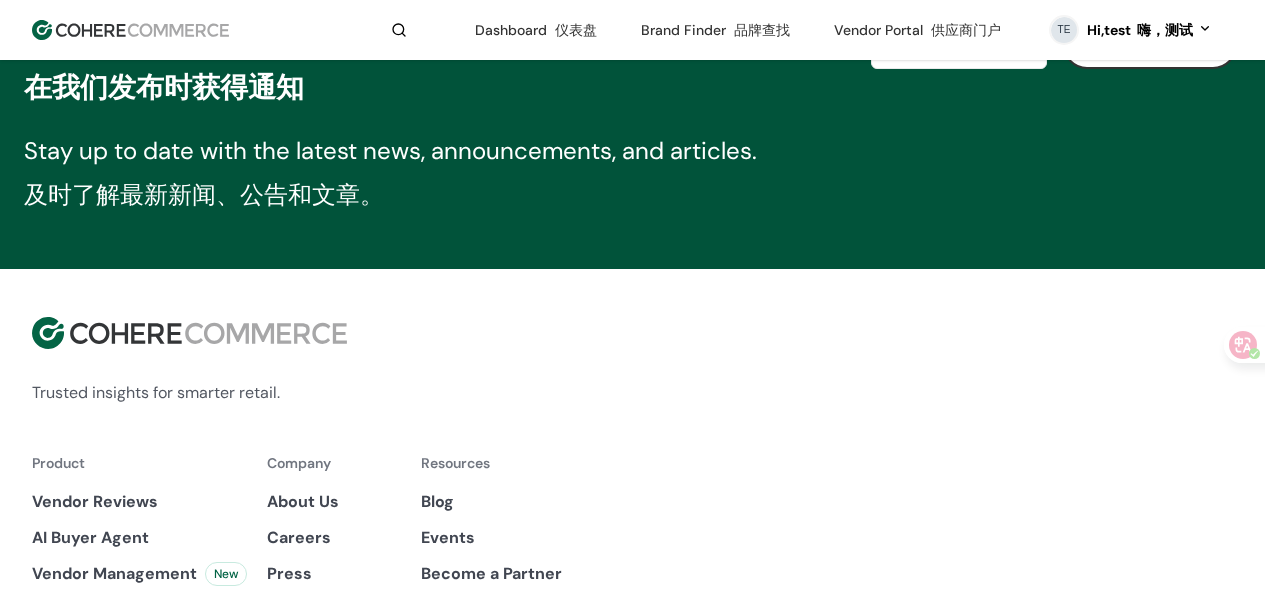 scroll, scrollTop: 5539, scrollLeft: 0, axis: vertical 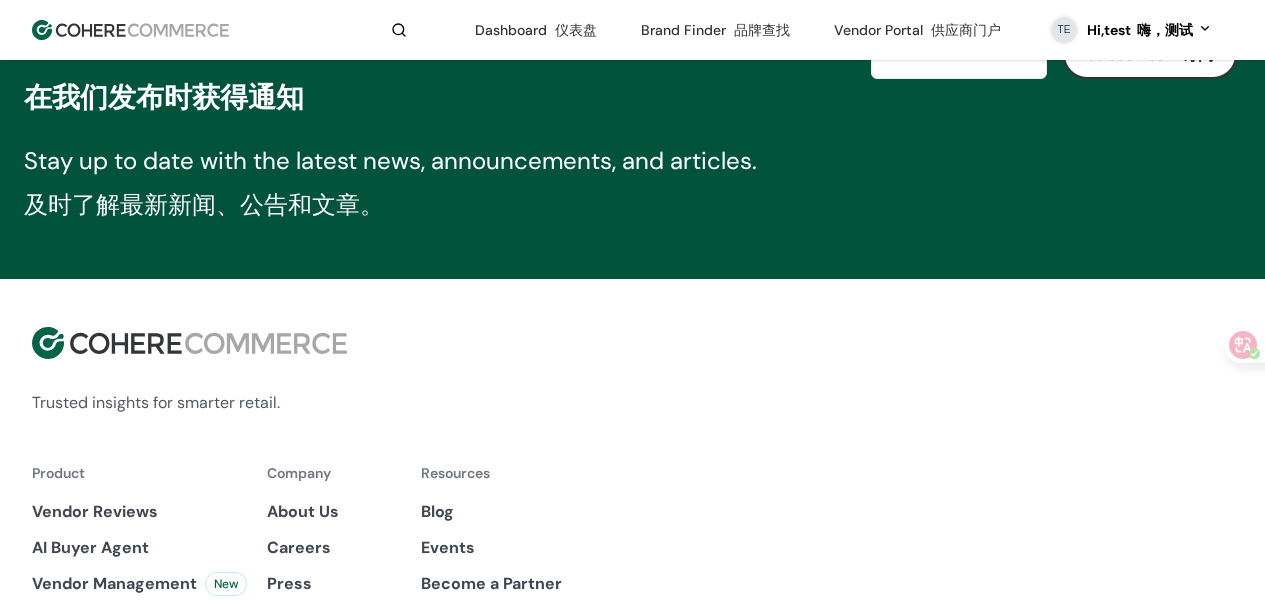 click on "AI Buyer Agent" at bounding box center [139, 548] 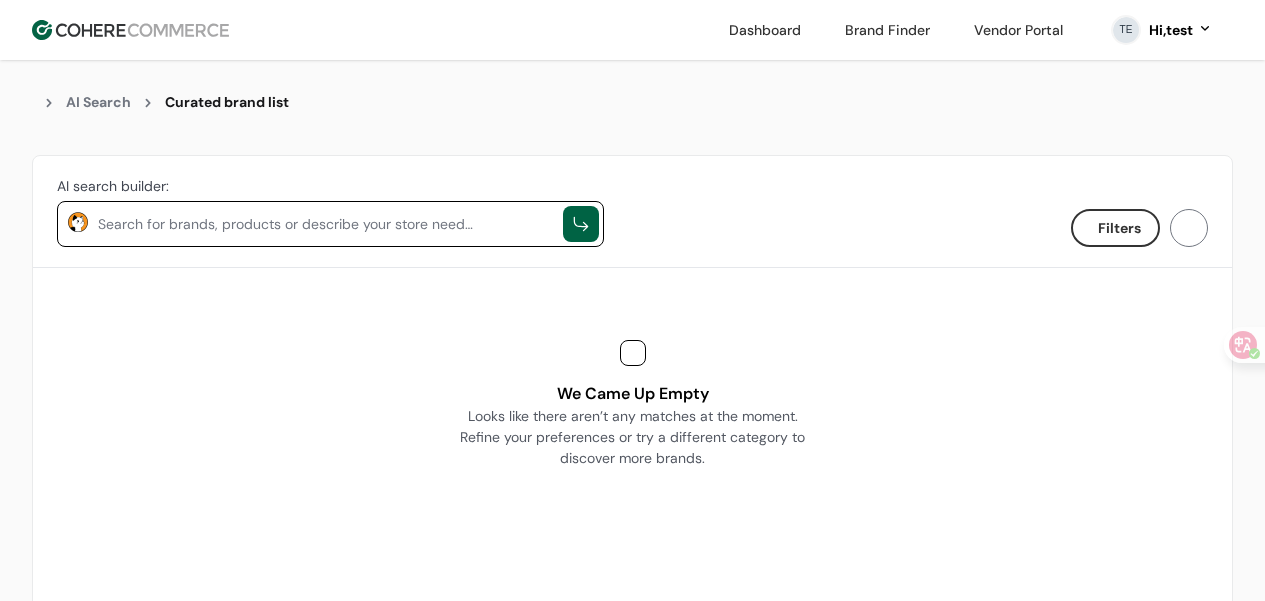 scroll, scrollTop: 0, scrollLeft: 0, axis: both 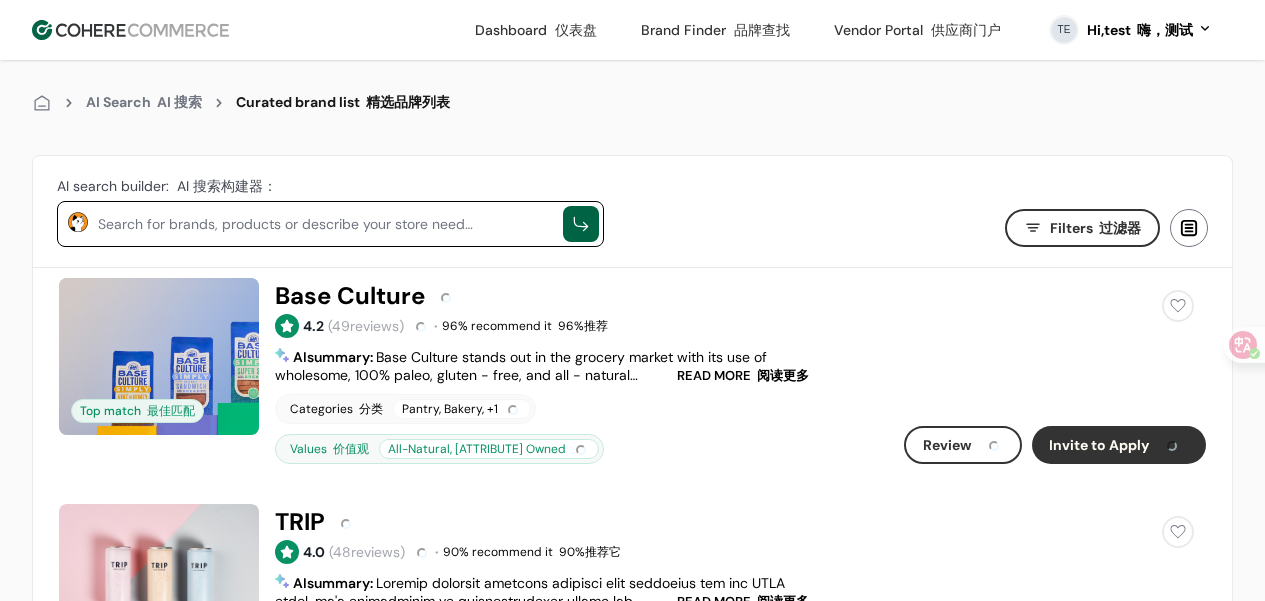 click at bounding box center (325, 222) 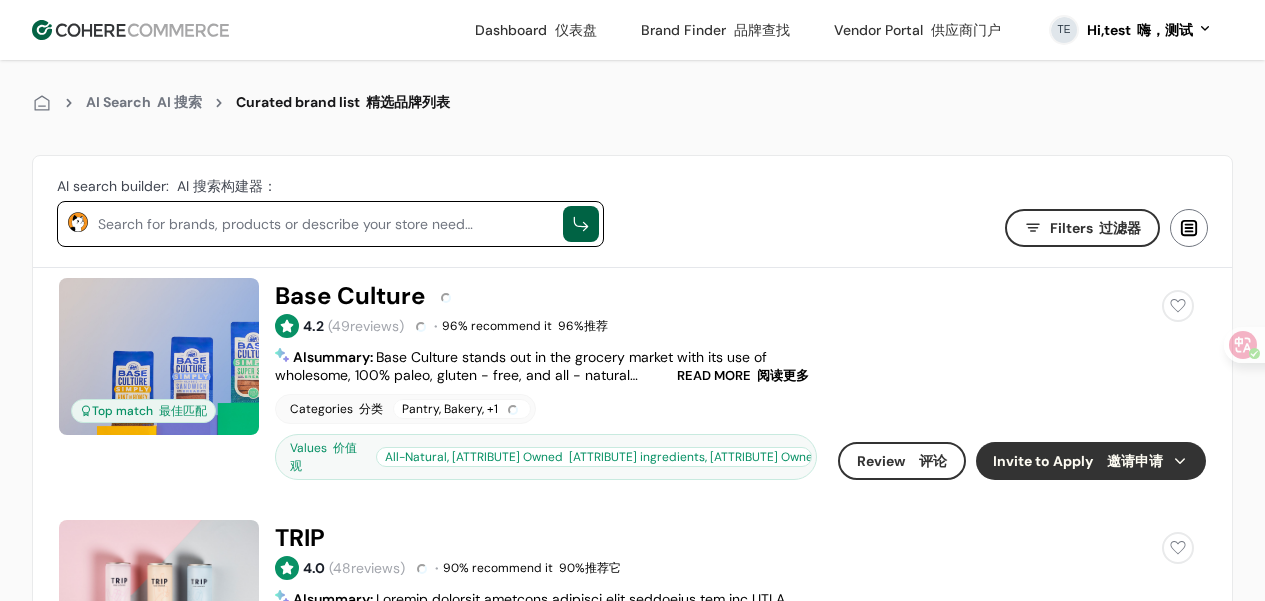 click at bounding box center [325, 222] 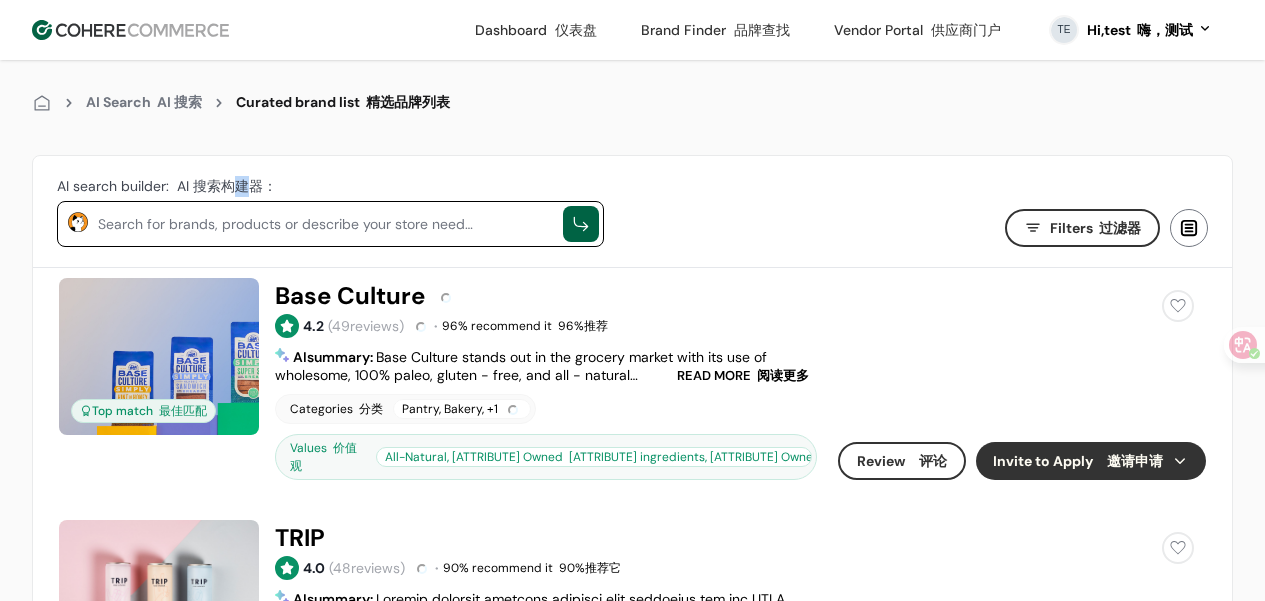 click on "AI 搜索构建器：" at bounding box center (227, 186) 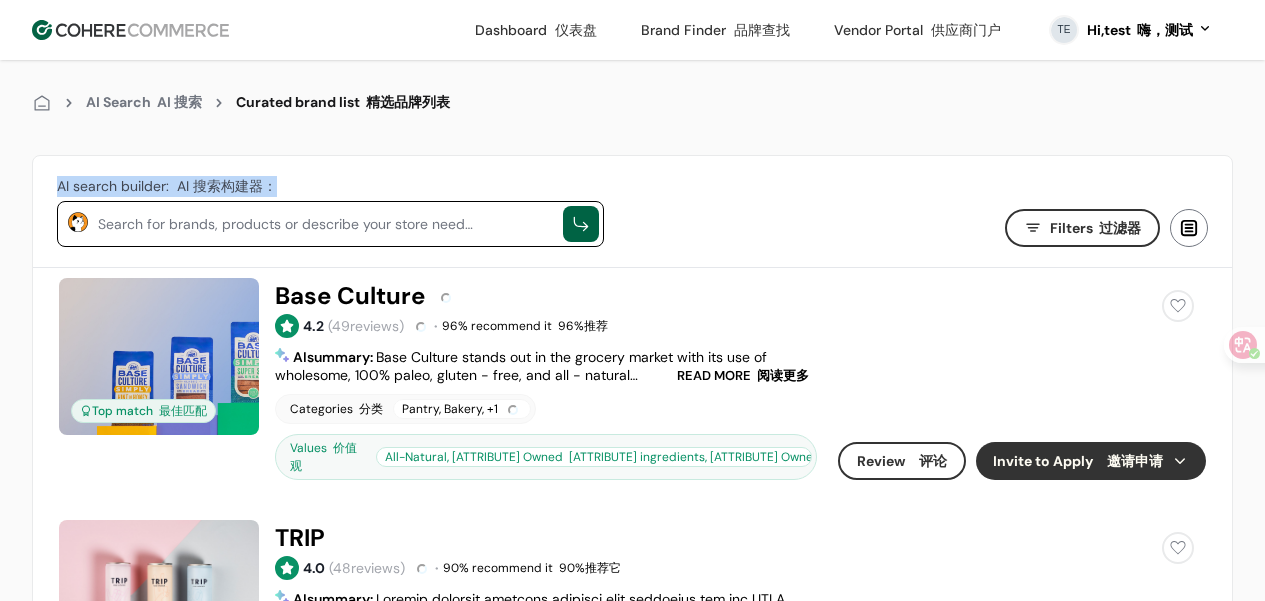 click on "AI 搜索构建器：" at bounding box center [227, 186] 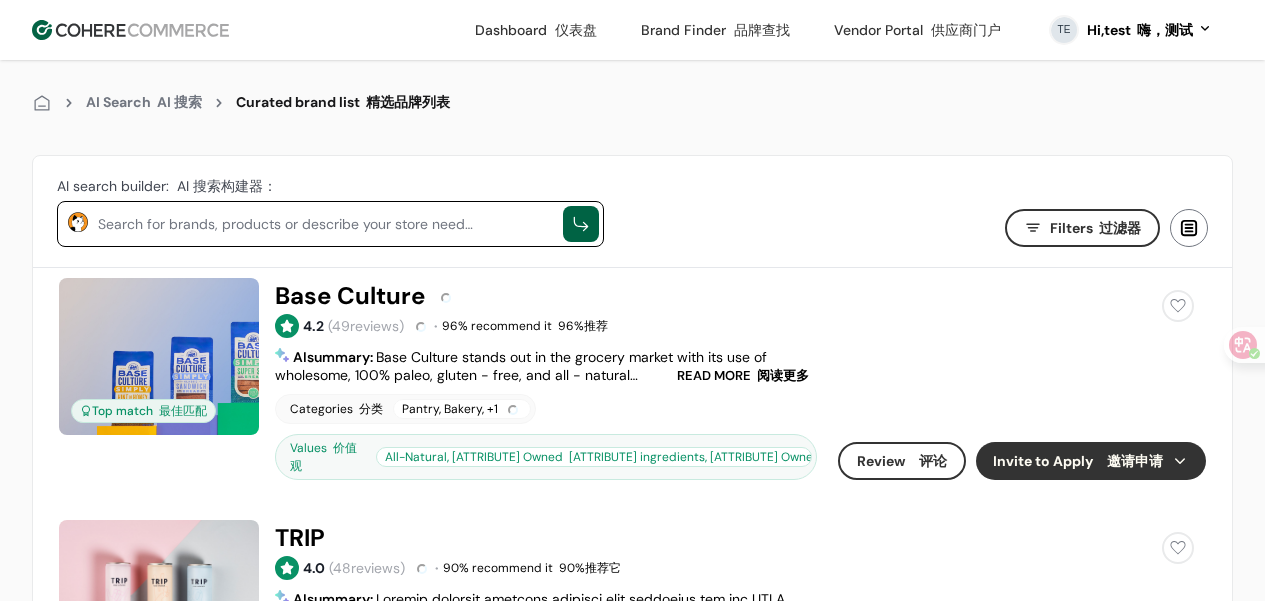 click at bounding box center (325, 222) 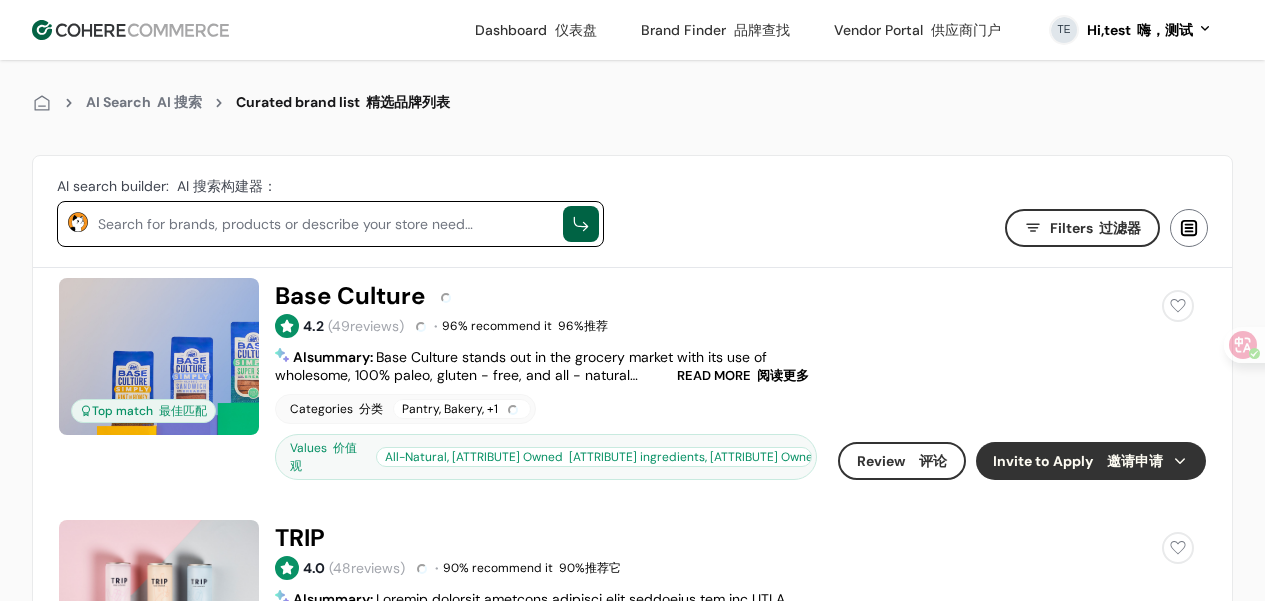 click on "Search for brands, products or describe your store needs 搜索品牌、产品或描述您的店铺需求" at bounding box center (330, 224) 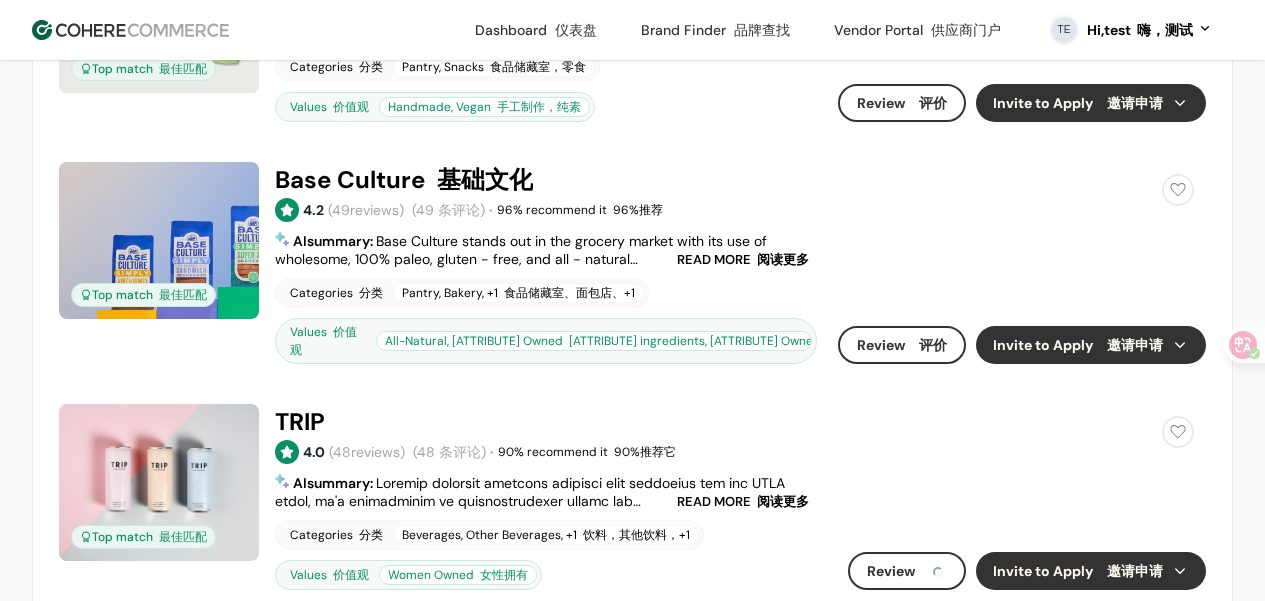 scroll, scrollTop: 0, scrollLeft: 0, axis: both 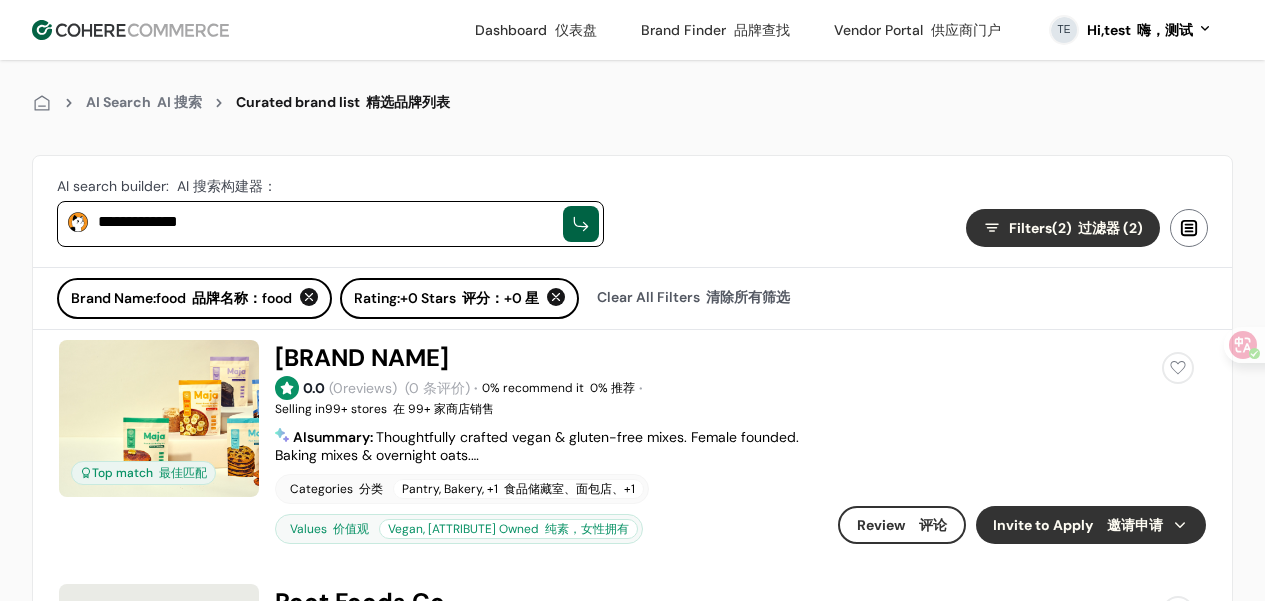type on "**********" 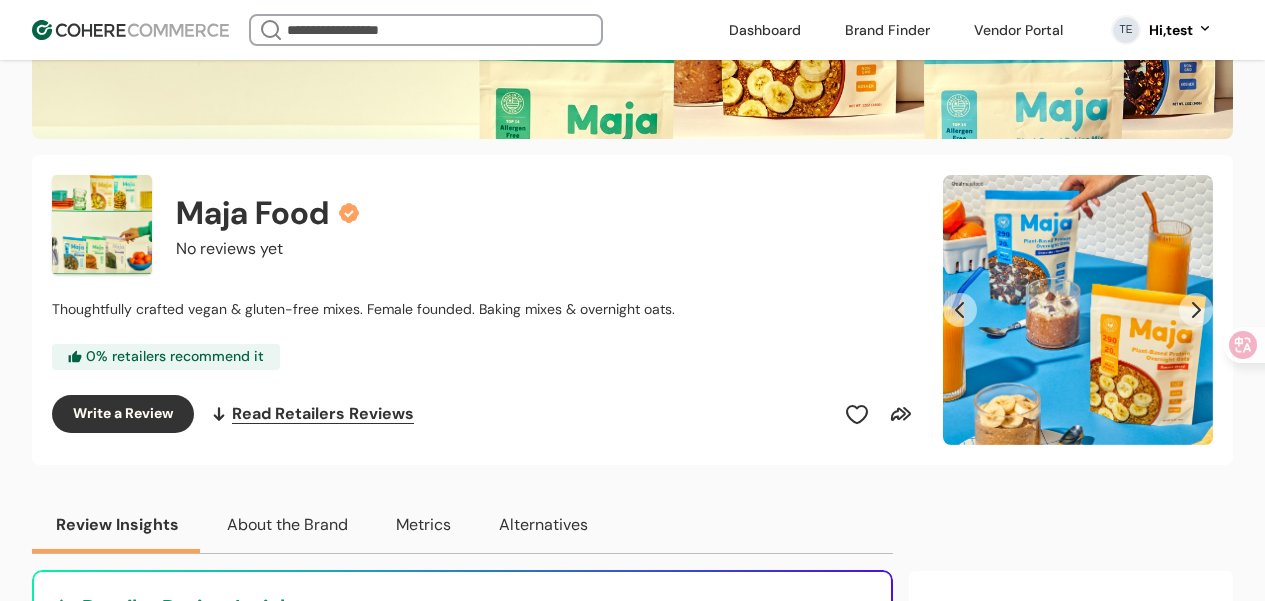 scroll, scrollTop: 198, scrollLeft: 0, axis: vertical 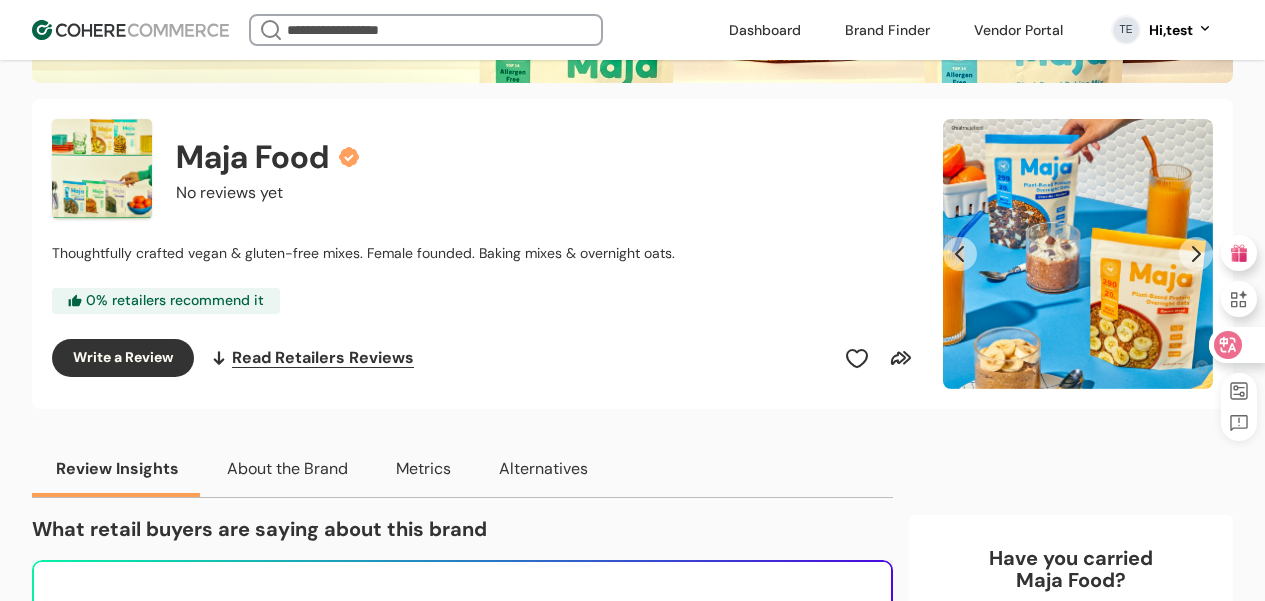 click at bounding box center [1236, 345] 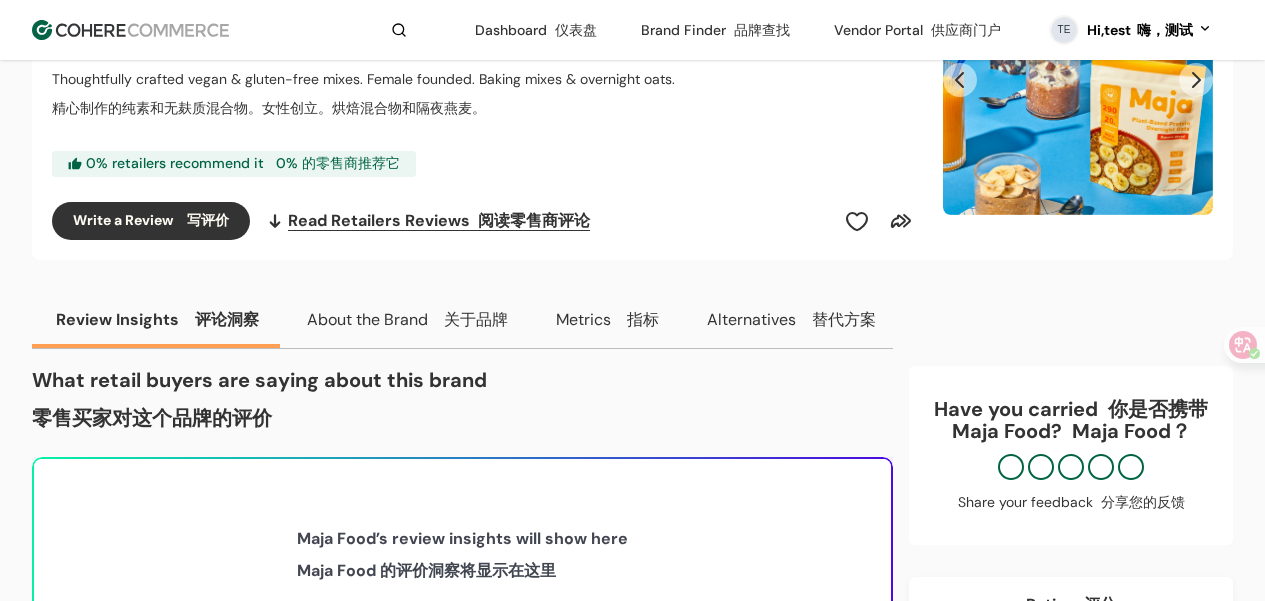 scroll, scrollTop: 375, scrollLeft: 0, axis: vertical 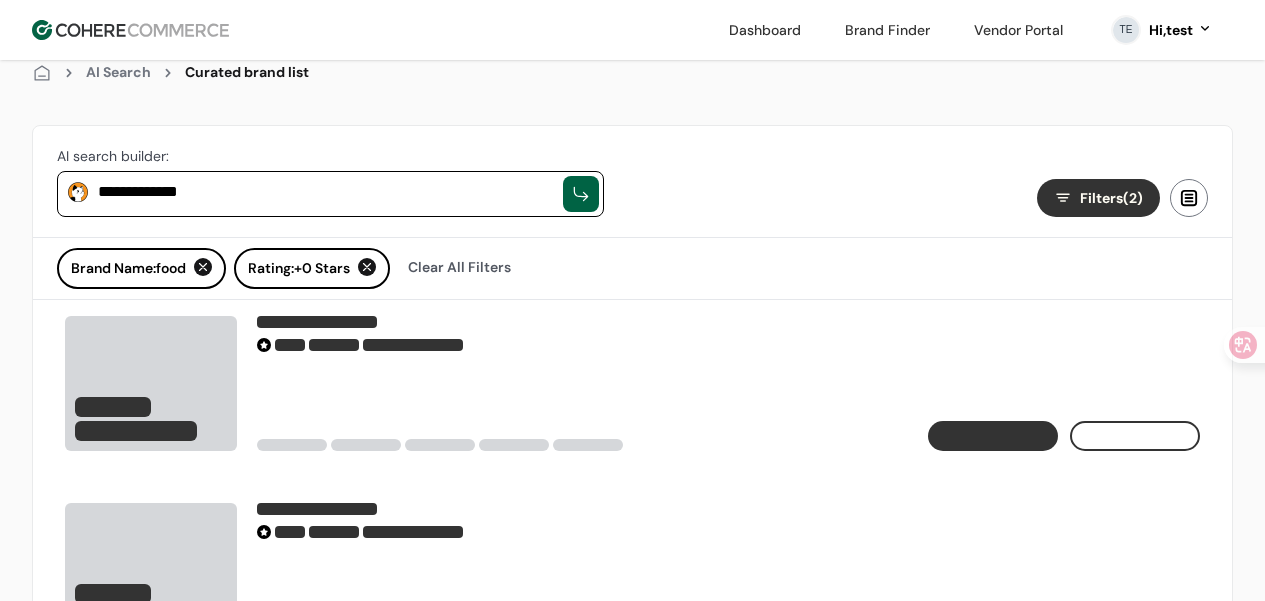 click on "****" at bounding box center (325, 192) 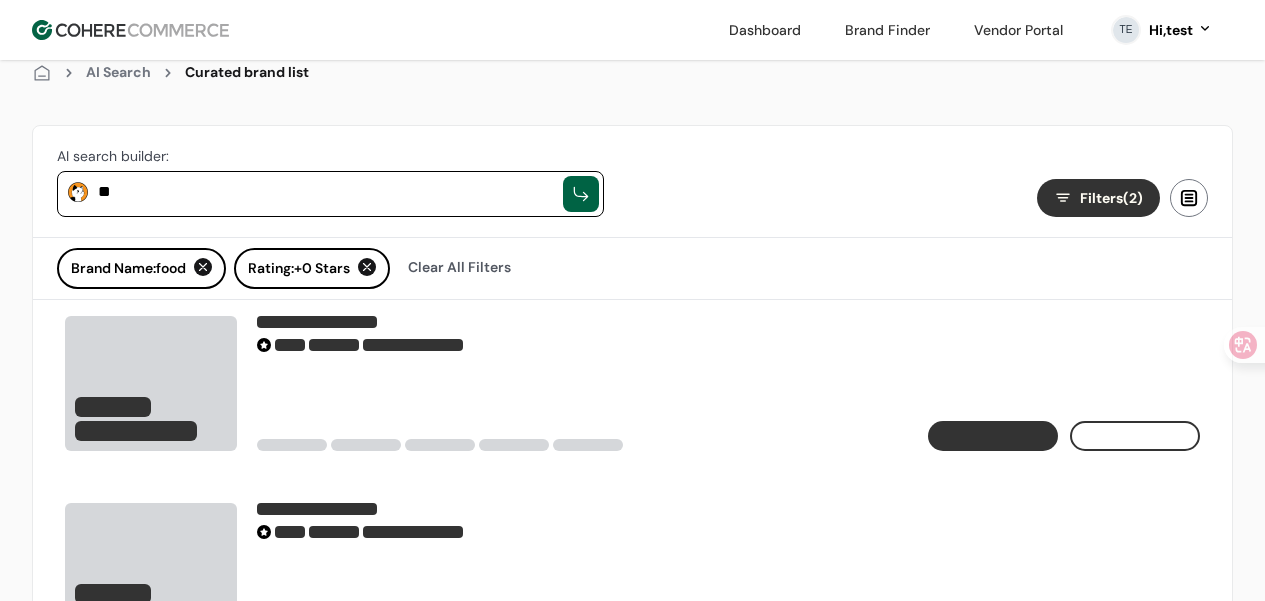 type on "*" 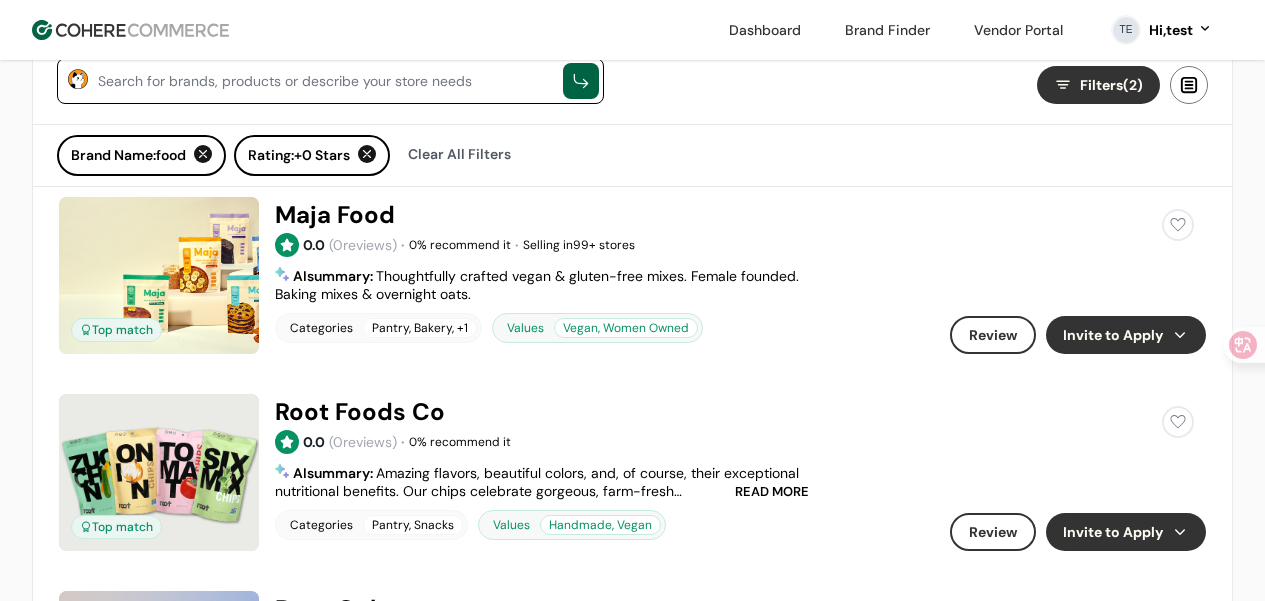 scroll, scrollTop: 153, scrollLeft: 0, axis: vertical 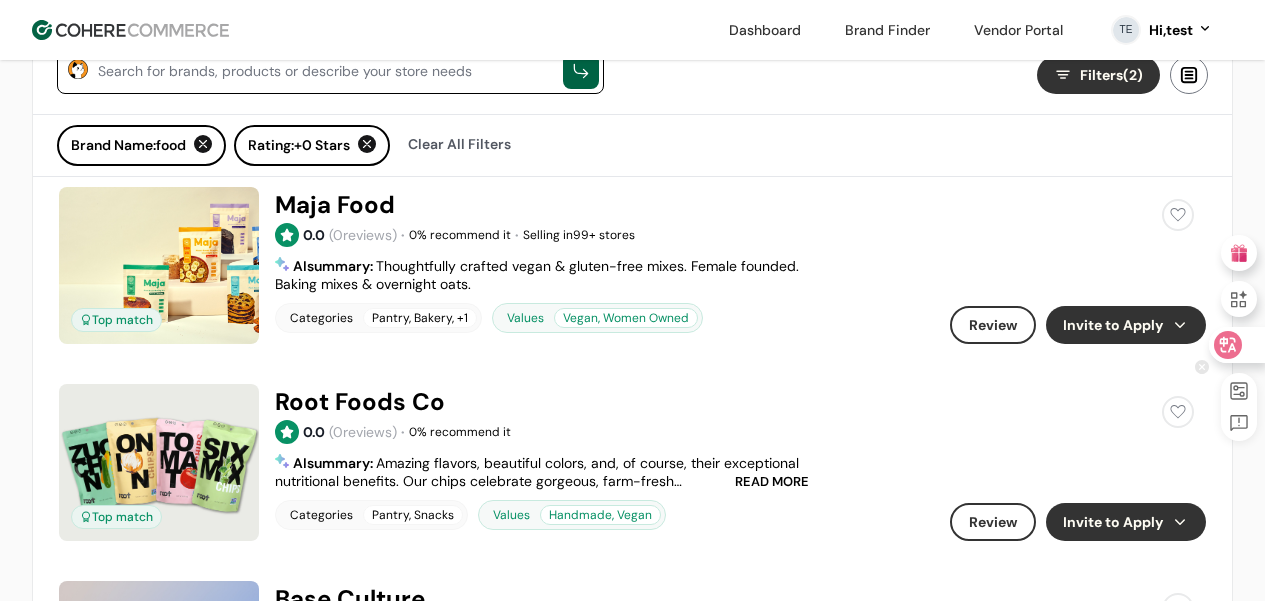 click at bounding box center [1236, 345] 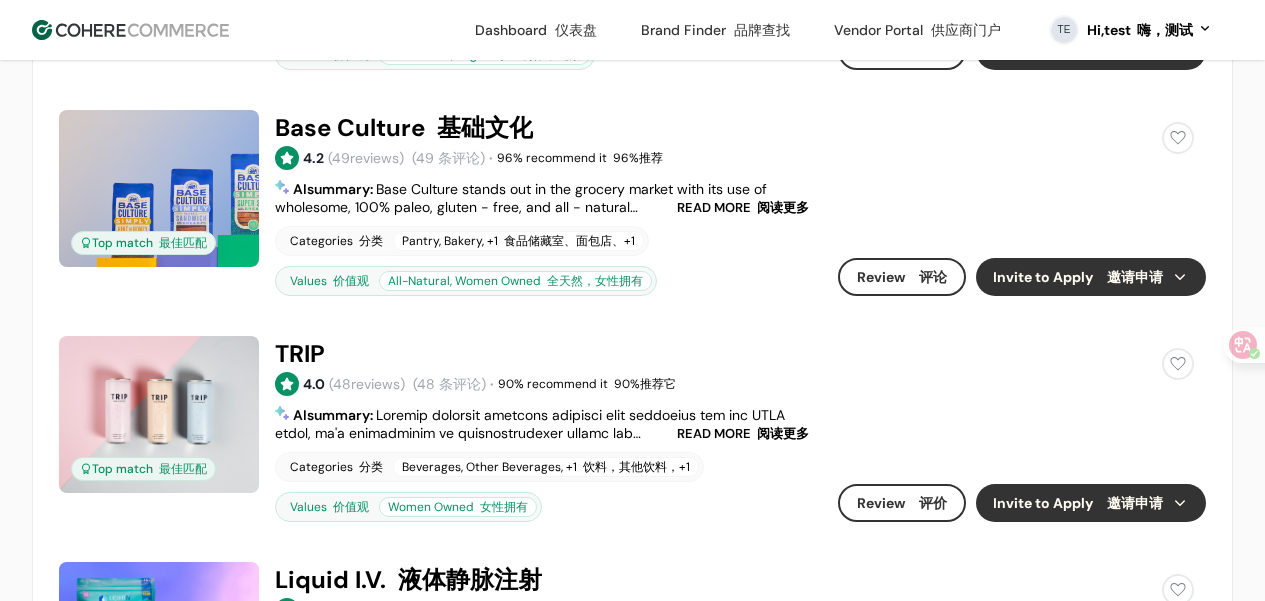 scroll, scrollTop: 0, scrollLeft: 0, axis: both 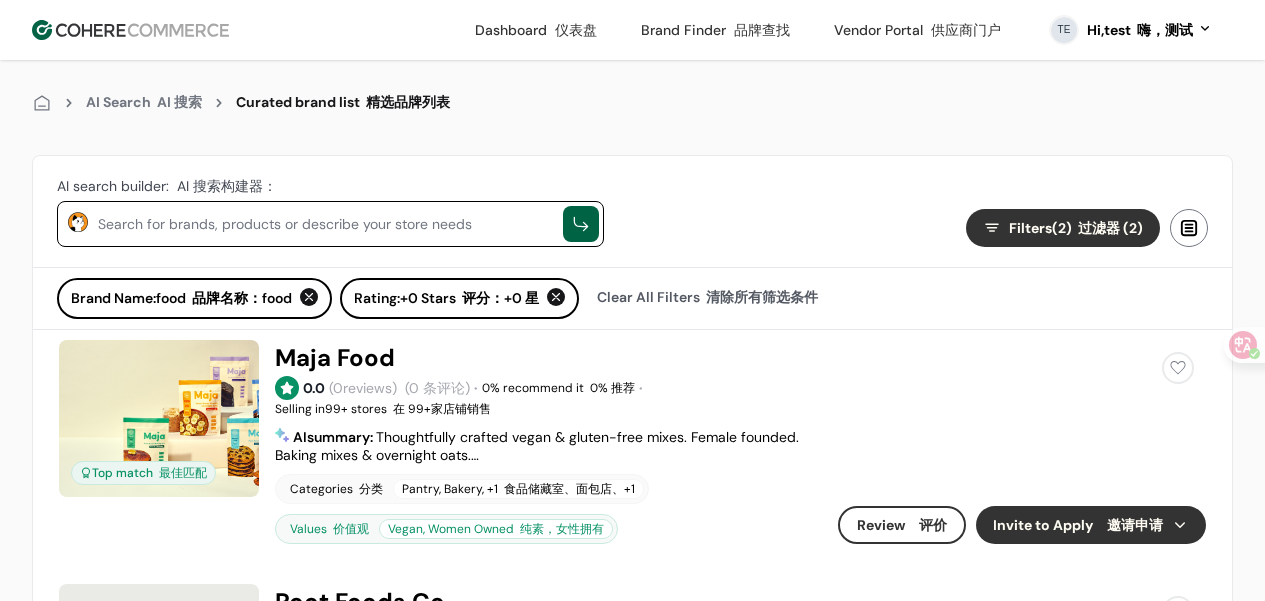 click at bounding box center [325, 222] 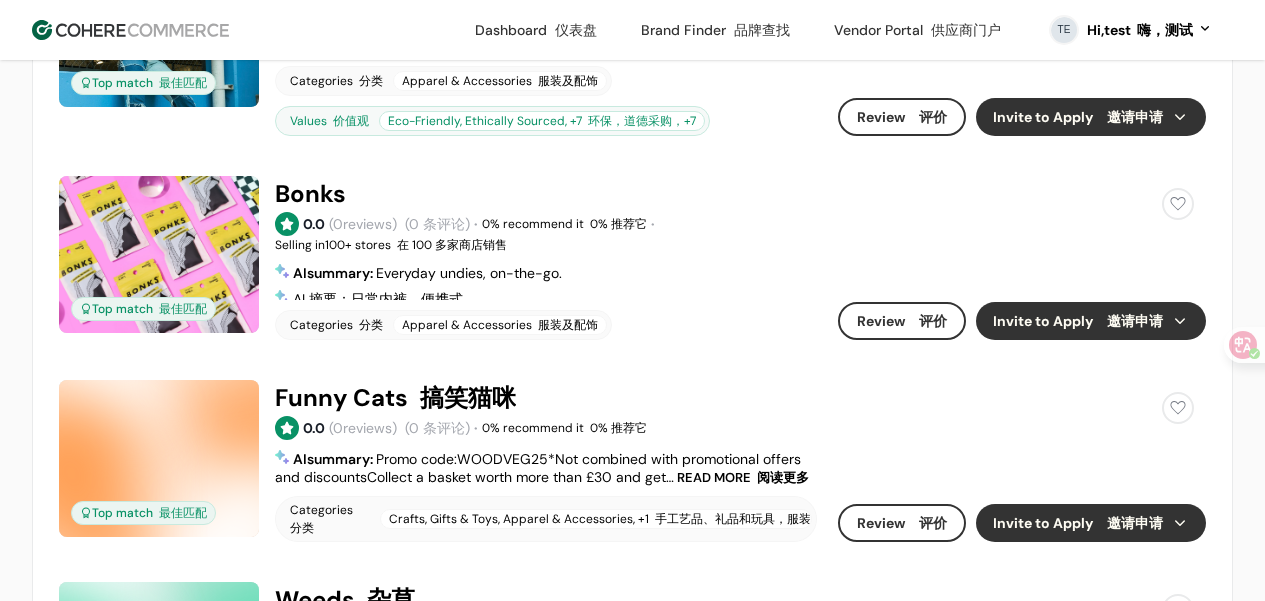 scroll, scrollTop: 0, scrollLeft: 0, axis: both 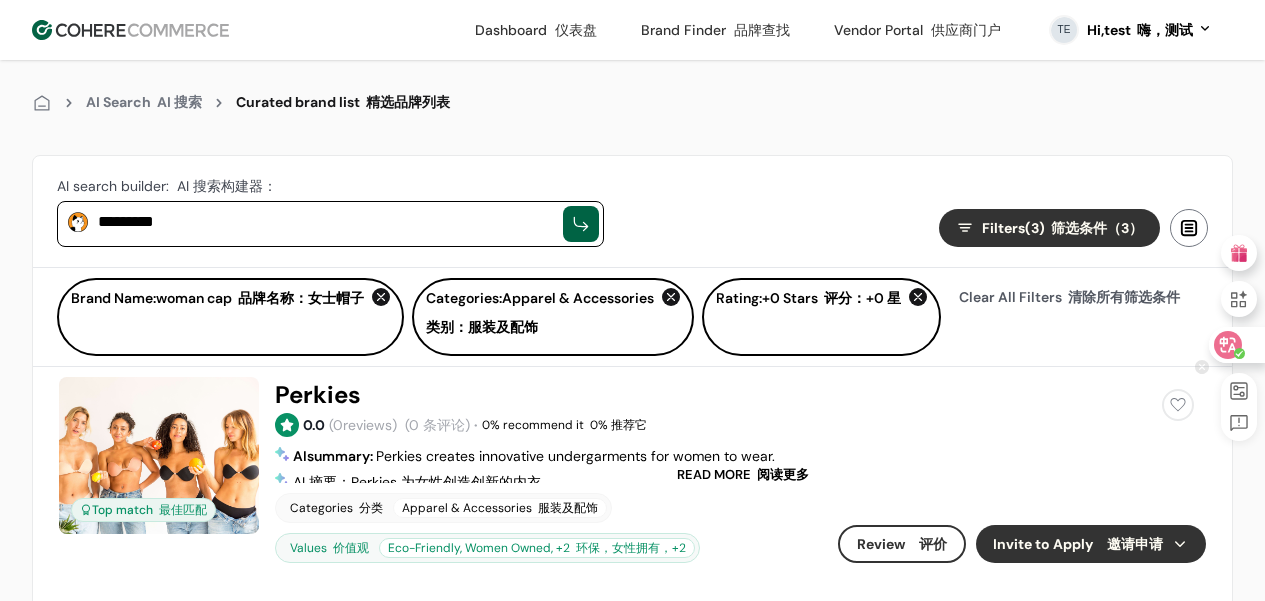 click 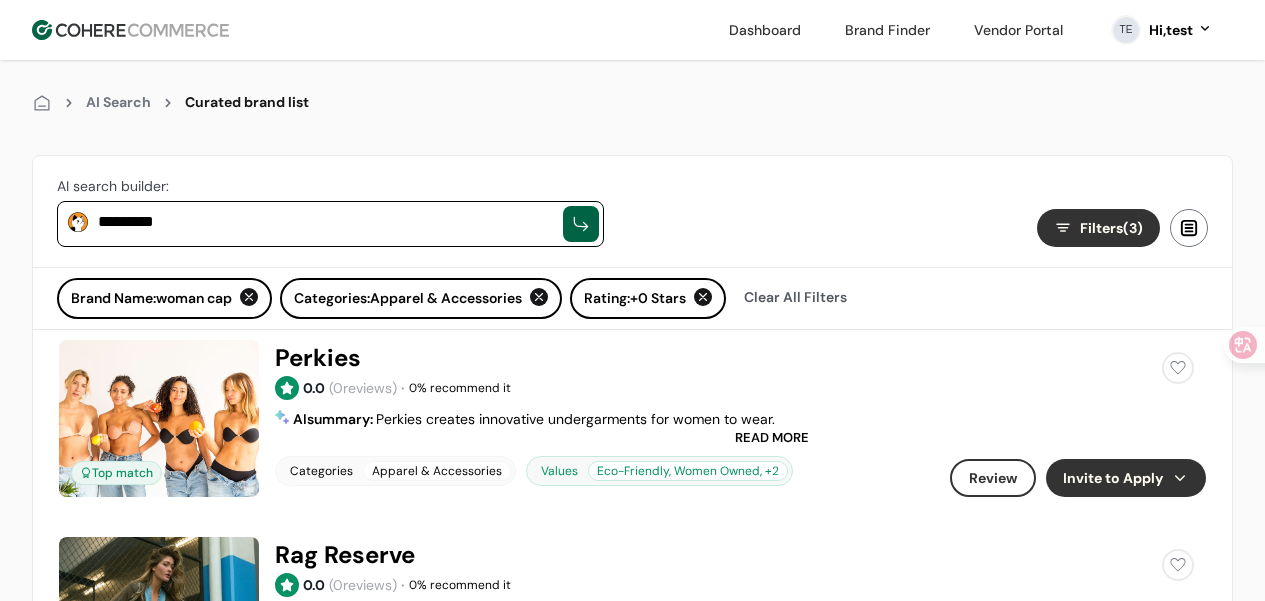 click on "*********" at bounding box center (325, 222) 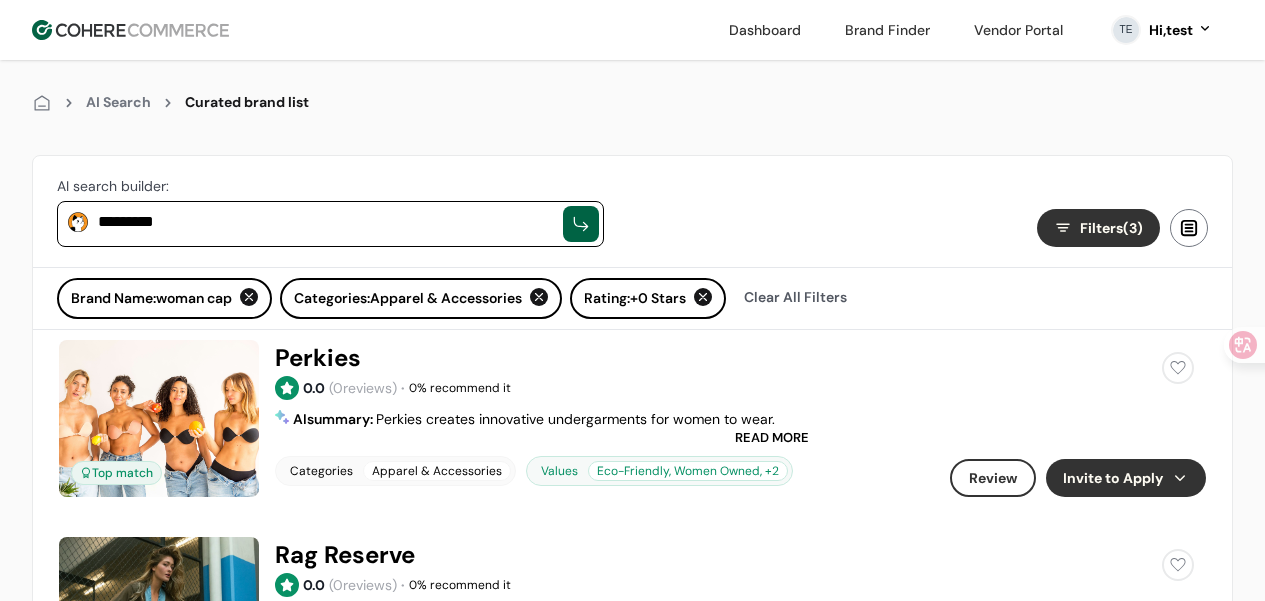 click on "*********" at bounding box center [325, 222] 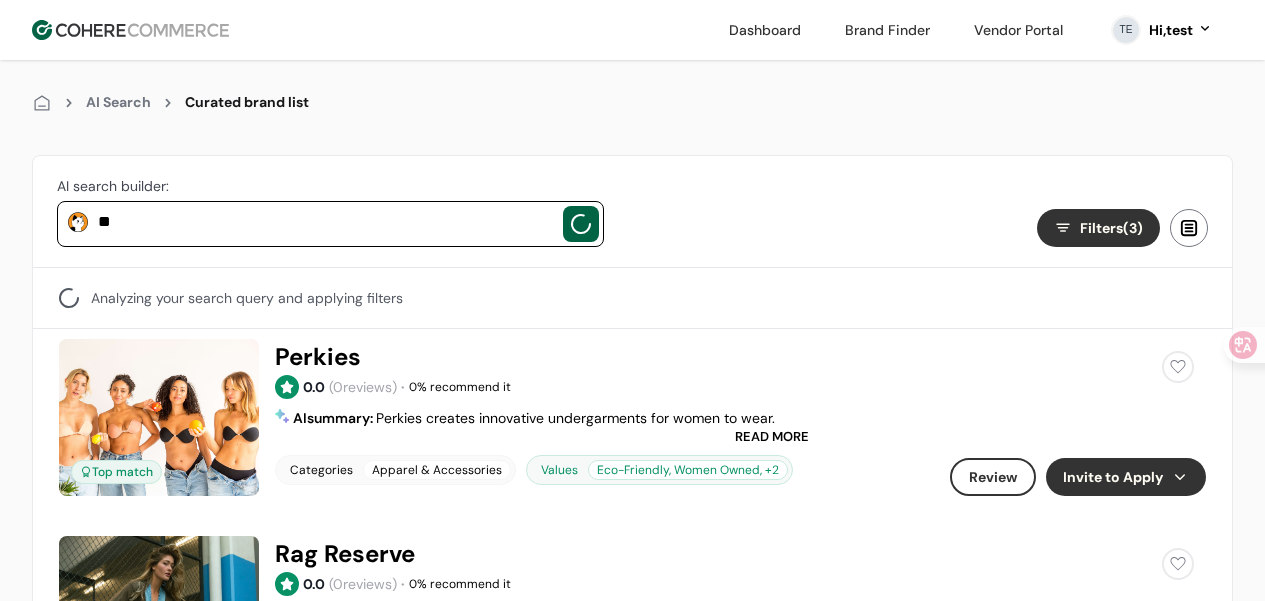 type on "*" 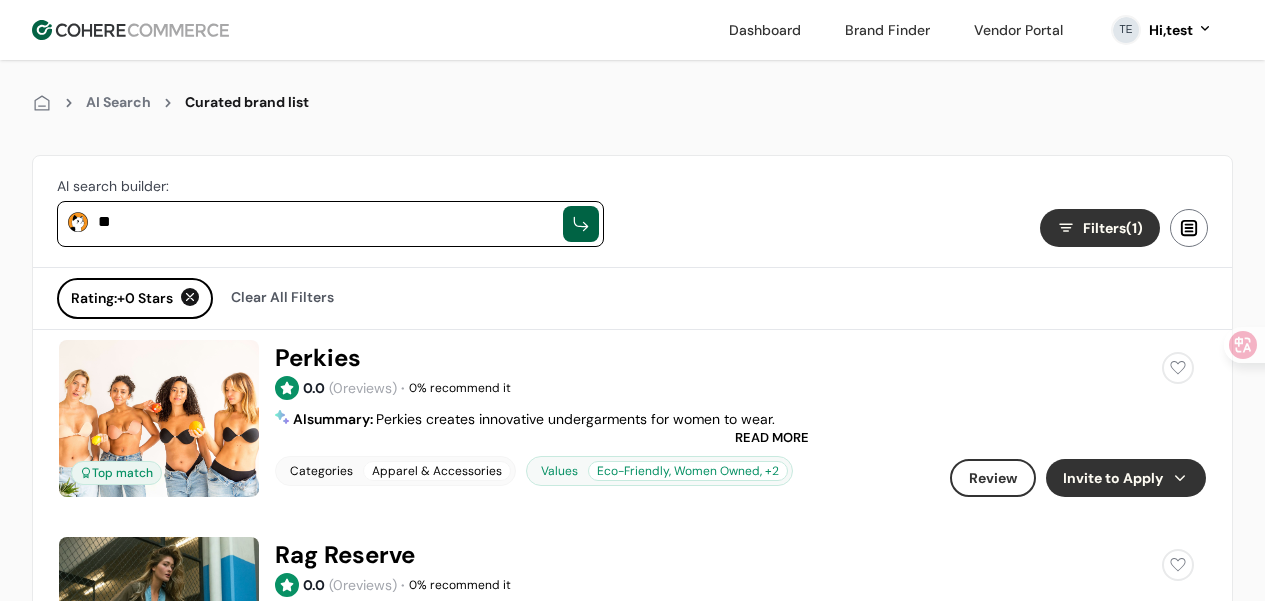 type on "*" 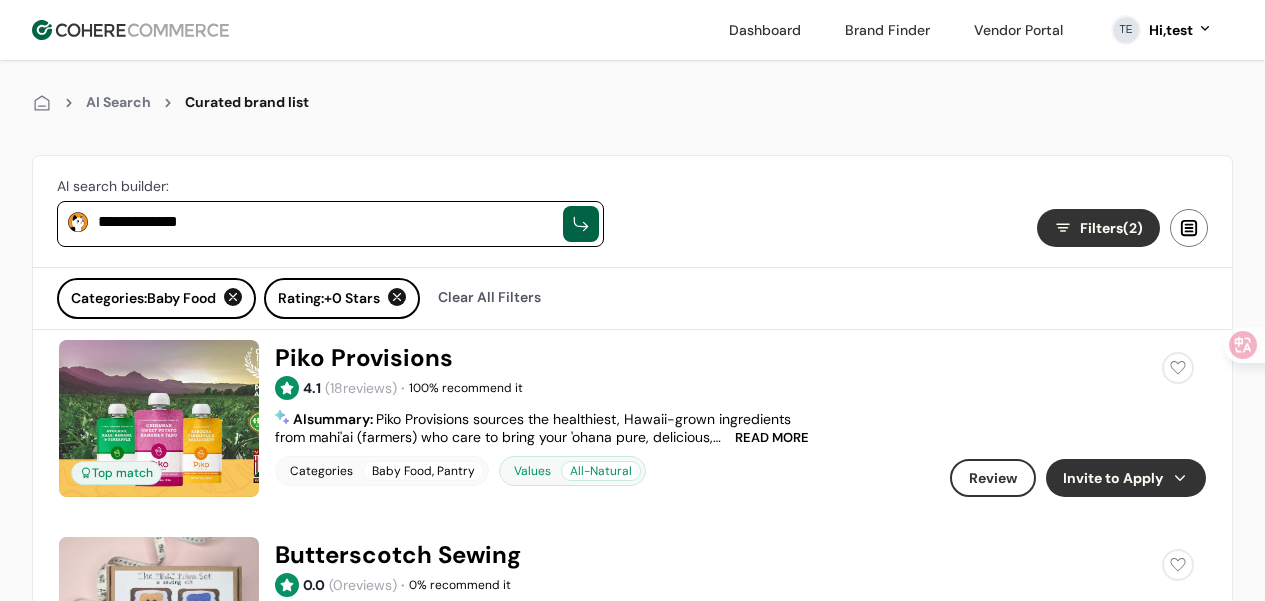 drag, startPoint x: 162, startPoint y: 219, endPoint x: 59, endPoint y: 214, distance: 103.121284 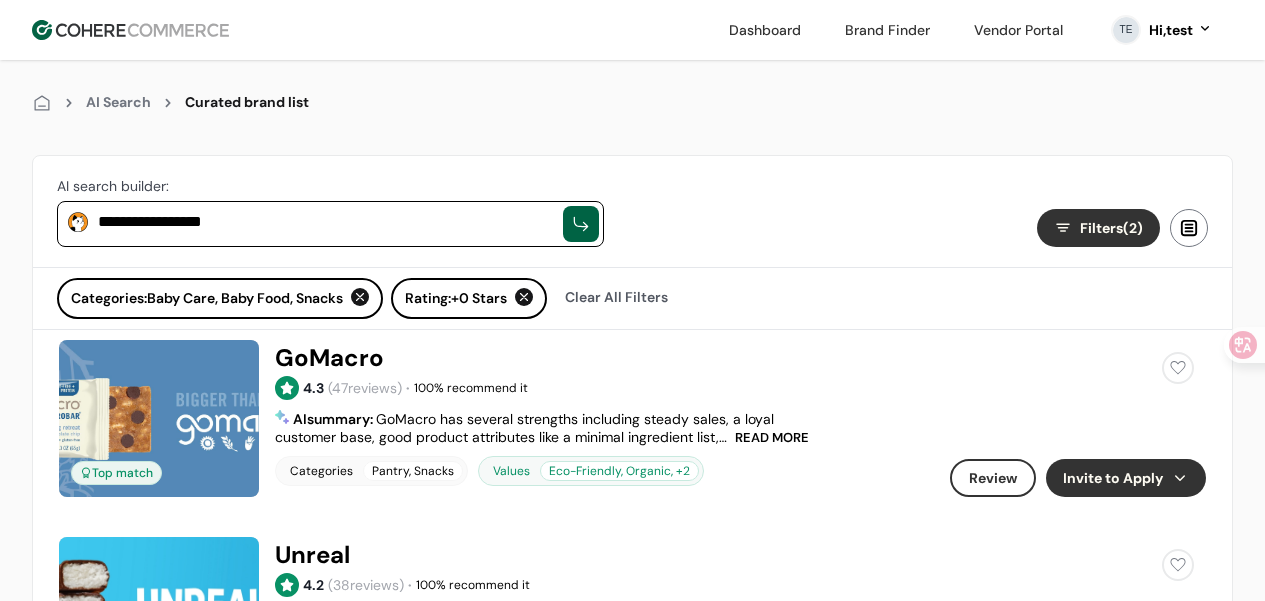 click on "Categories:  Baby Care, Baby Food, Snacks" at bounding box center [207, 298] 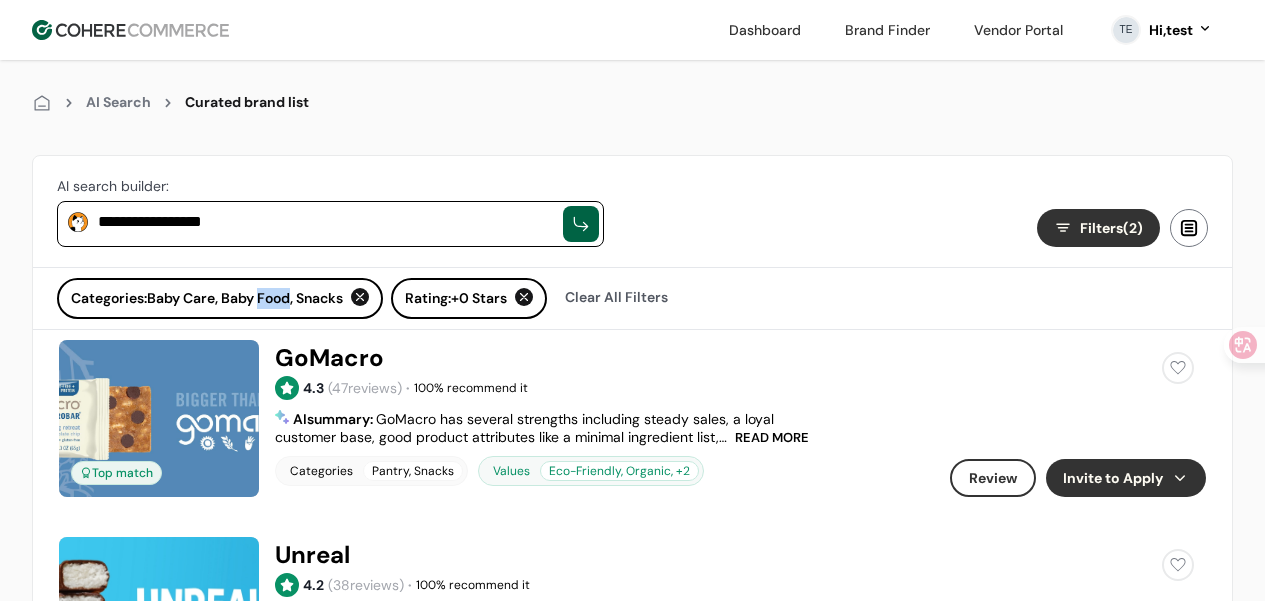 click on "Categories:  Baby Care, Baby Food, Snacks" at bounding box center [207, 298] 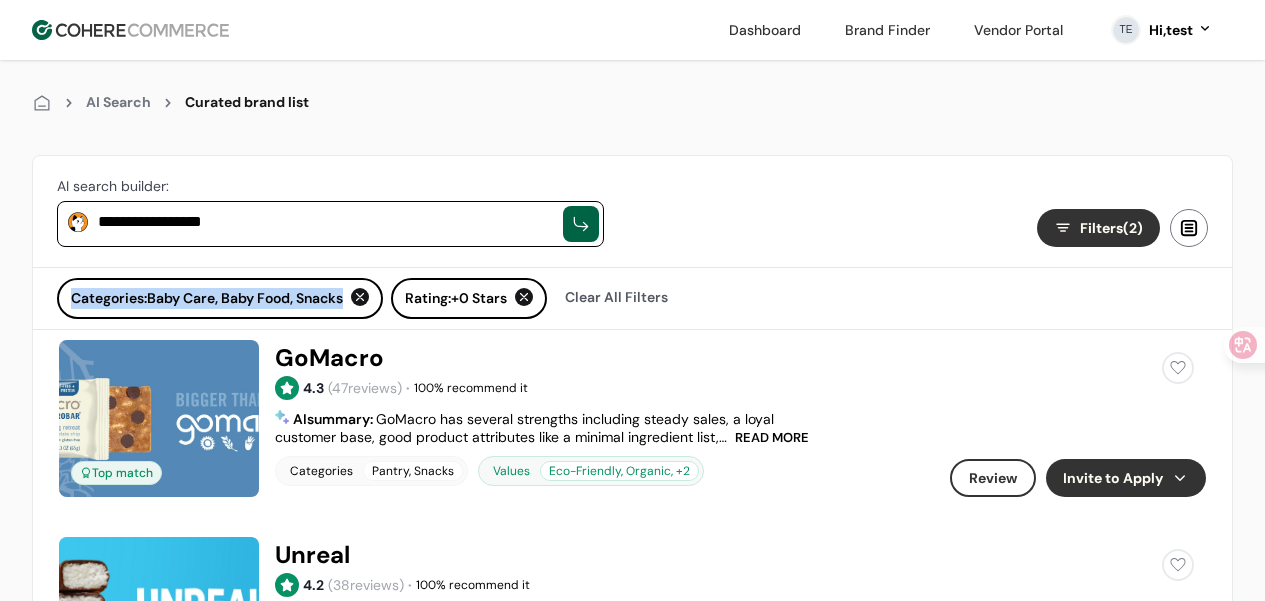 click on "Categories:  Baby Care, Baby Food, Snacks" at bounding box center (207, 298) 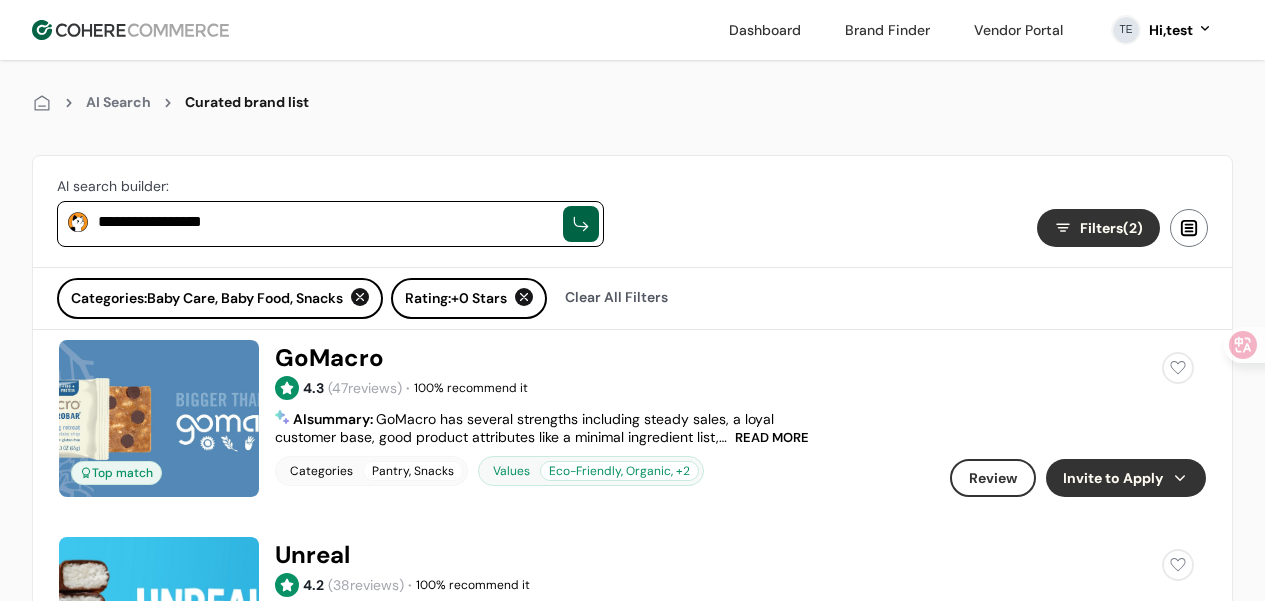 click at bounding box center [632, 340] 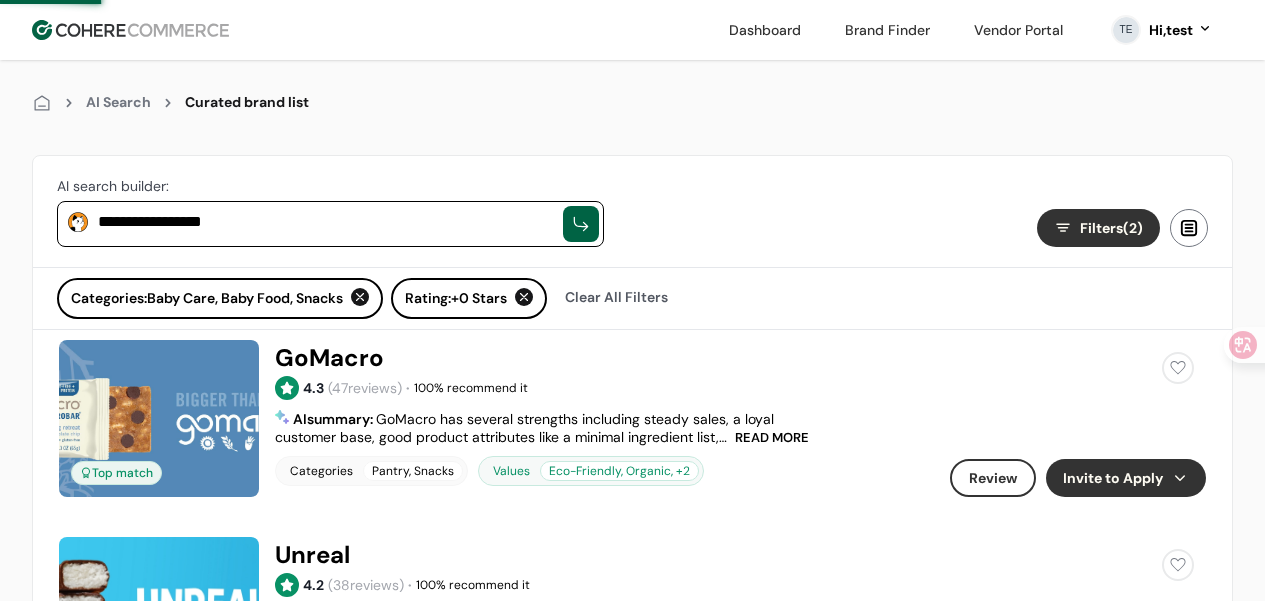 click at bounding box center [632, 340] 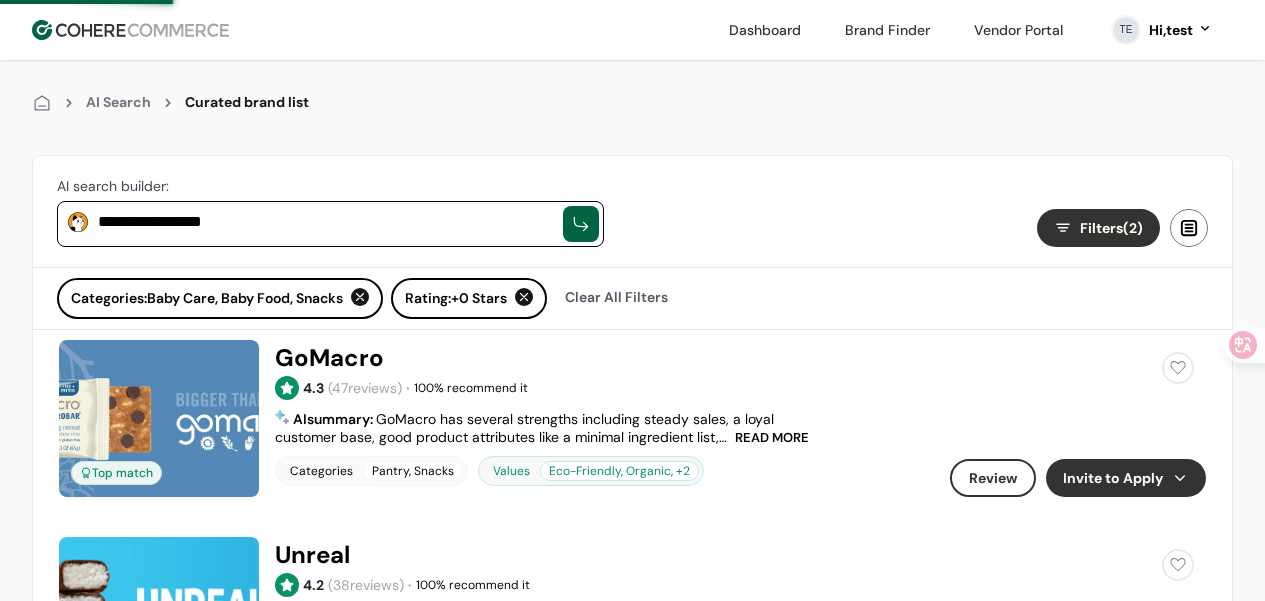 click on "**********" at bounding box center [325, 222] 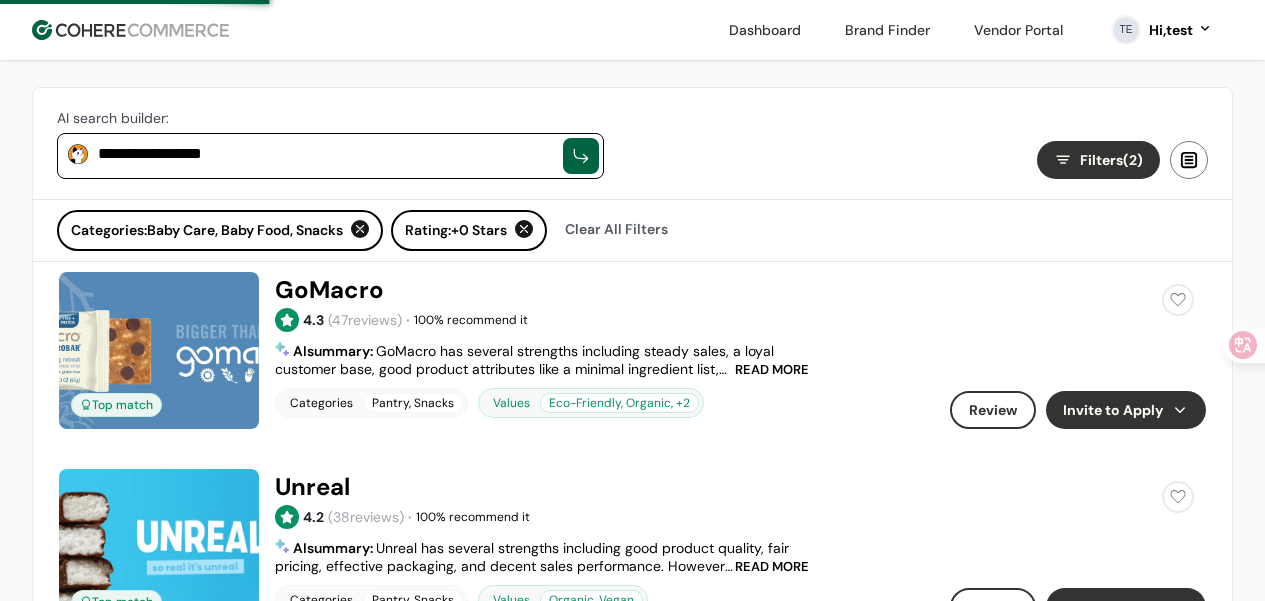 scroll, scrollTop: 66, scrollLeft: 0, axis: vertical 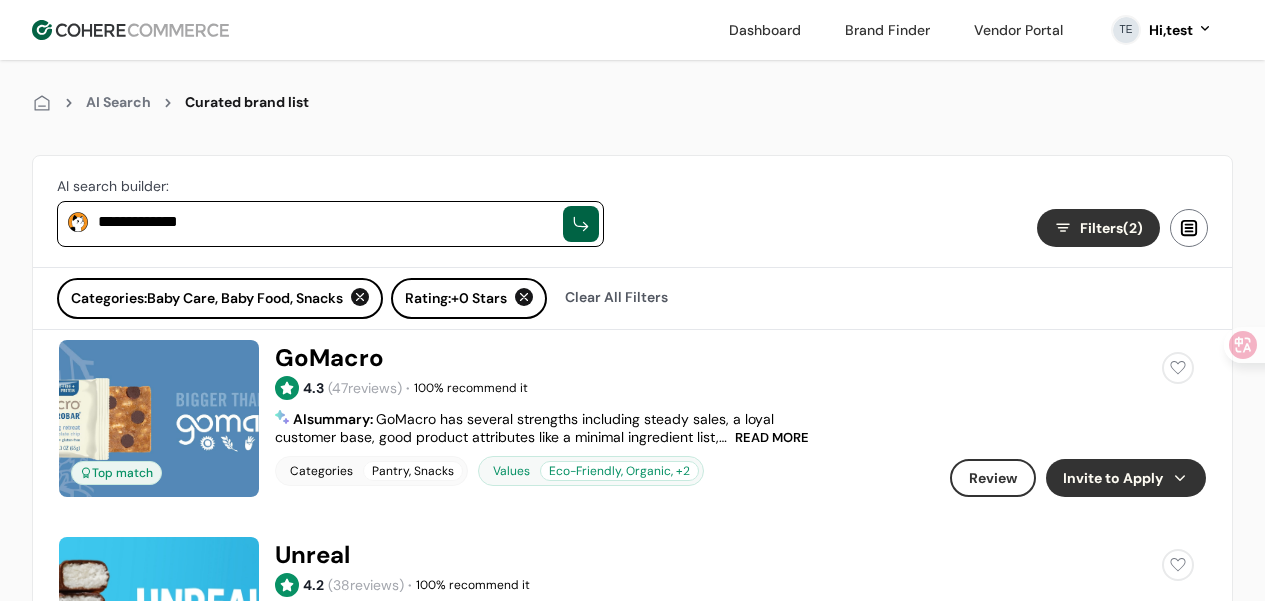 click at bounding box center (581, 224) 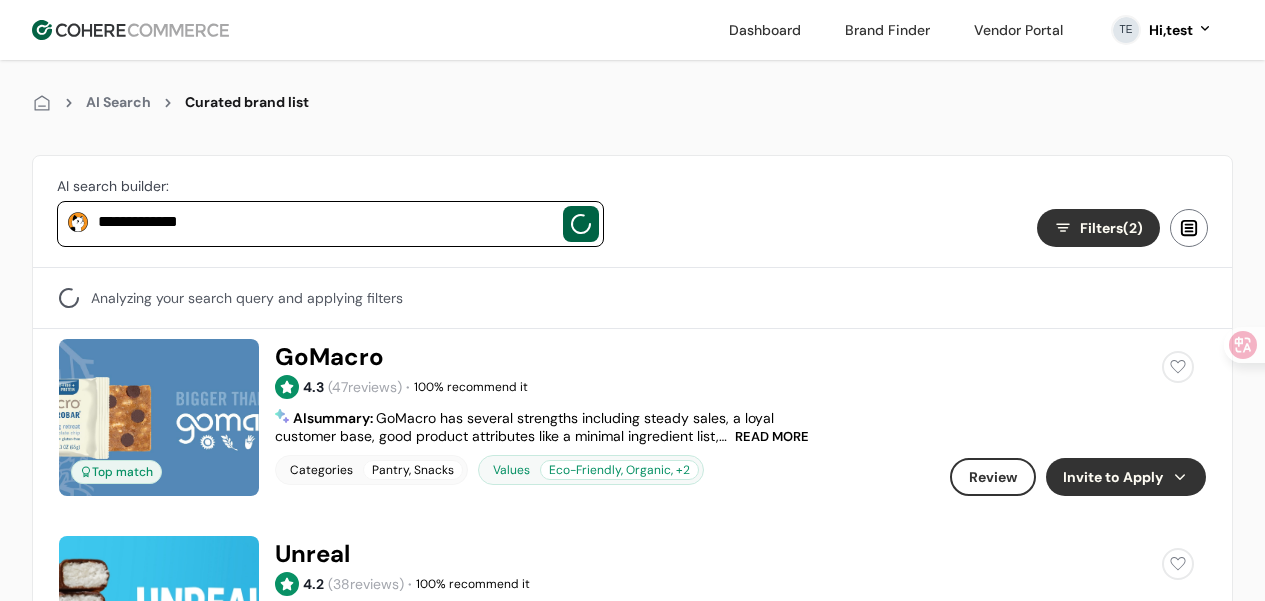 click on "**********" at bounding box center [325, 222] 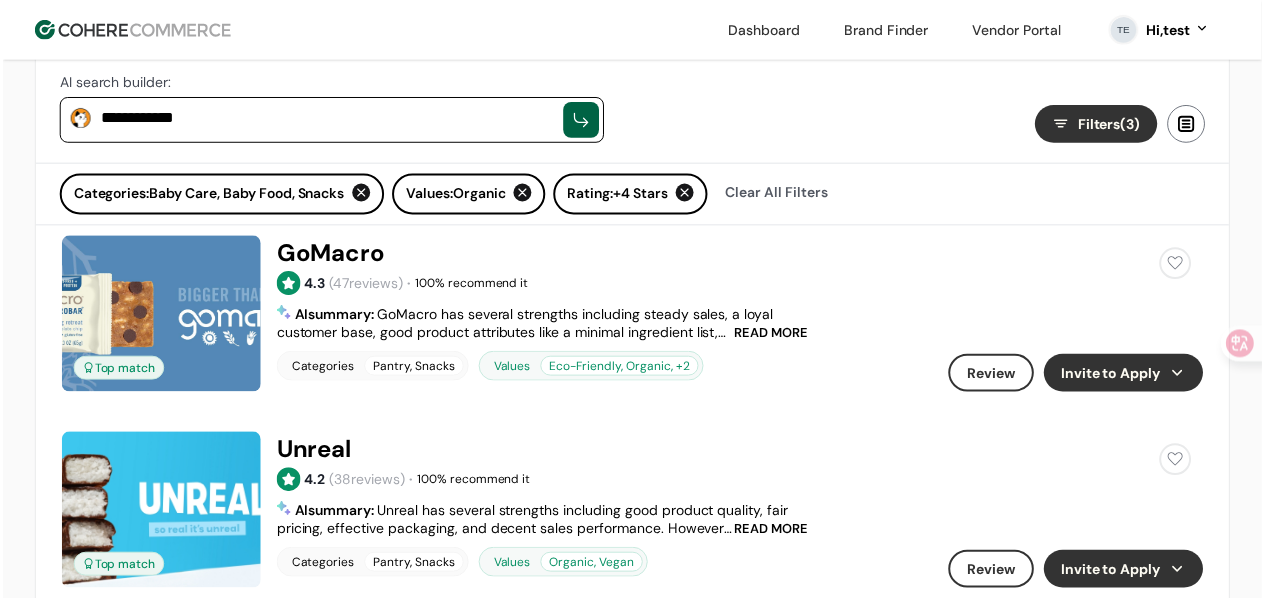 scroll, scrollTop: 0, scrollLeft: 0, axis: both 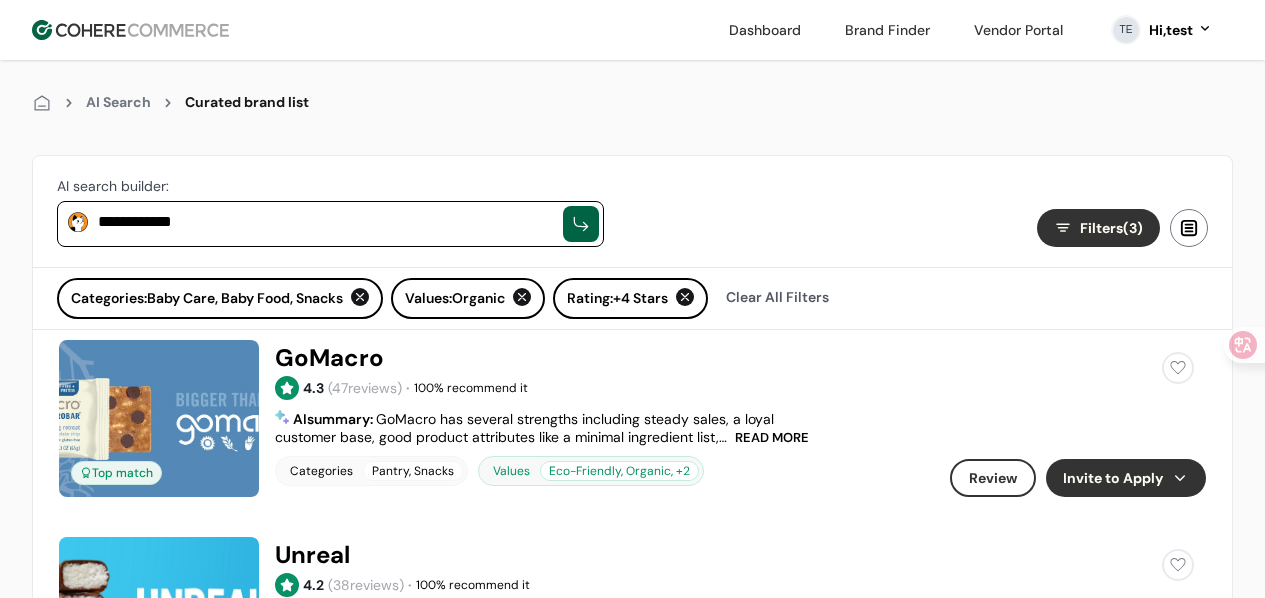 type on "**********" 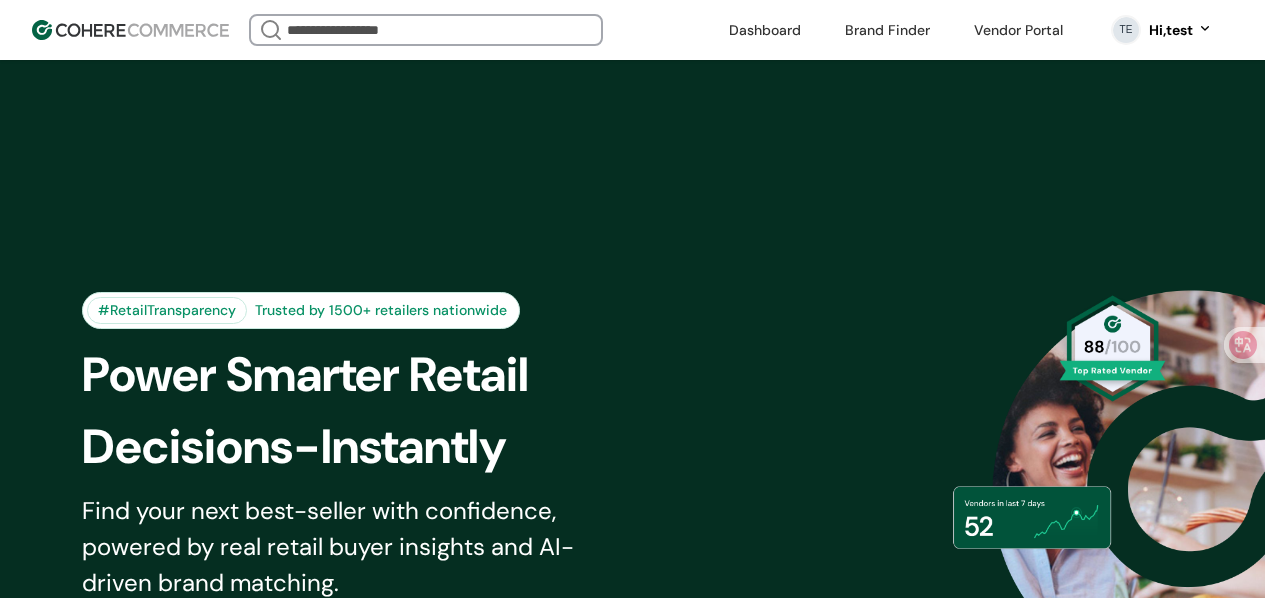 scroll, scrollTop: 0, scrollLeft: 0, axis: both 